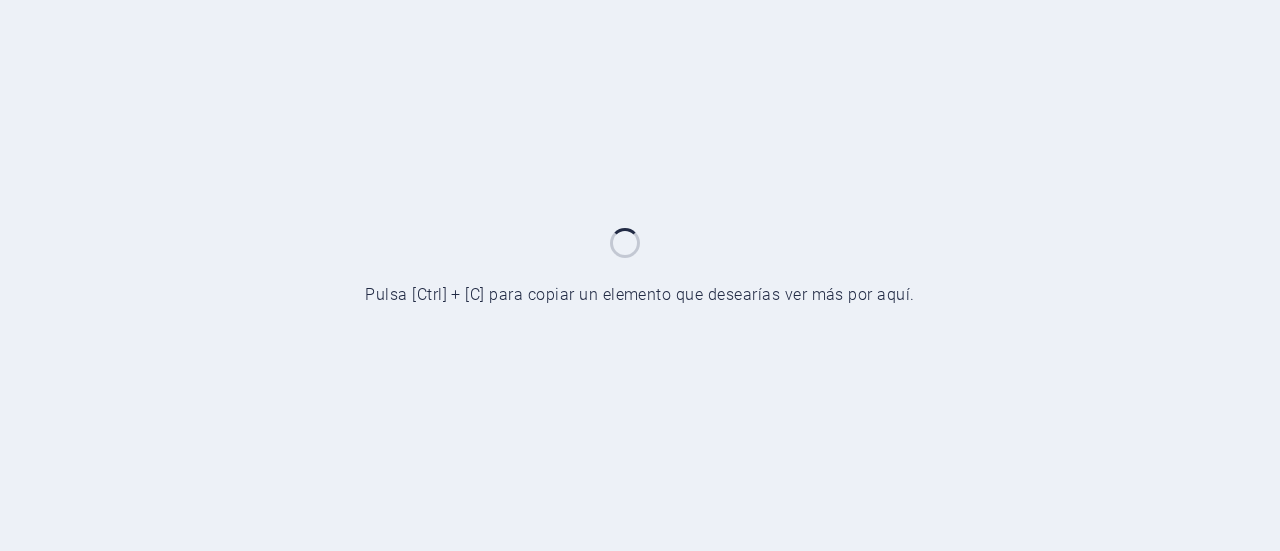 scroll, scrollTop: 0, scrollLeft: 0, axis: both 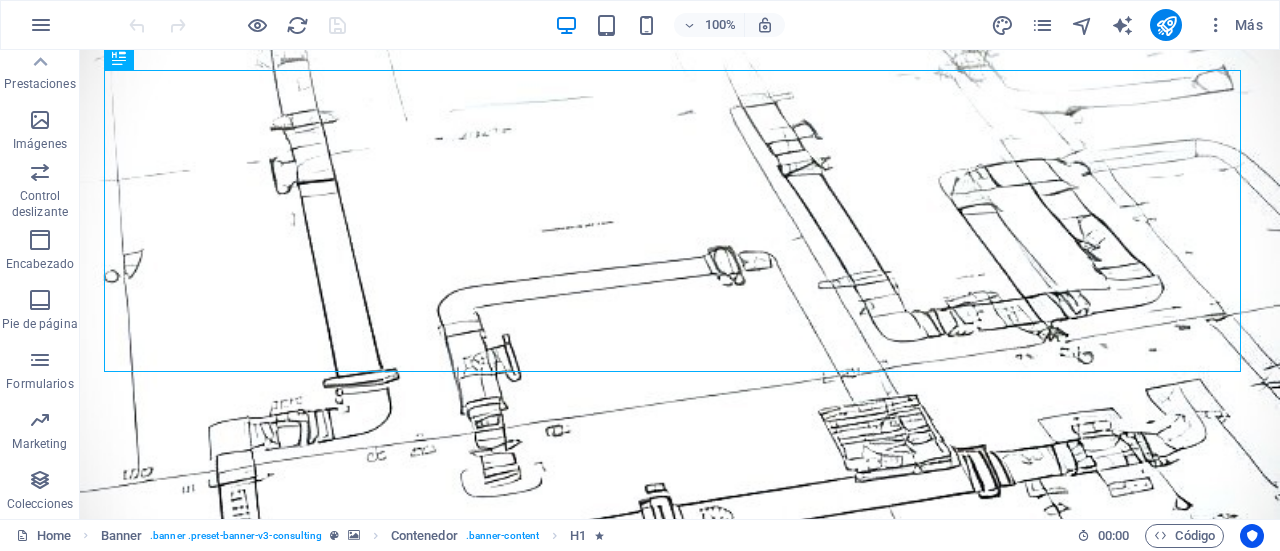 click on "Más" at bounding box center (1130, 25) 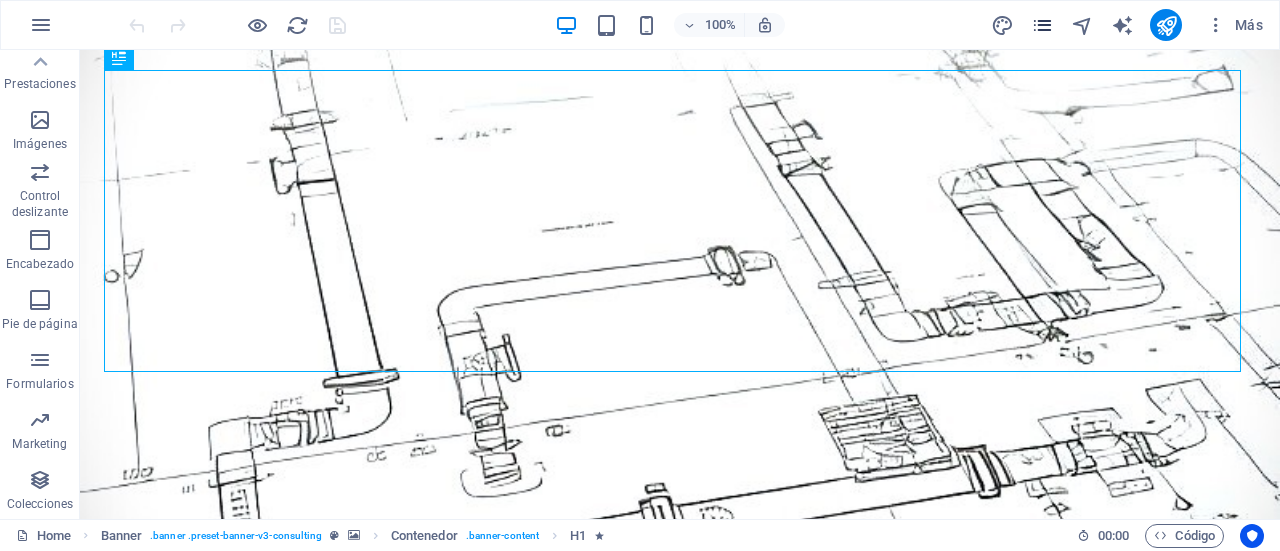 click at bounding box center (1042, 25) 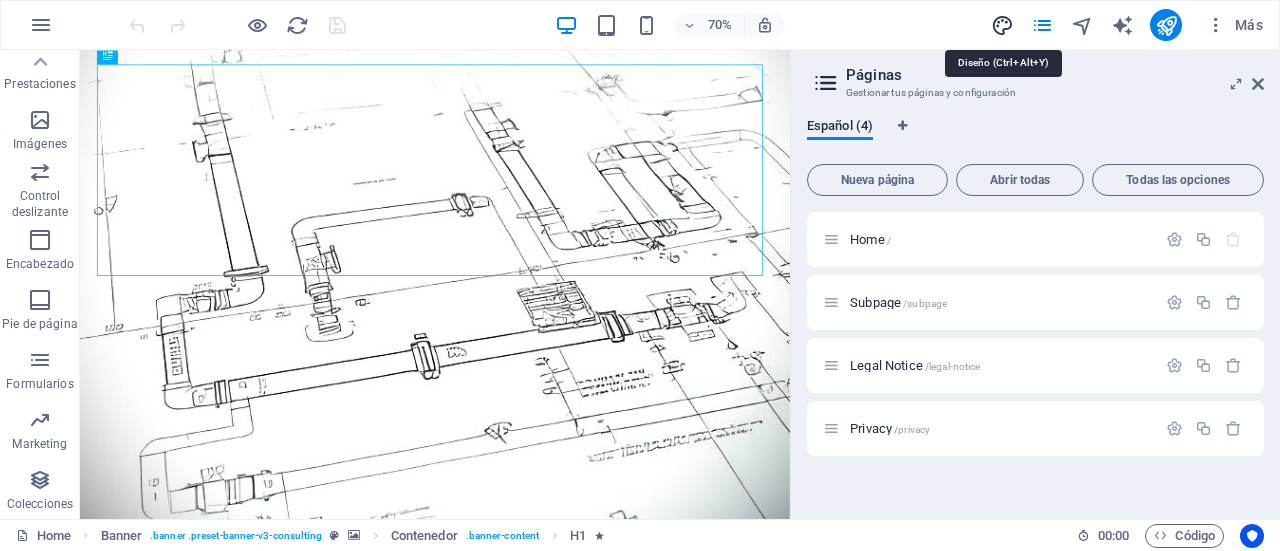 click at bounding box center [1002, 25] 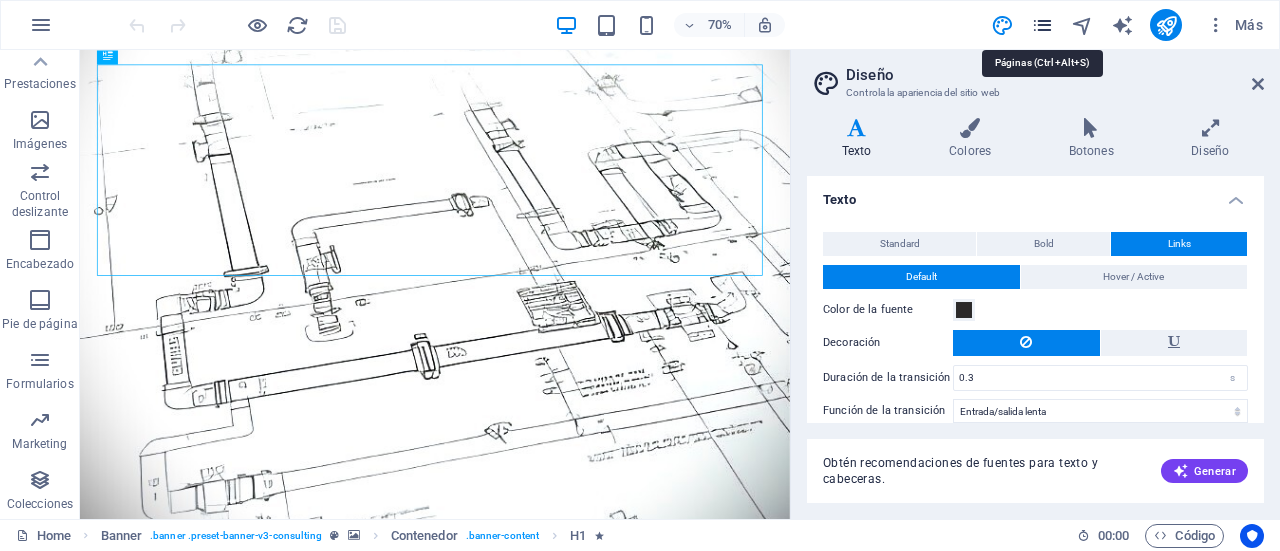 click at bounding box center (1042, 25) 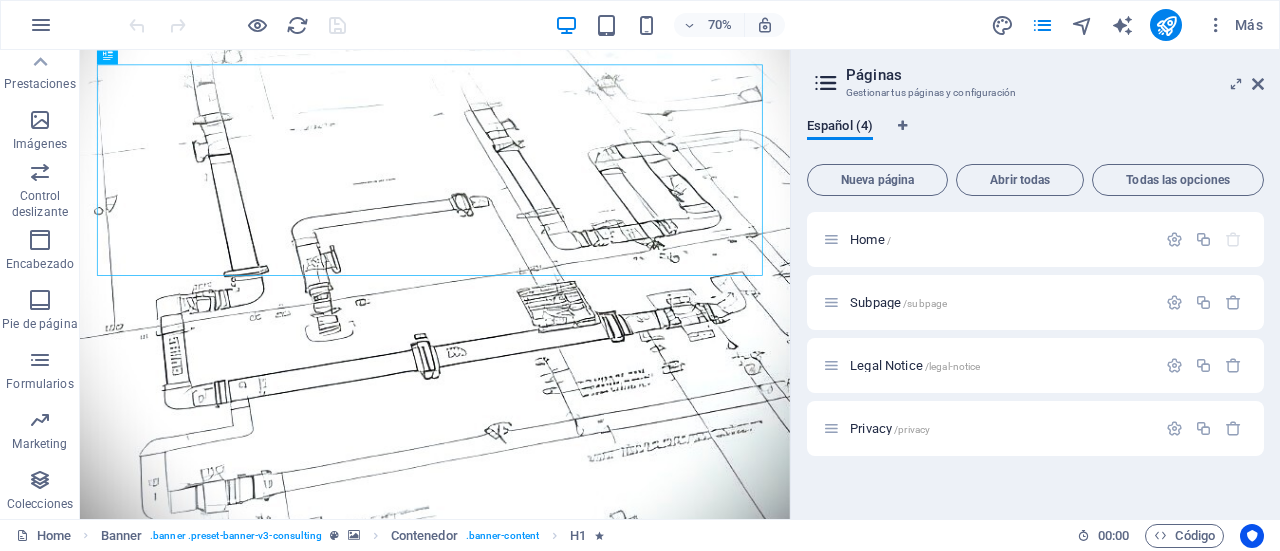 click at bounding box center (826, 83) 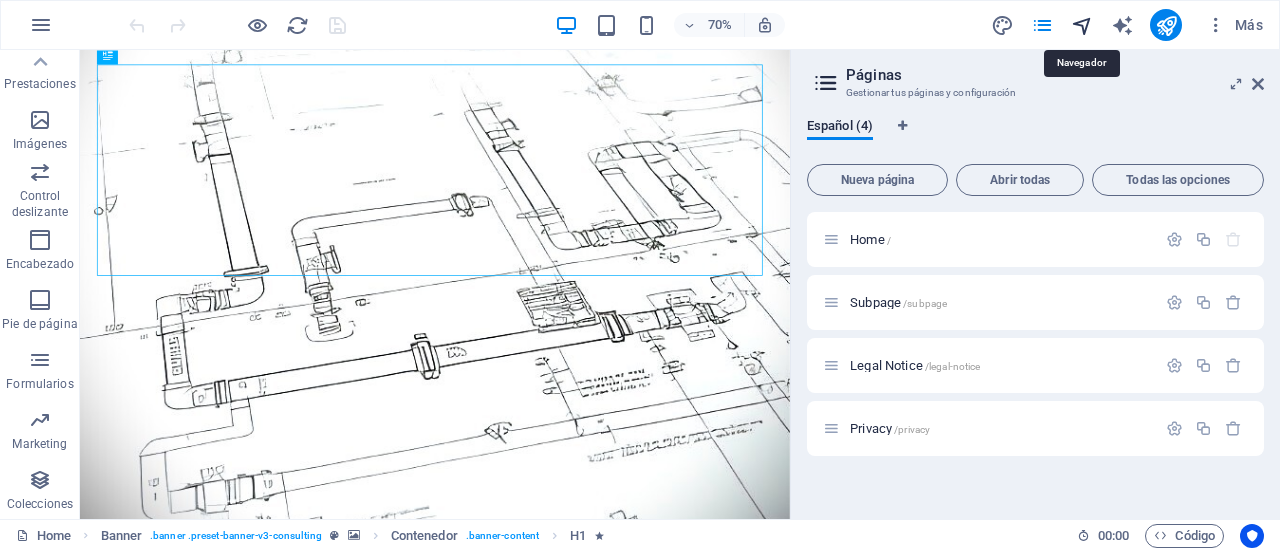 click at bounding box center (1082, 25) 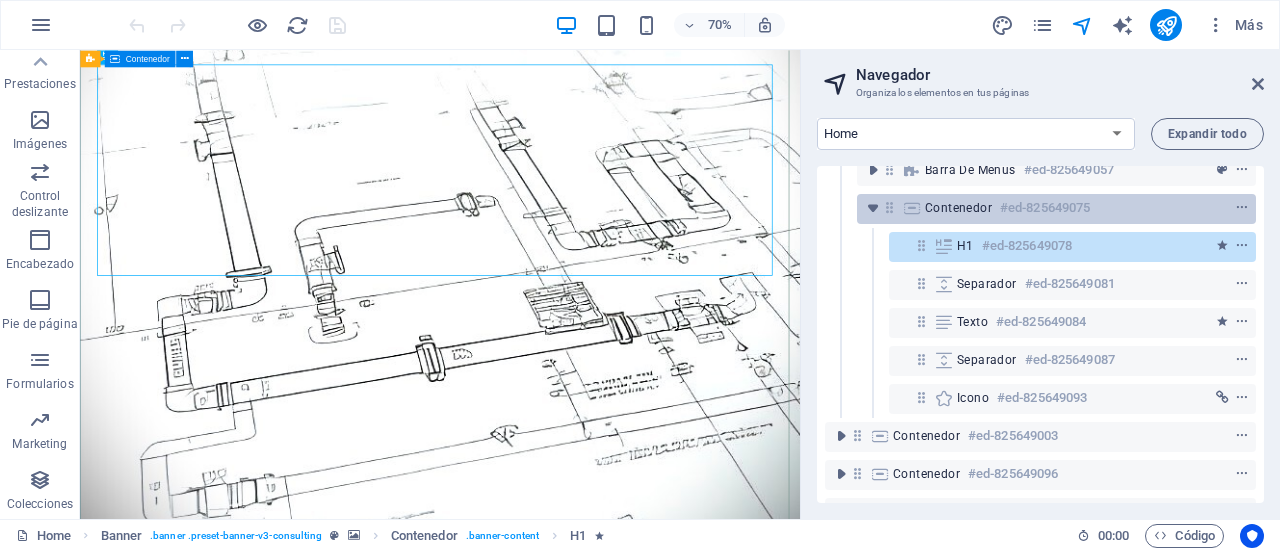 scroll, scrollTop: 0, scrollLeft: 0, axis: both 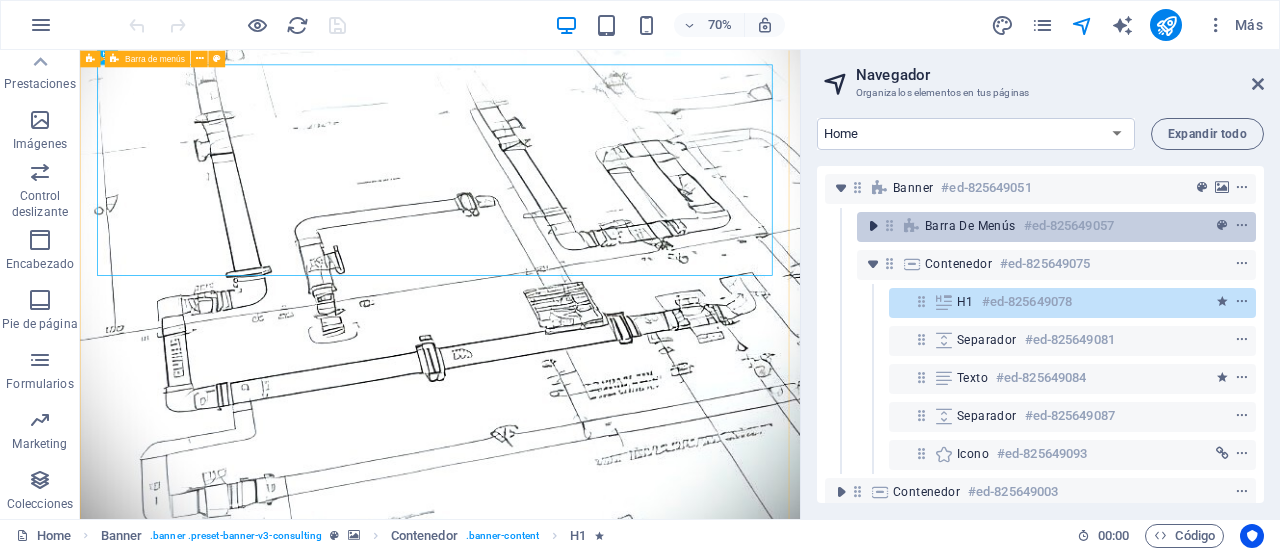 click at bounding box center [873, 226] 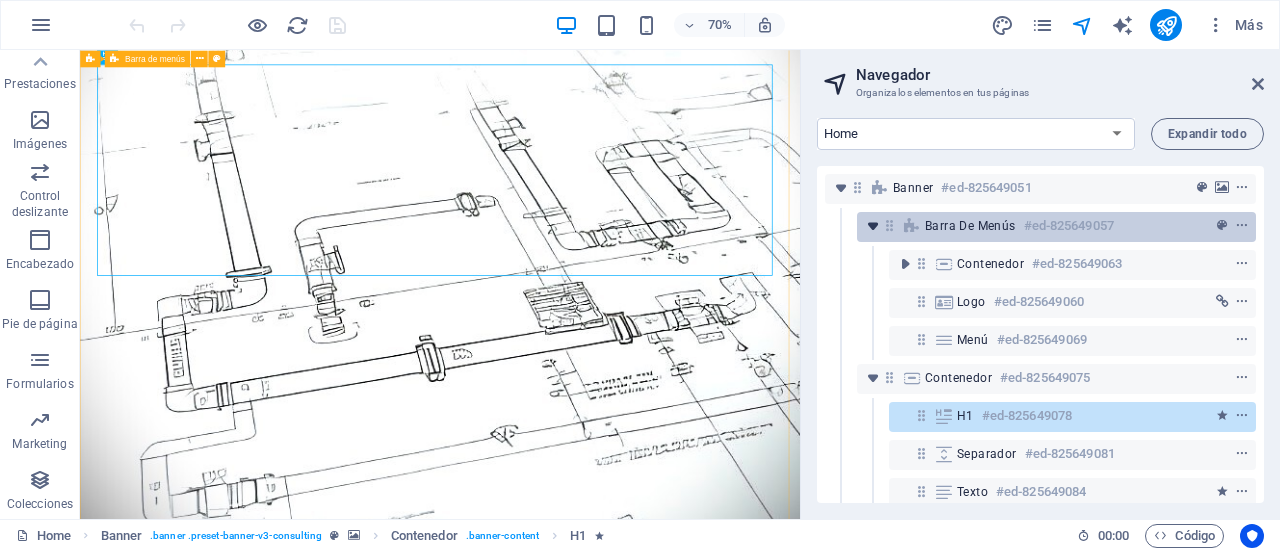 click at bounding box center (873, 226) 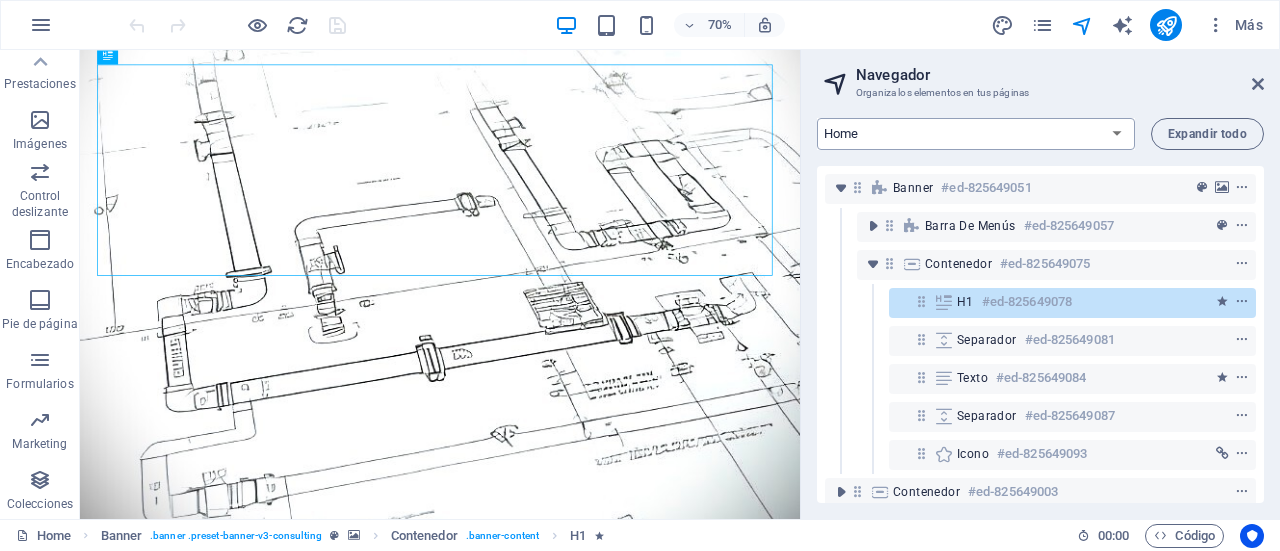 click on "Home  Subpage  Legal Notice  Privacy" at bounding box center [976, 134] 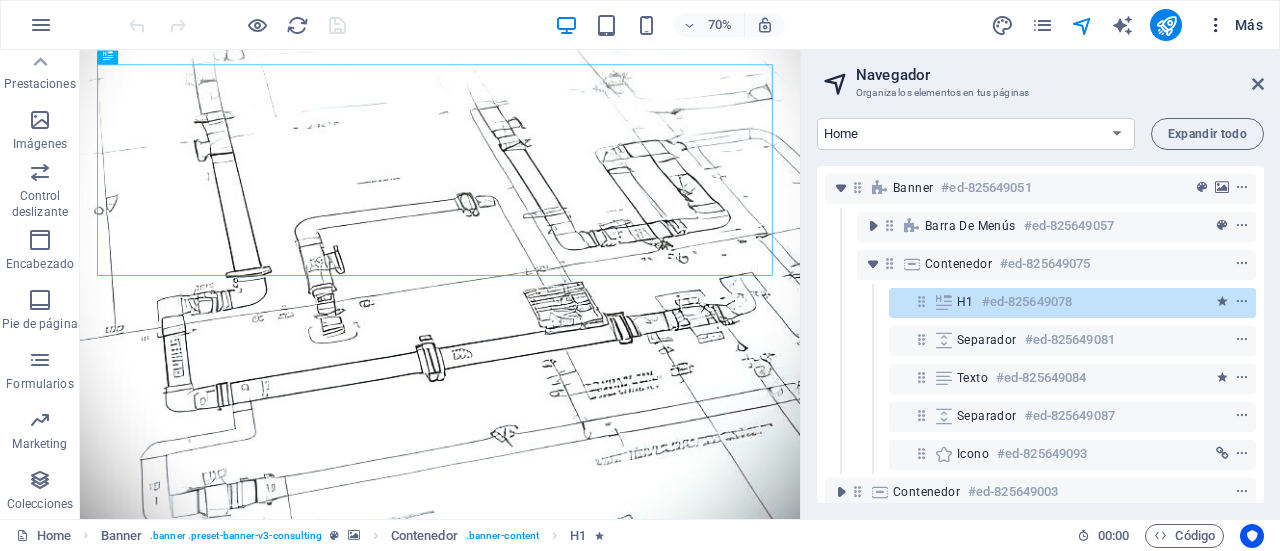 click at bounding box center [1216, 25] 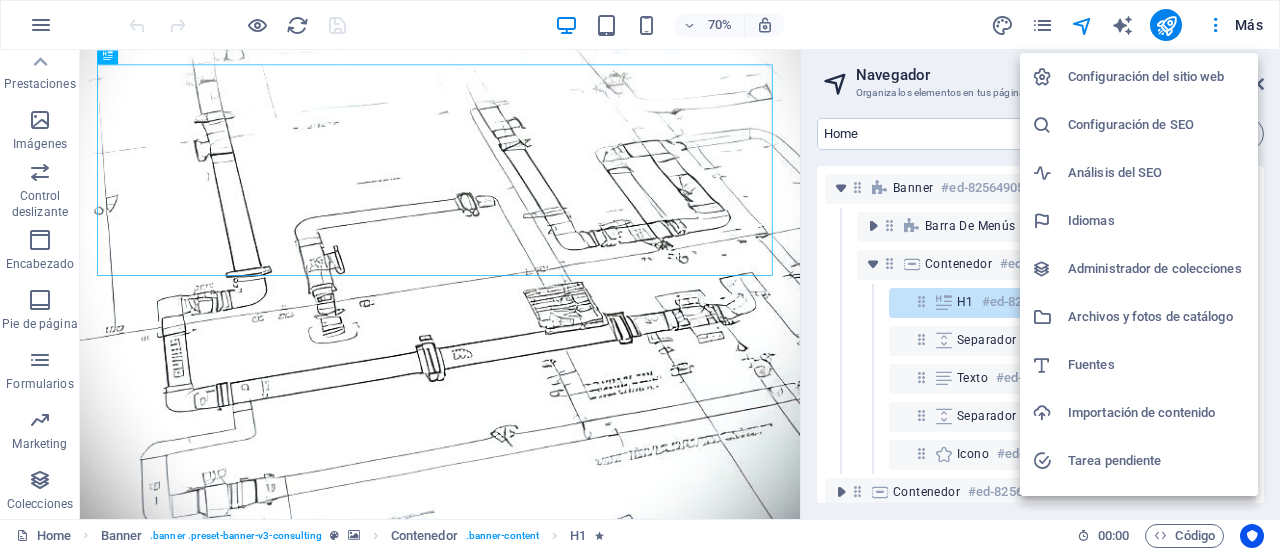 click on "Configuración del sitio web" at bounding box center [1157, 77] 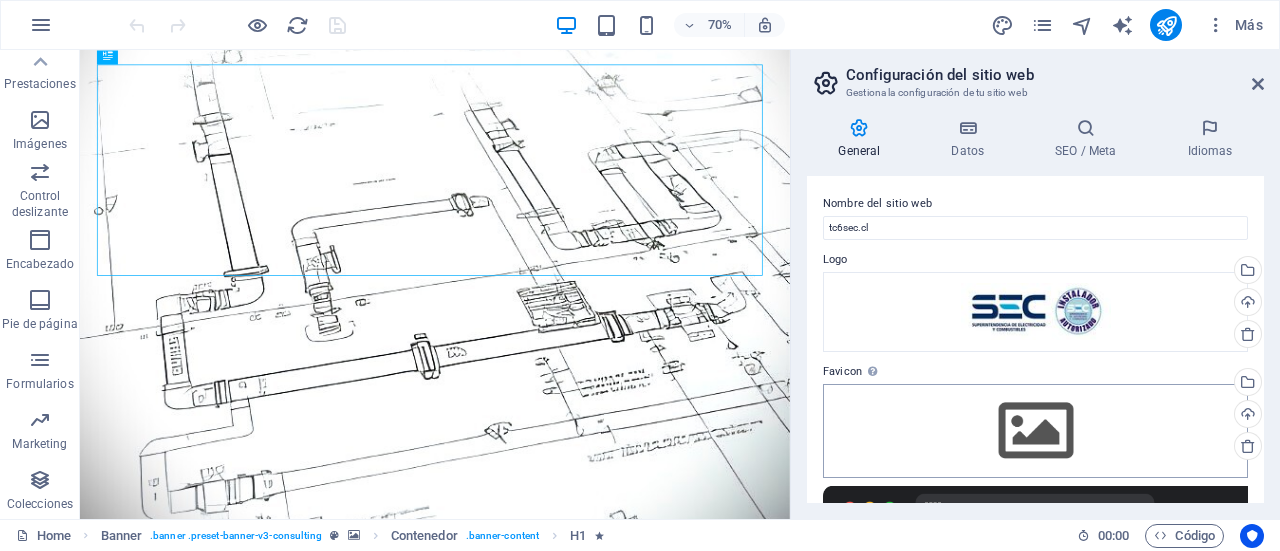 scroll, scrollTop: 100, scrollLeft: 0, axis: vertical 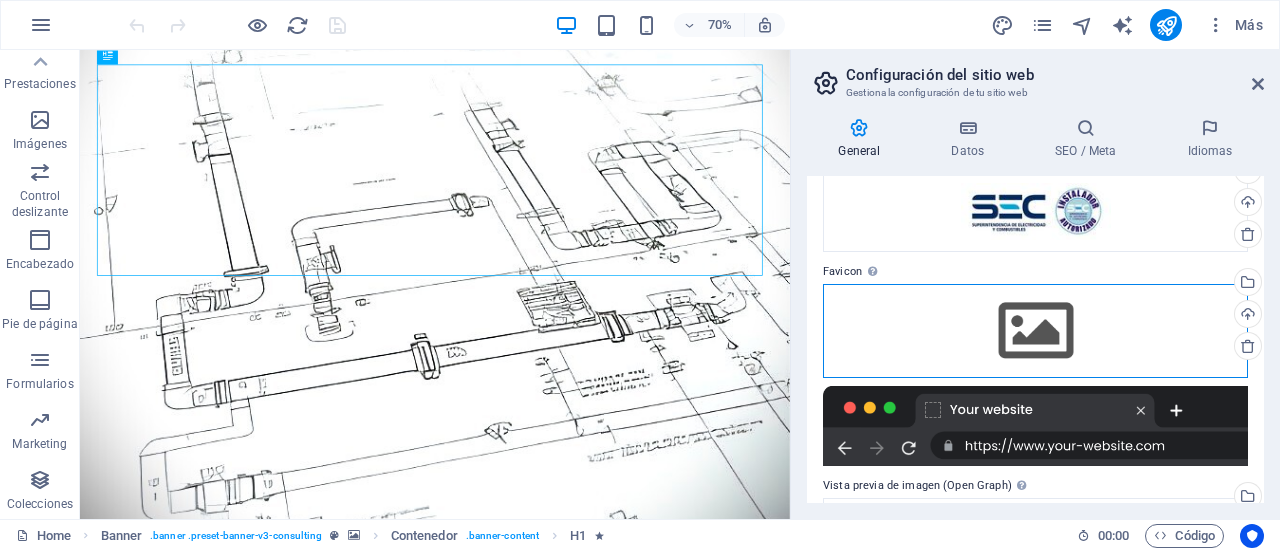 click on "Arrastra archivos aquí, haz clic para escoger archivos o  selecciona archivos de Archivos o de nuestra galería gratuita de fotos y vídeos" at bounding box center (1035, 331) 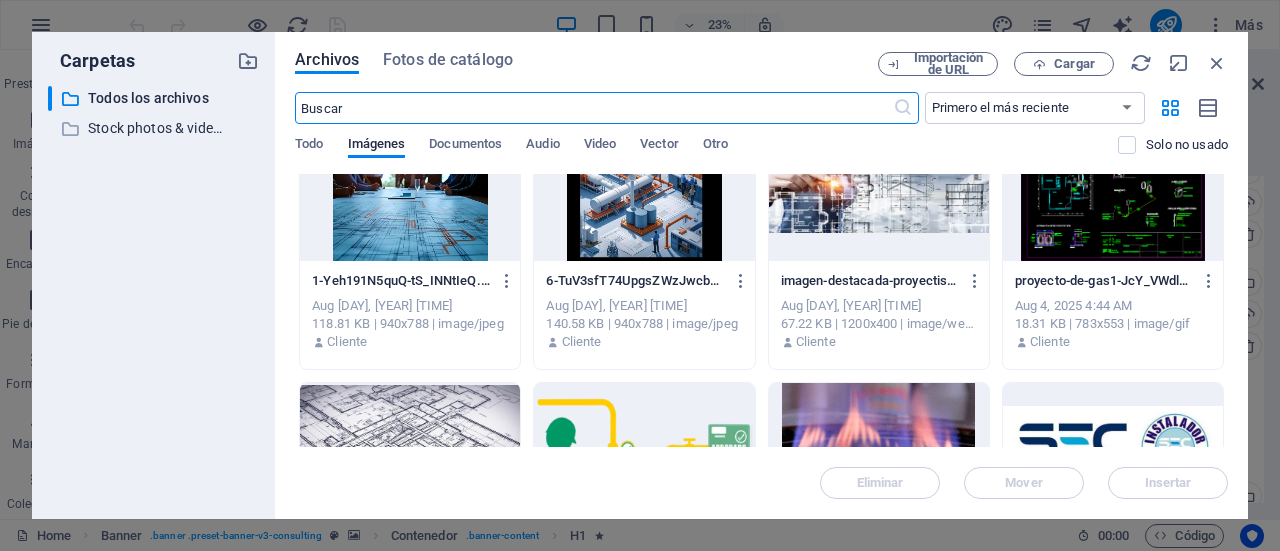scroll, scrollTop: 1000, scrollLeft: 0, axis: vertical 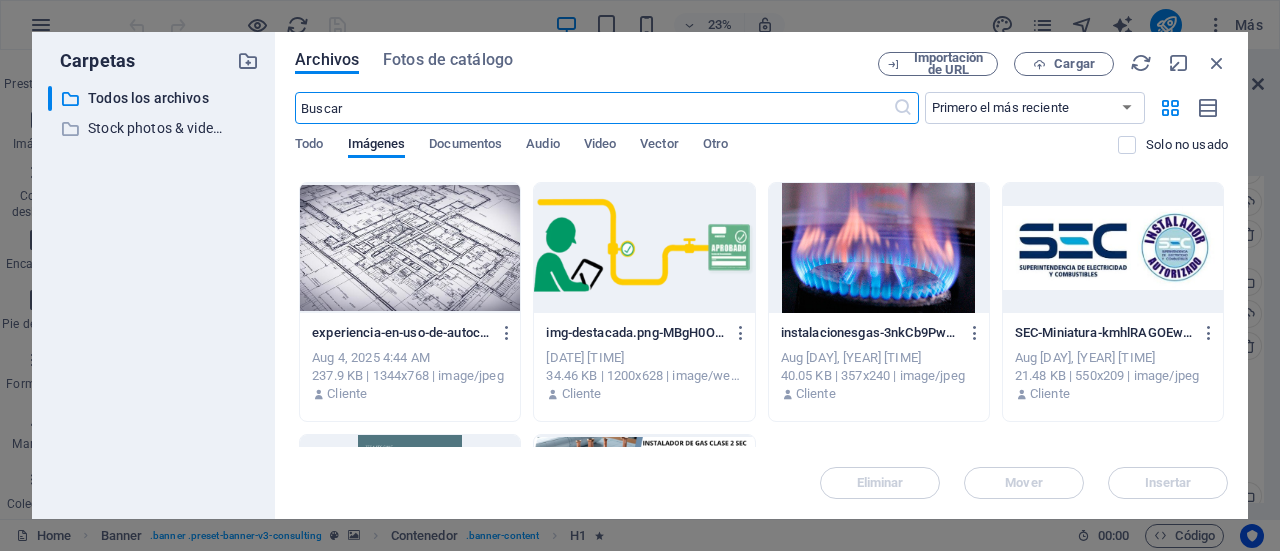 click at bounding box center (1113, 248) 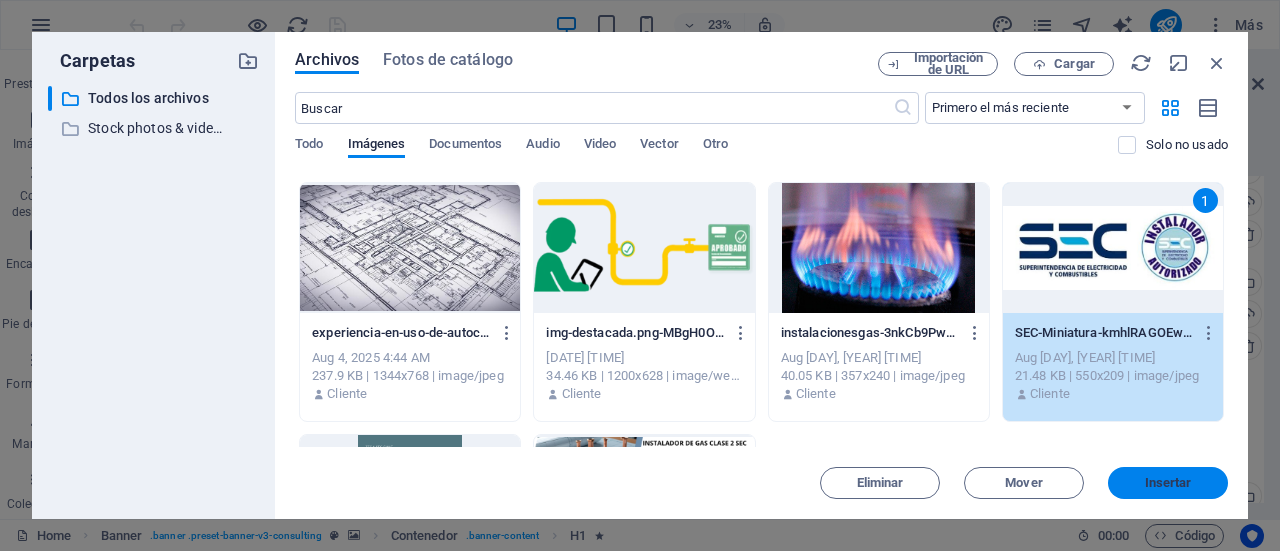 click on "Insertar" at bounding box center (1168, 483) 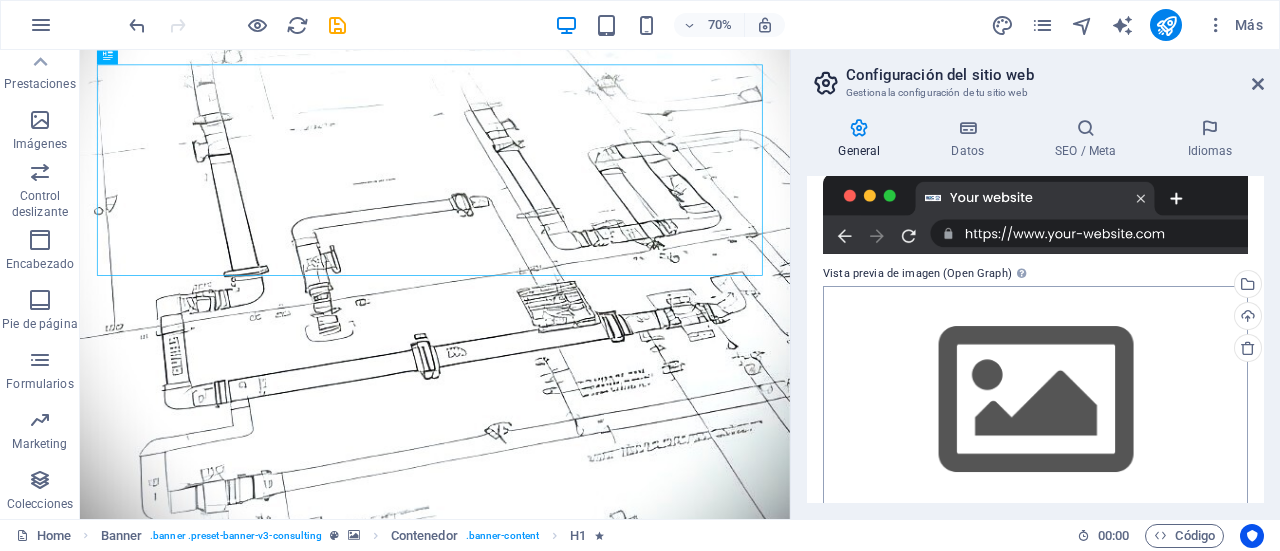 scroll, scrollTop: 405, scrollLeft: 0, axis: vertical 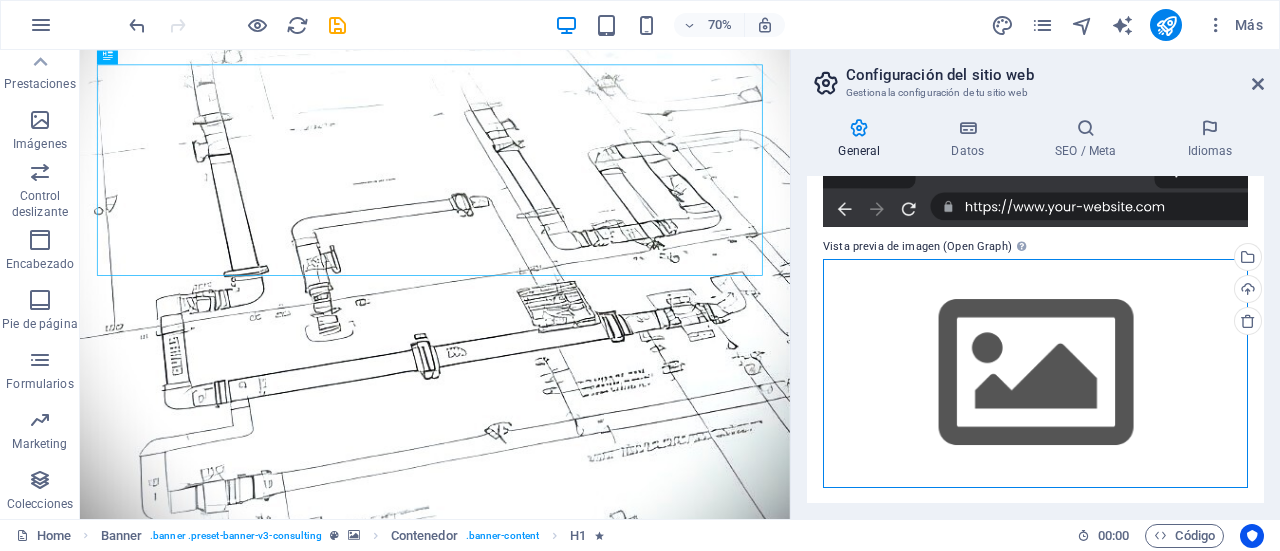 click on "Arrastra archivos aquí, haz clic para escoger archivos o  selecciona archivos de Archivos o de nuestra galería gratuita de fotos y vídeos" at bounding box center (1035, 373) 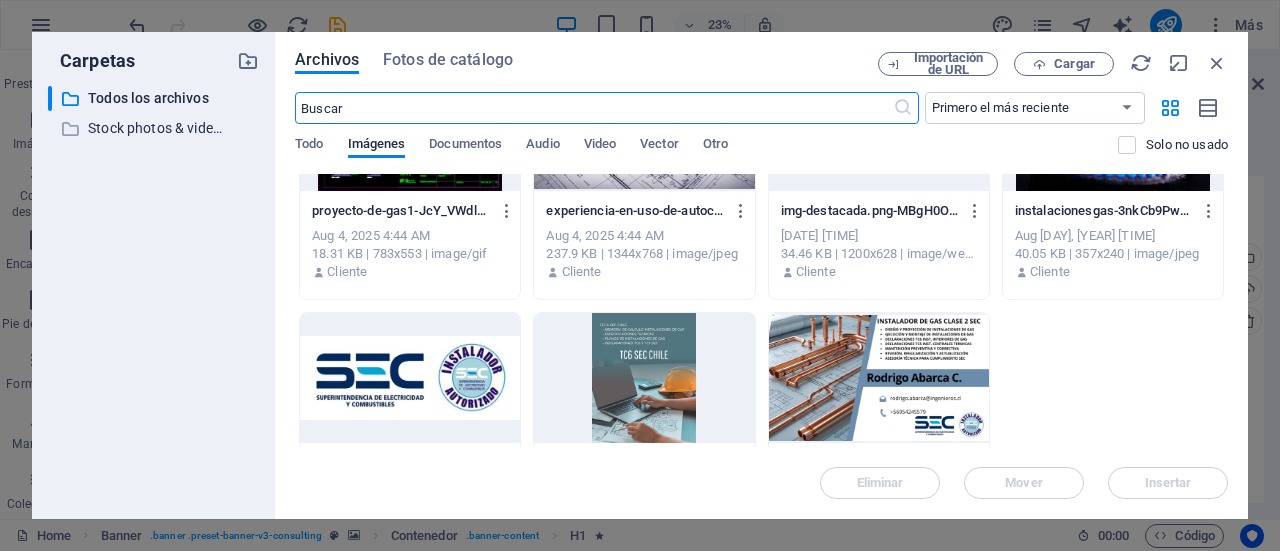 scroll, scrollTop: 1200, scrollLeft: 0, axis: vertical 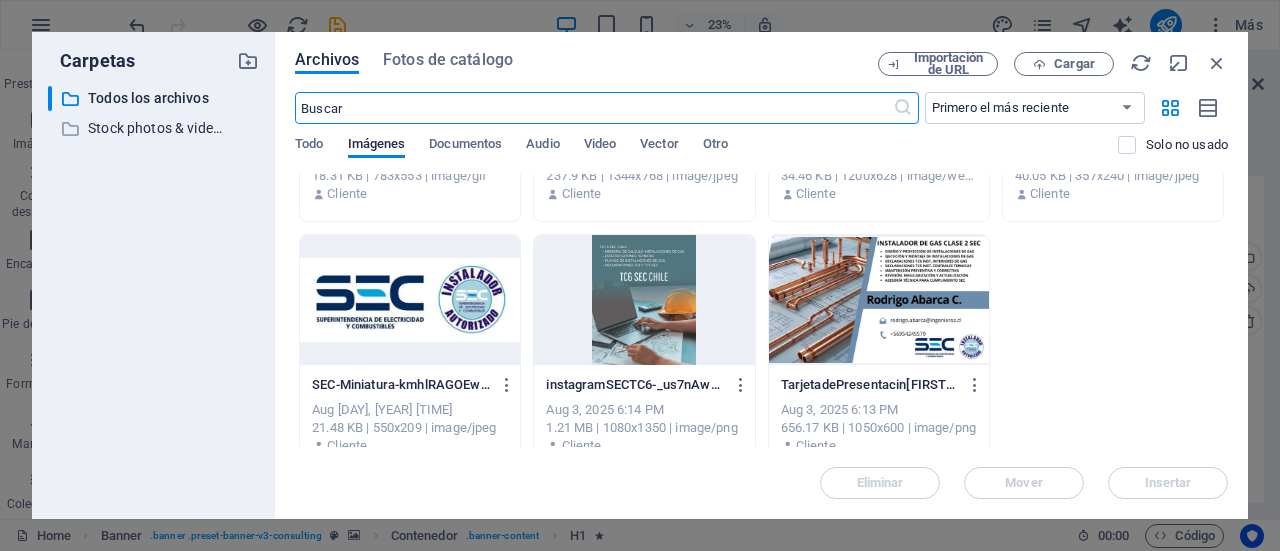 click at bounding box center [644, 300] 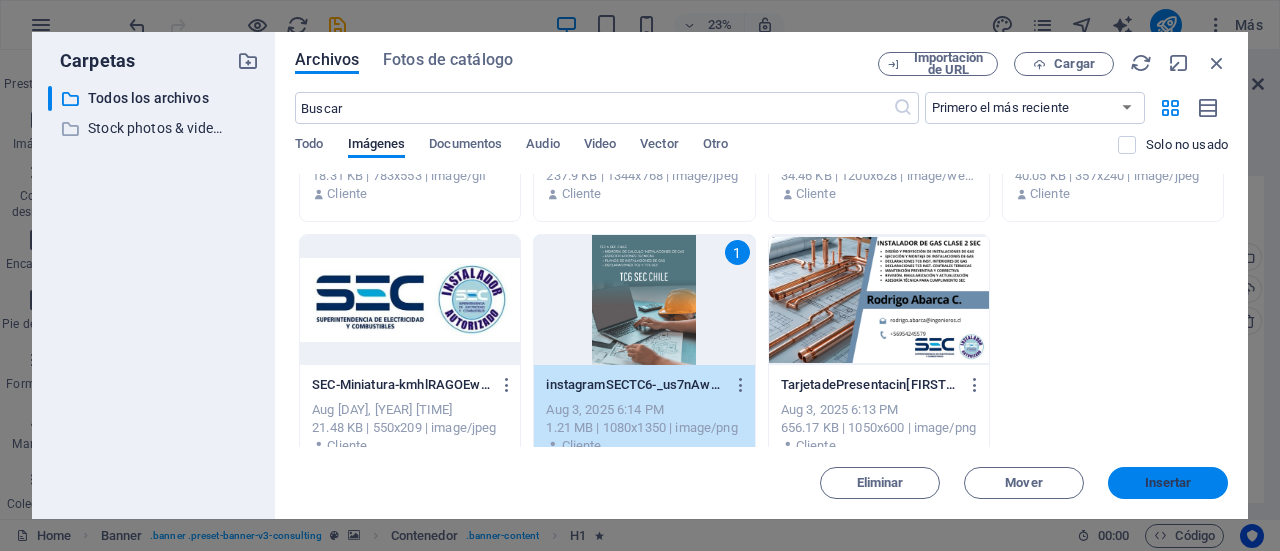 click on "Insertar" at bounding box center [1168, 483] 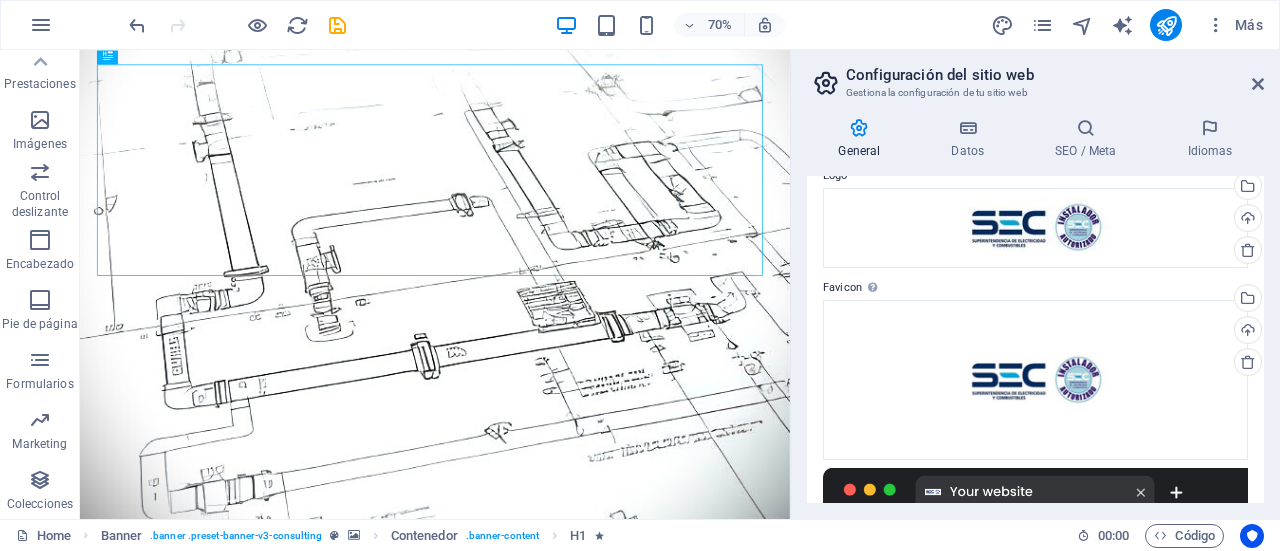scroll, scrollTop: 0, scrollLeft: 0, axis: both 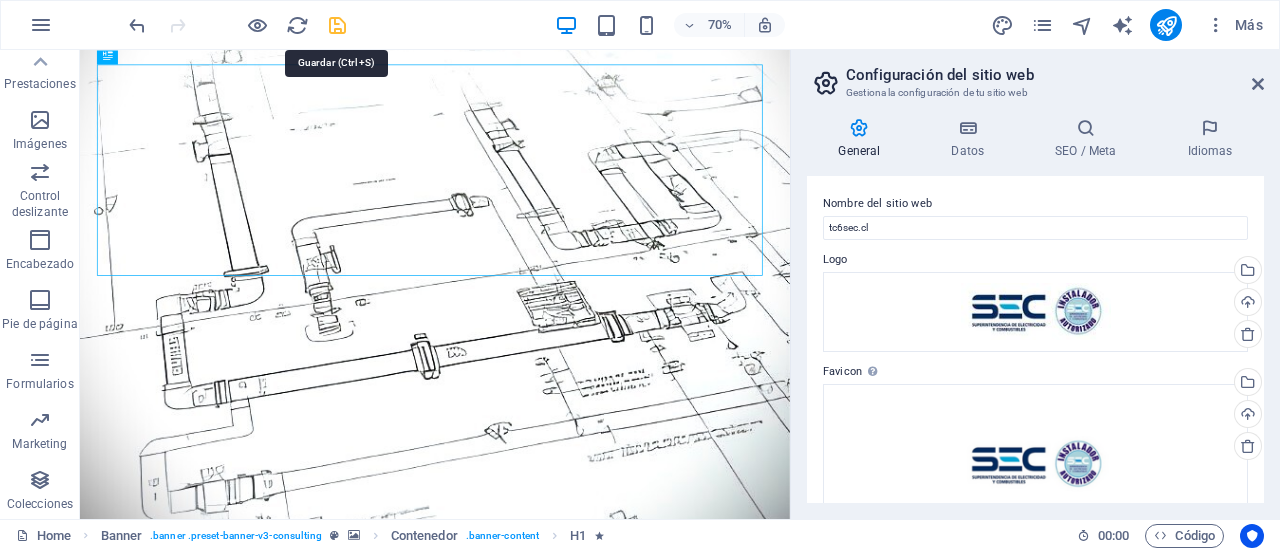 click at bounding box center (337, 25) 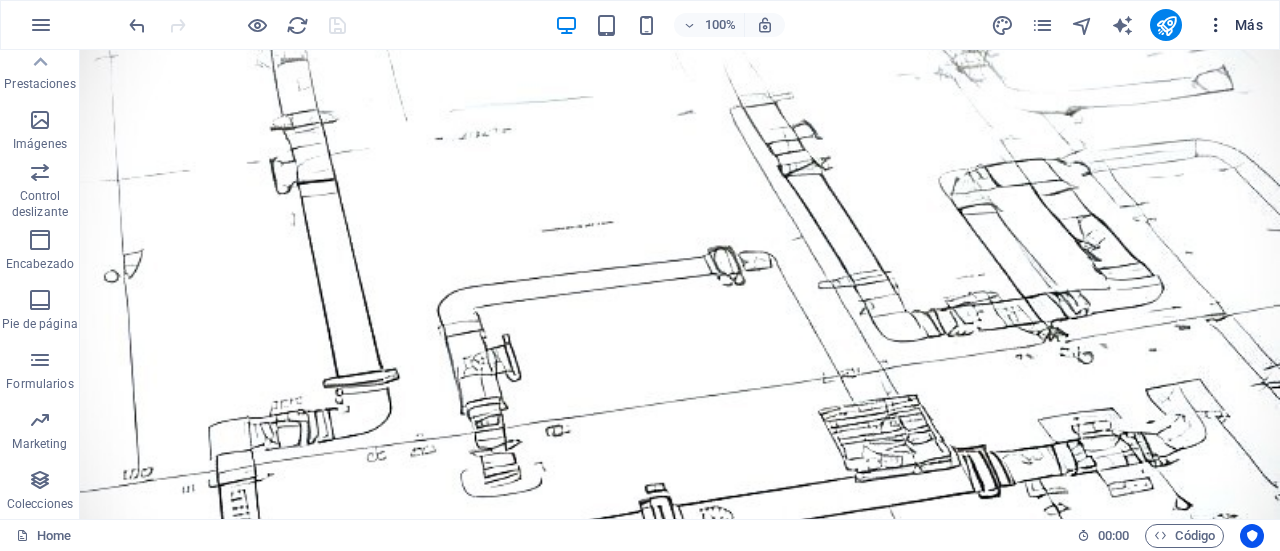 click at bounding box center (1216, 25) 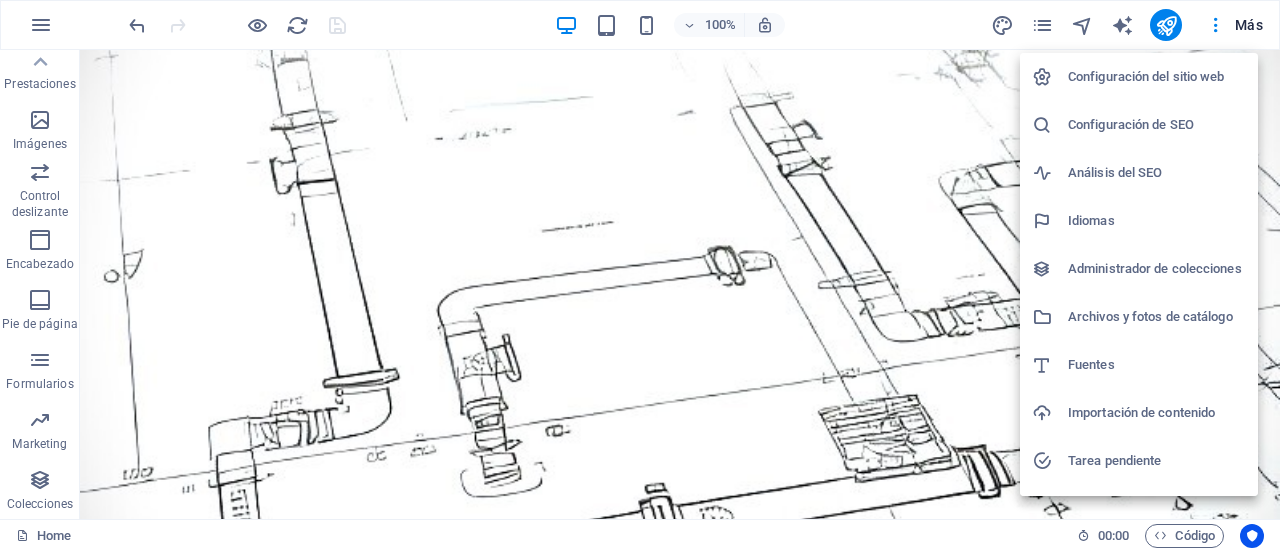 click on "Configuración del sitio web" at bounding box center (1157, 77) 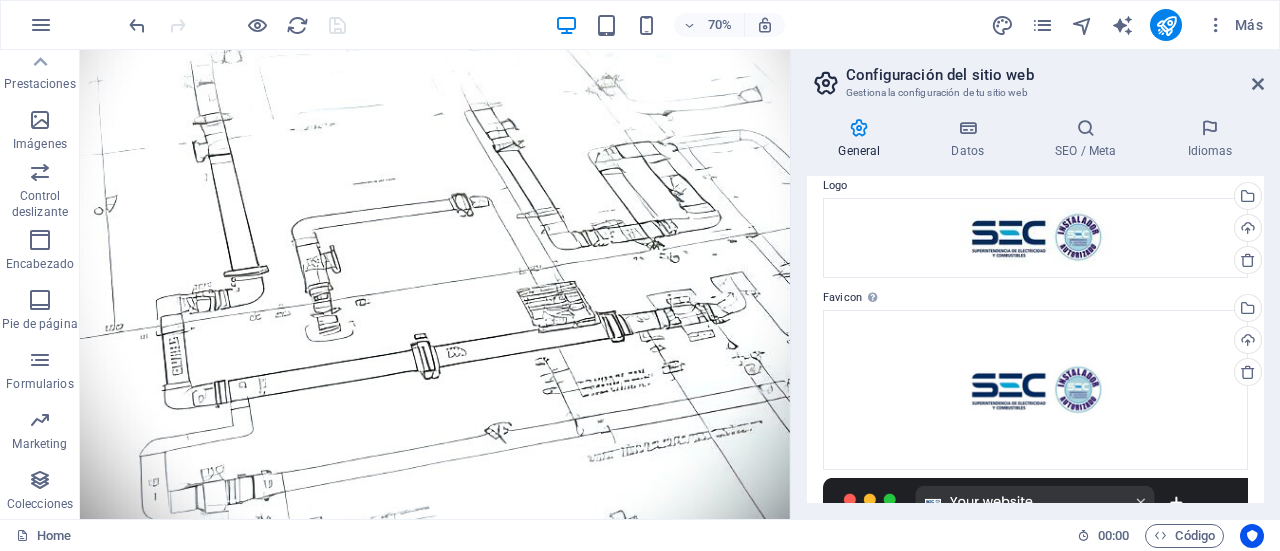 scroll, scrollTop: 0, scrollLeft: 0, axis: both 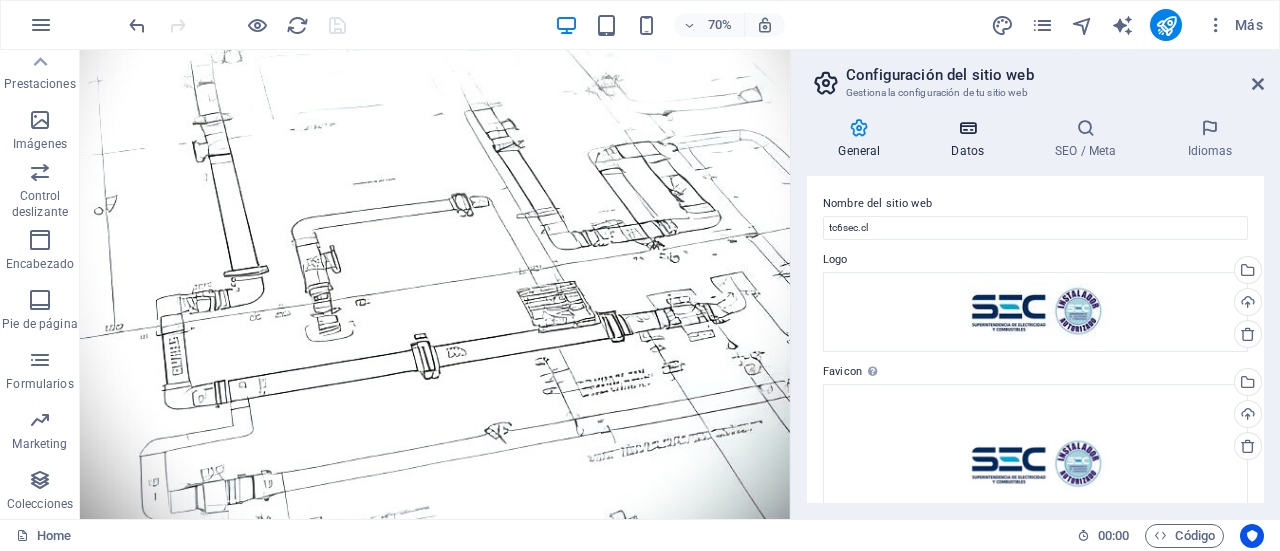 click on "Datos" at bounding box center [972, 139] 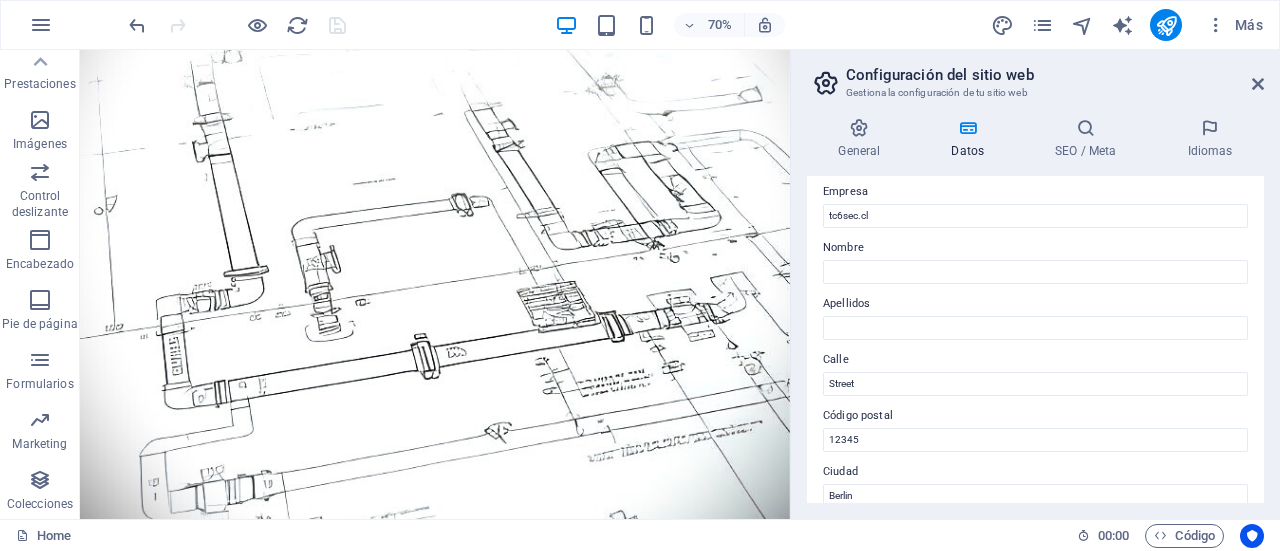 scroll, scrollTop: 0, scrollLeft: 0, axis: both 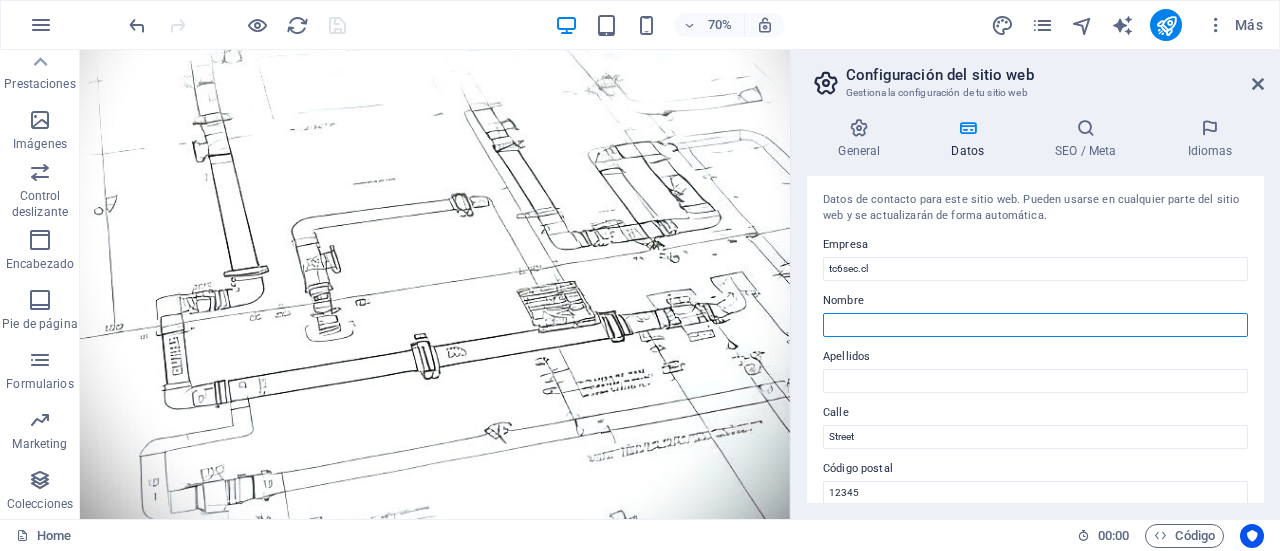 click on "Nombre" at bounding box center (1035, 325) 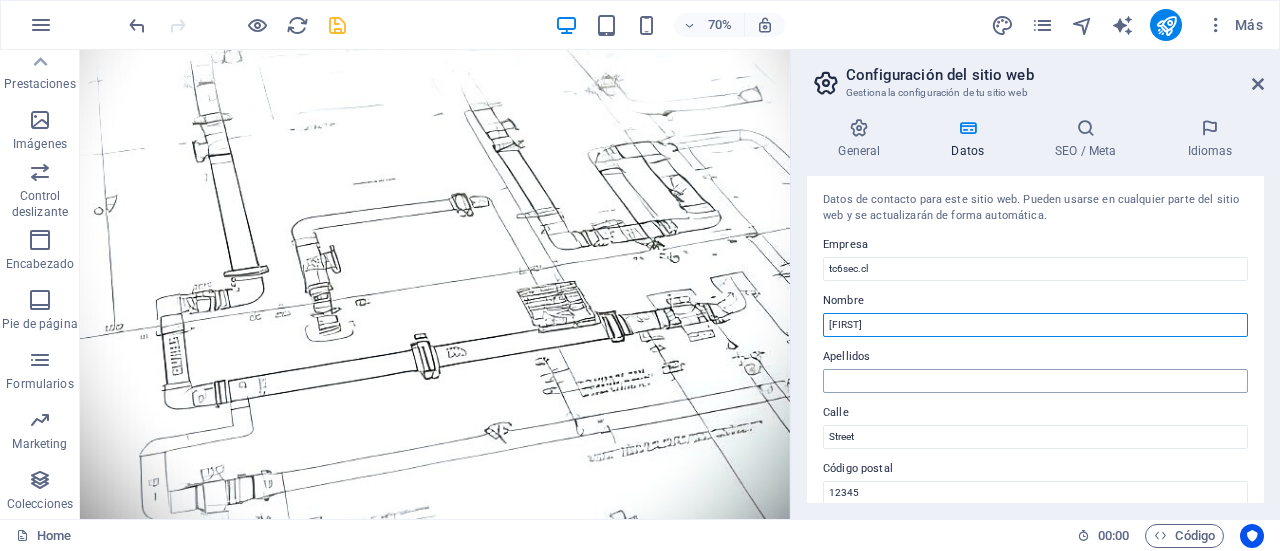 type on "[FIRST]" 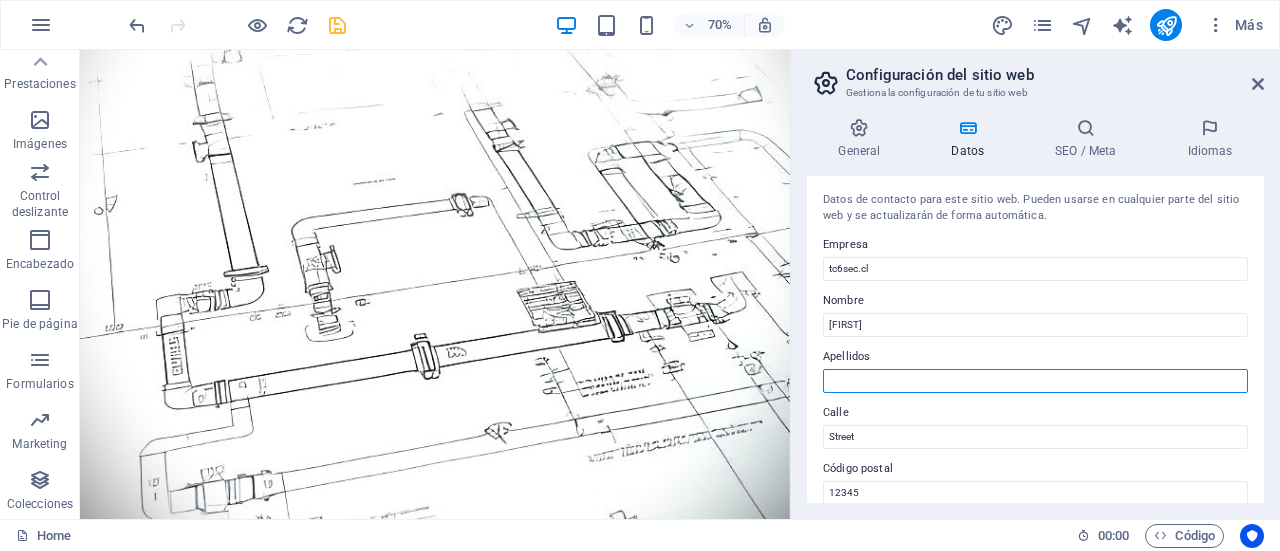click on "Apellidos" at bounding box center [1035, 381] 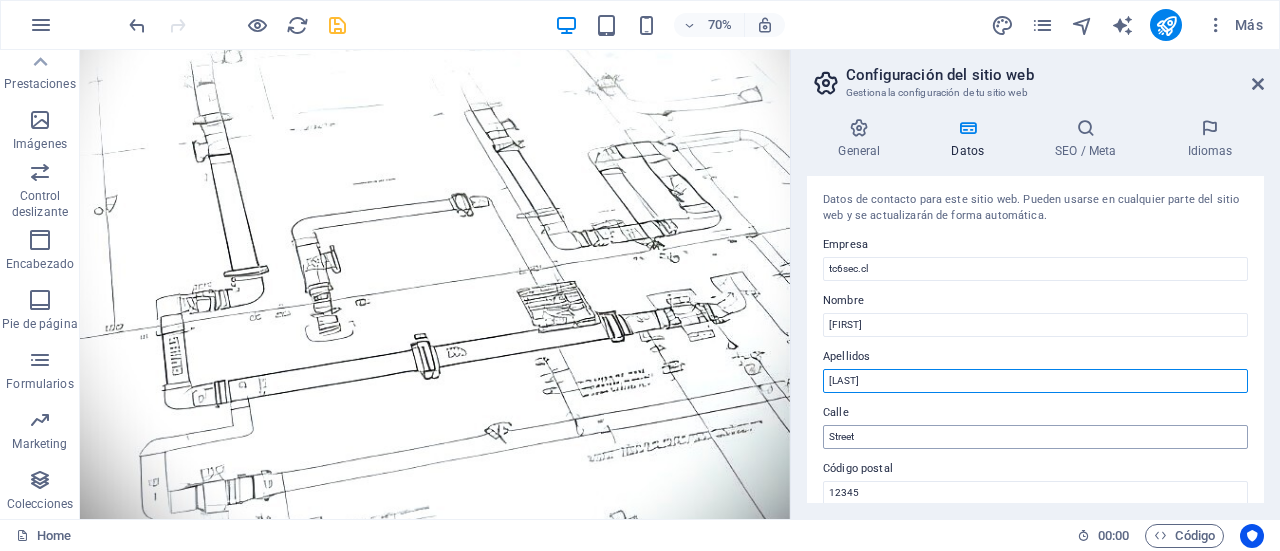 scroll, scrollTop: 100, scrollLeft: 0, axis: vertical 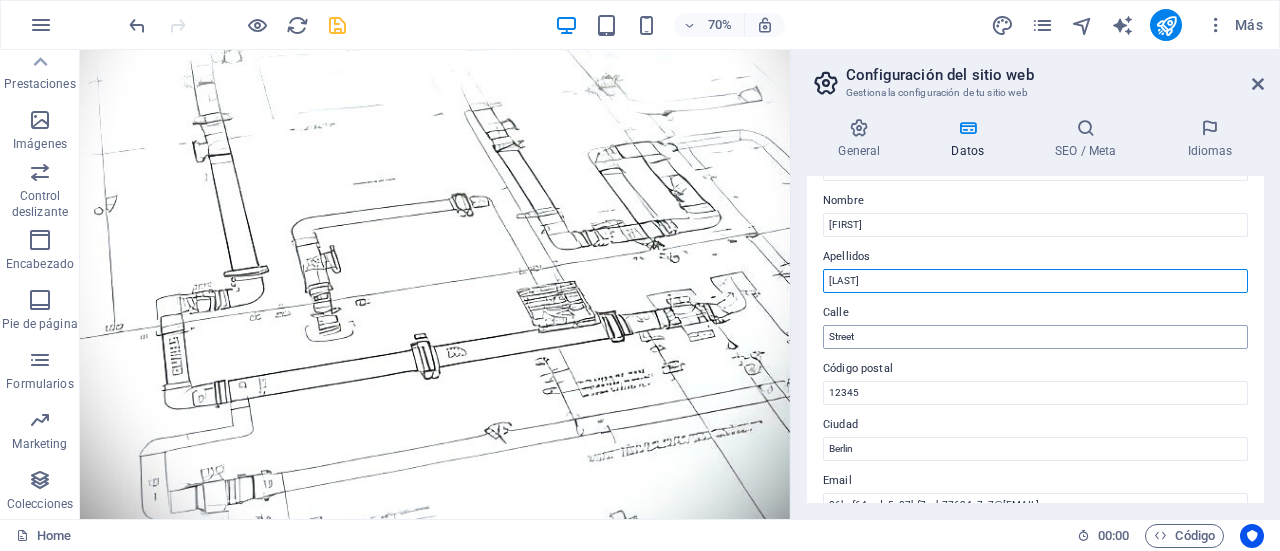 type on "[LAST]" 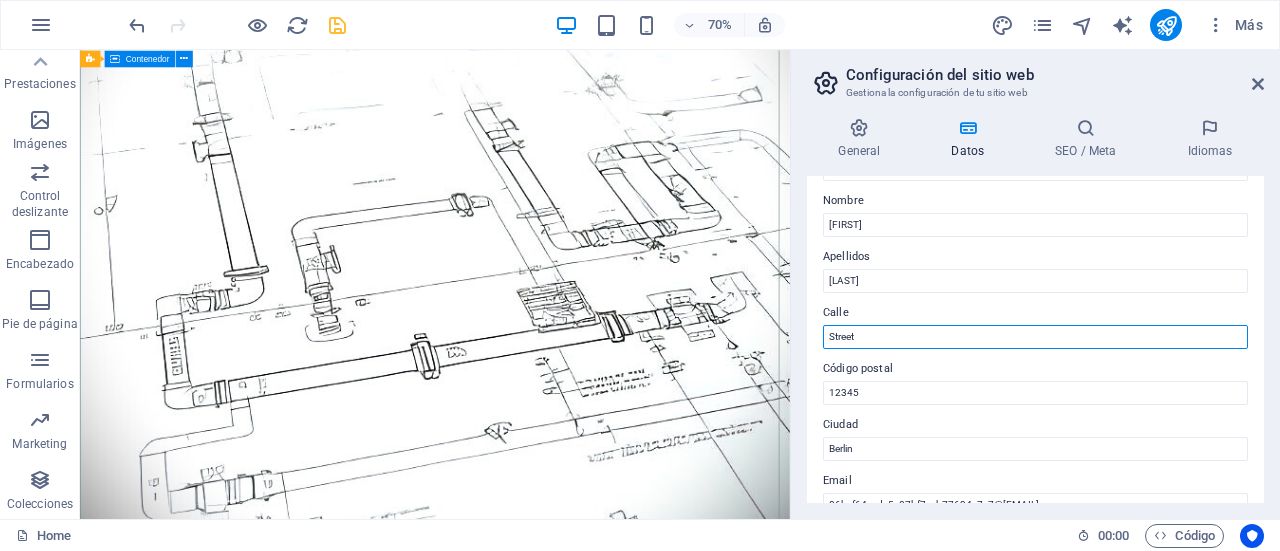 drag, startPoint x: 1065, startPoint y: 437, endPoint x: 875, endPoint y: 375, distance: 199.85995 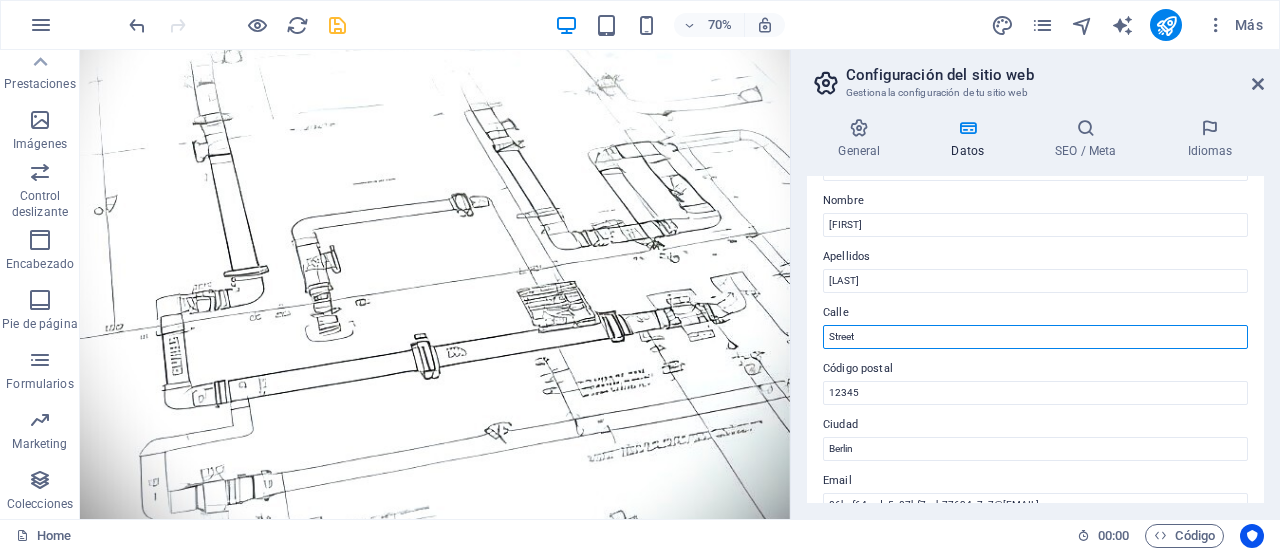 click on "Street" at bounding box center (1035, 337) 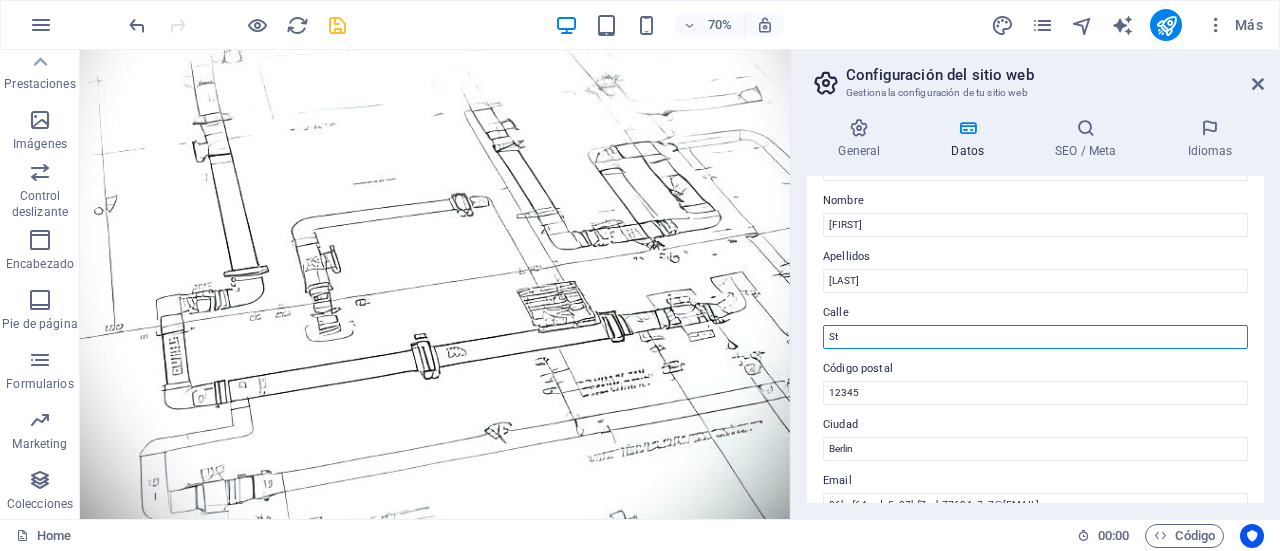 type on "S" 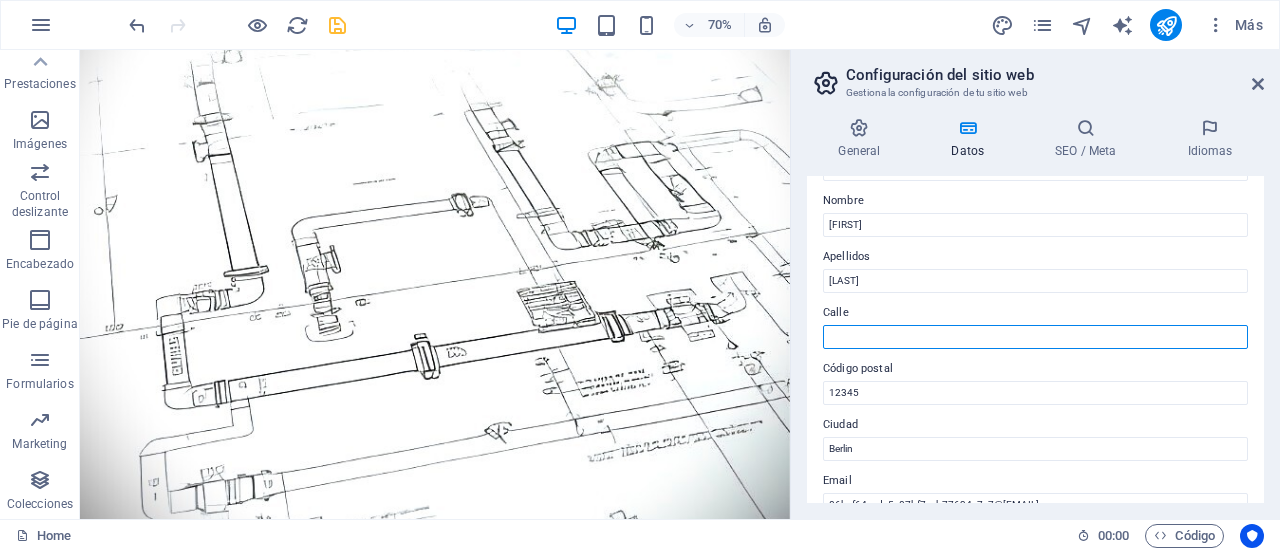 scroll, scrollTop: 200, scrollLeft: 0, axis: vertical 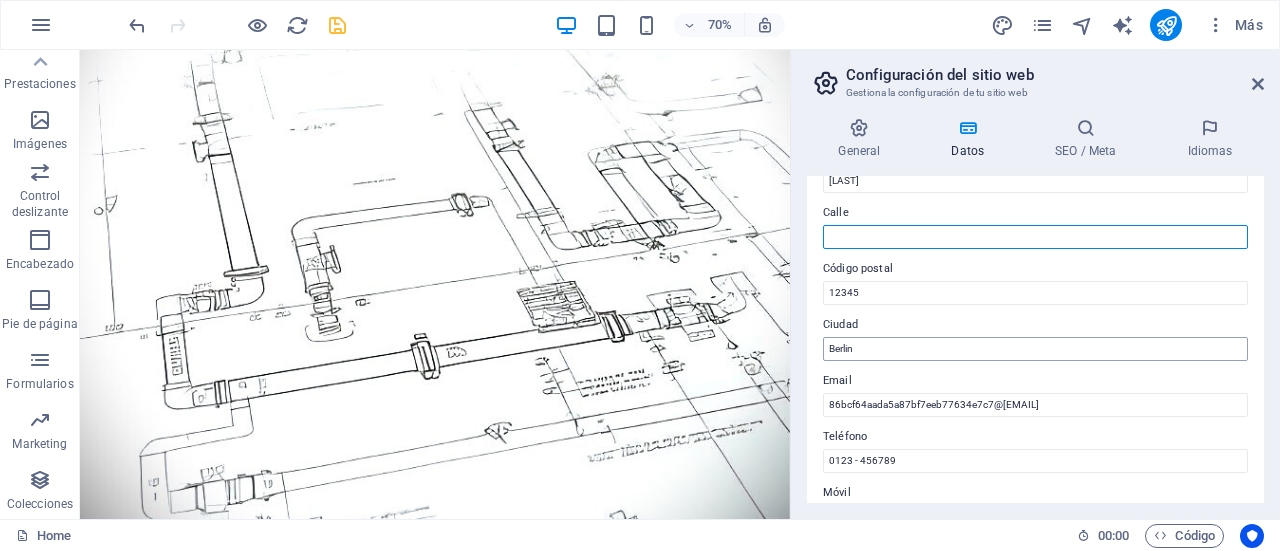 type 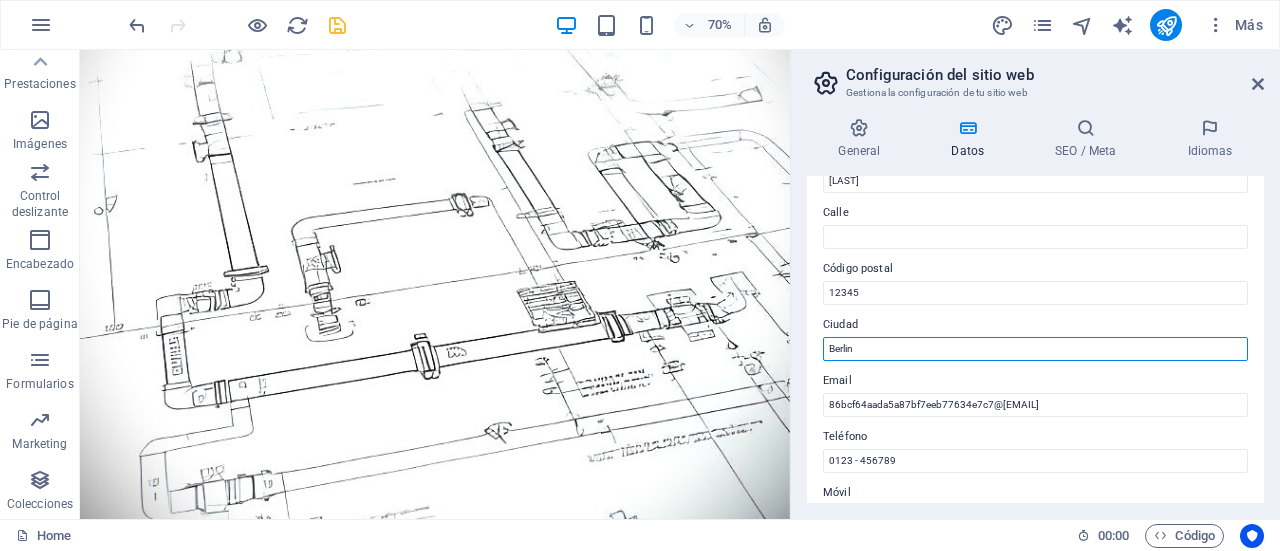 drag, startPoint x: 925, startPoint y: 355, endPoint x: 870, endPoint y: 355, distance: 55 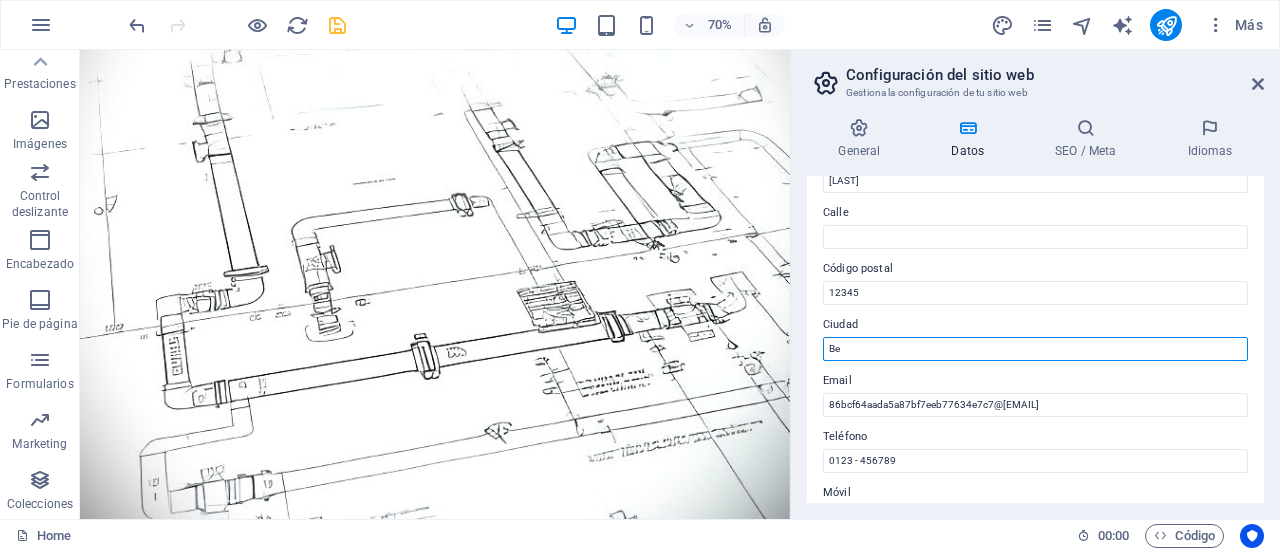 type on "B" 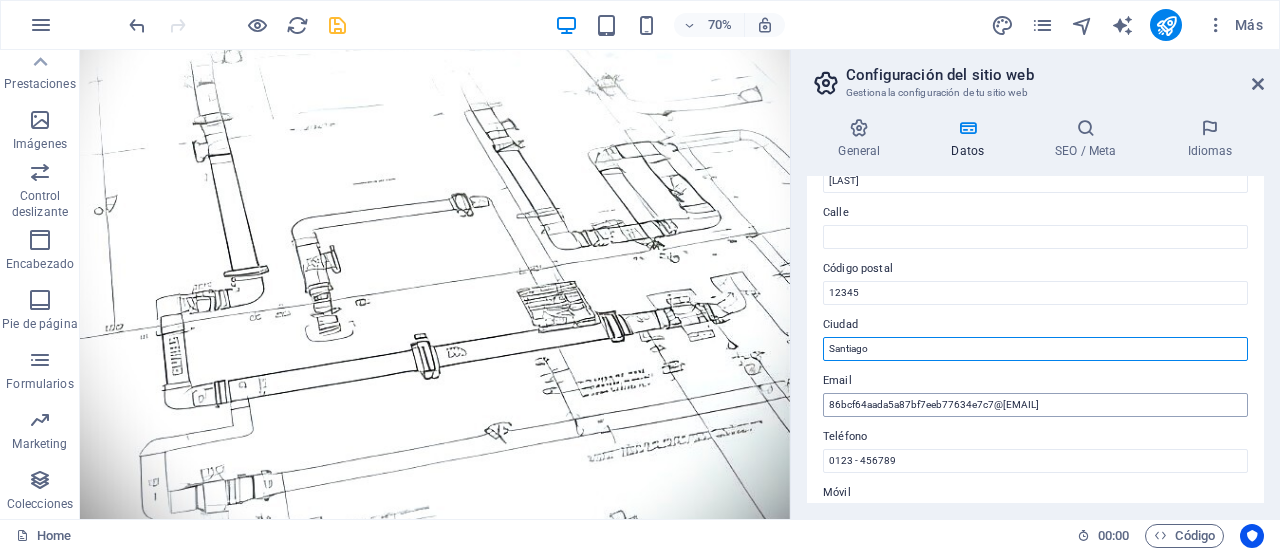 type on "Santiago" 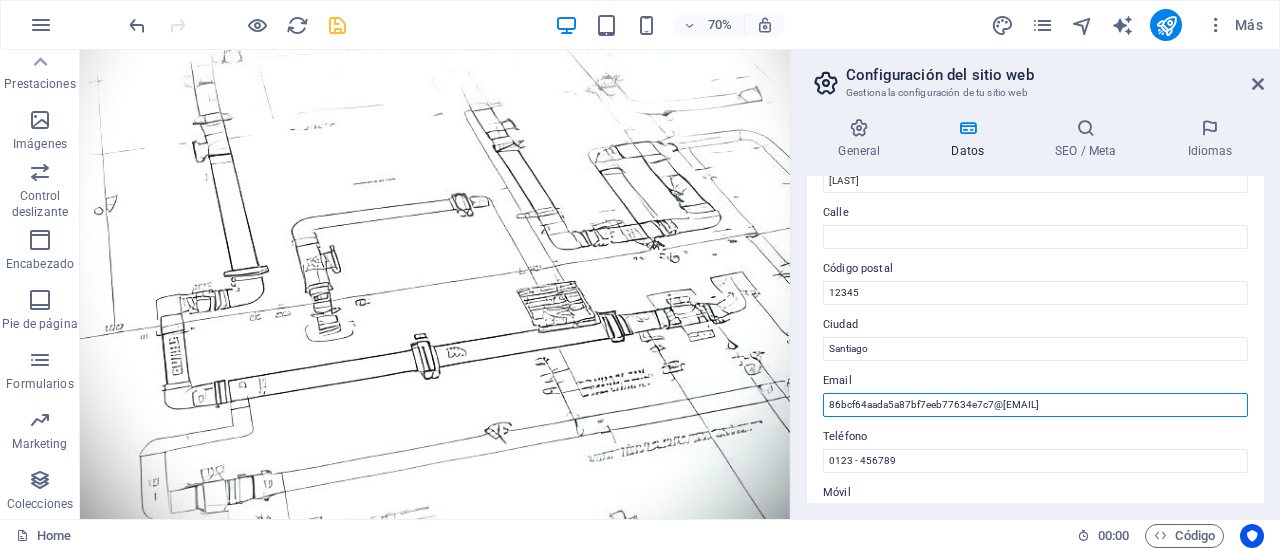 click on "86bcf64aada5a87bf7eeb77634e7c7@[EMAIL]" at bounding box center (1035, 405) 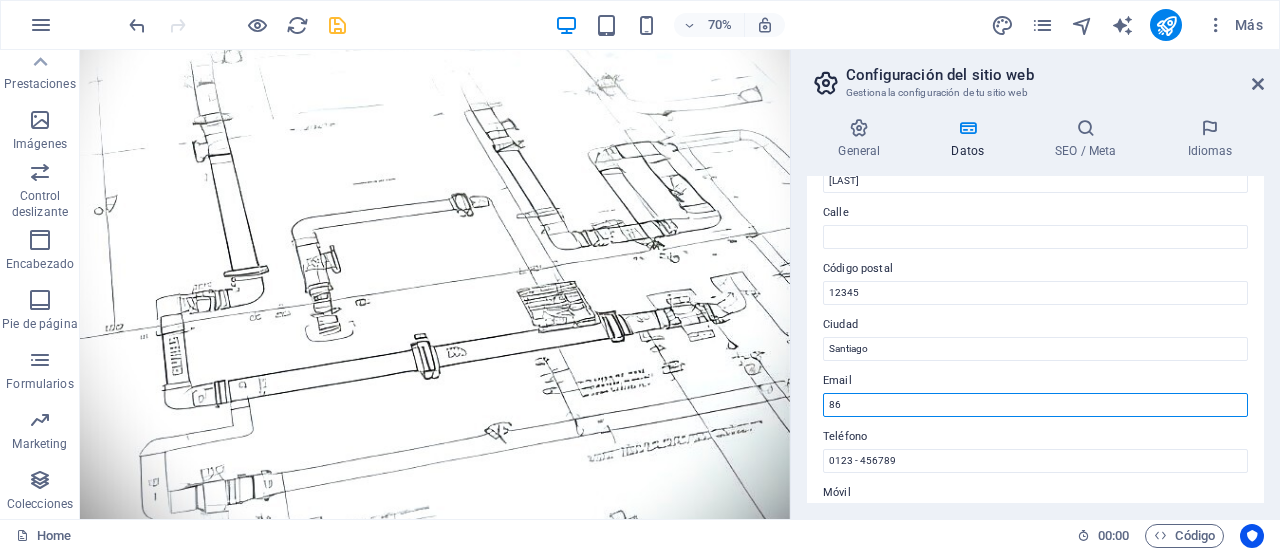 type on "8" 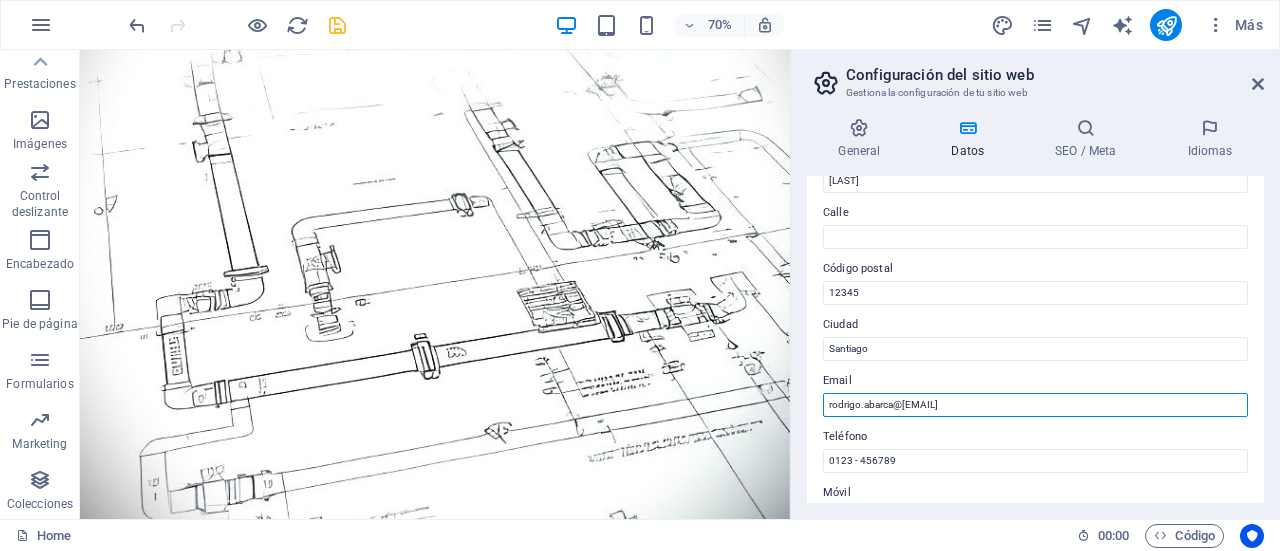 type on "rodrigo.abarca@[EMAIL]" 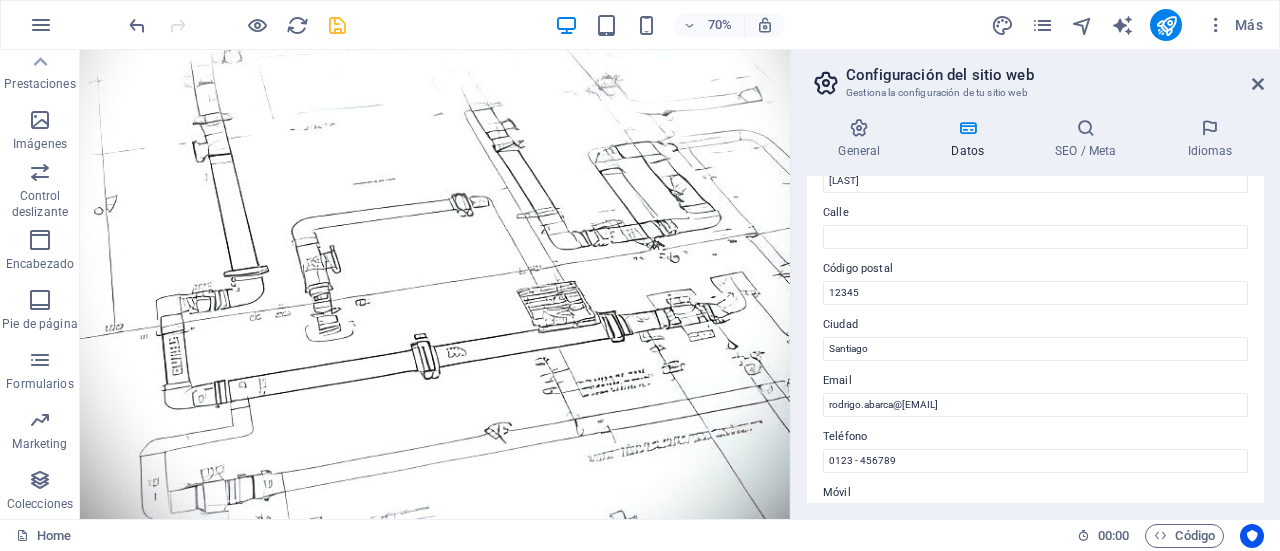 click on "Teléfono" at bounding box center (1035, 437) 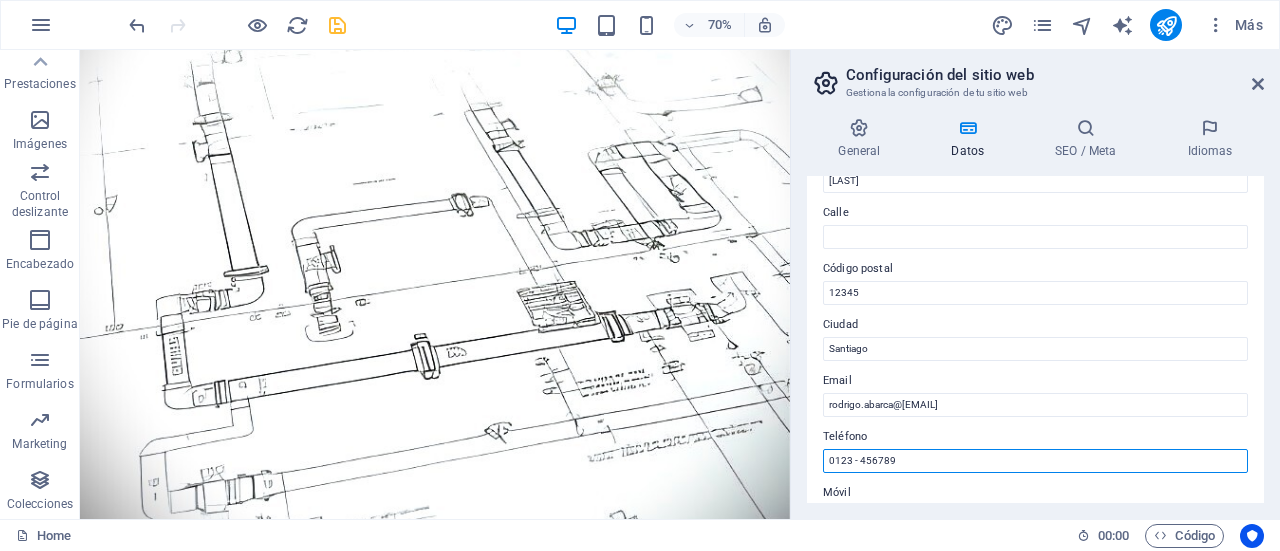 click on "0123 - 456789" at bounding box center (1035, 461) 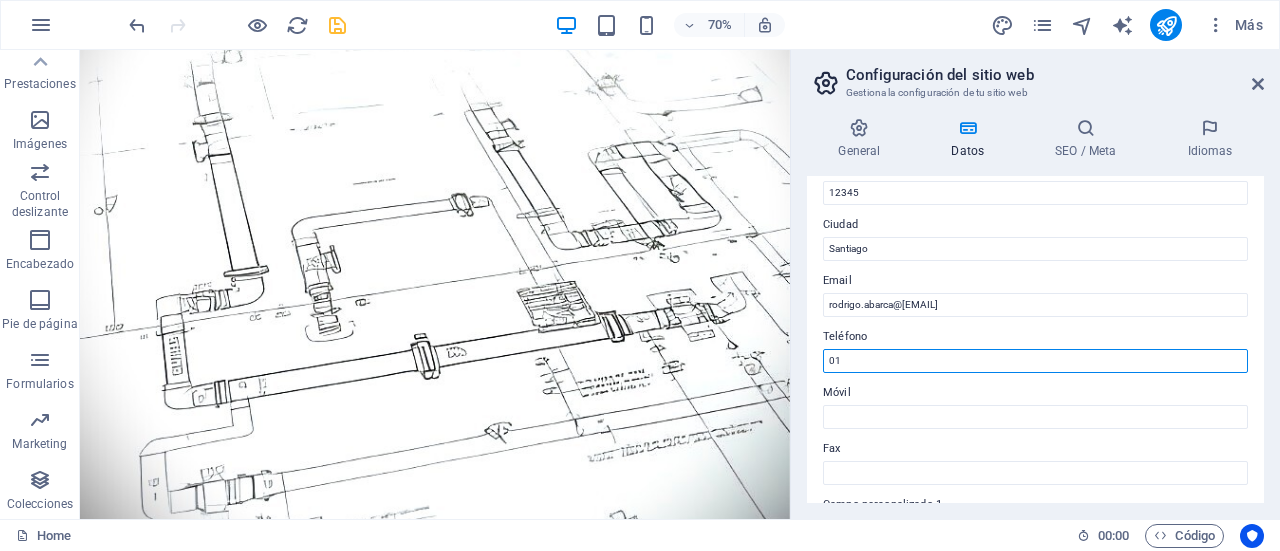 type on "0" 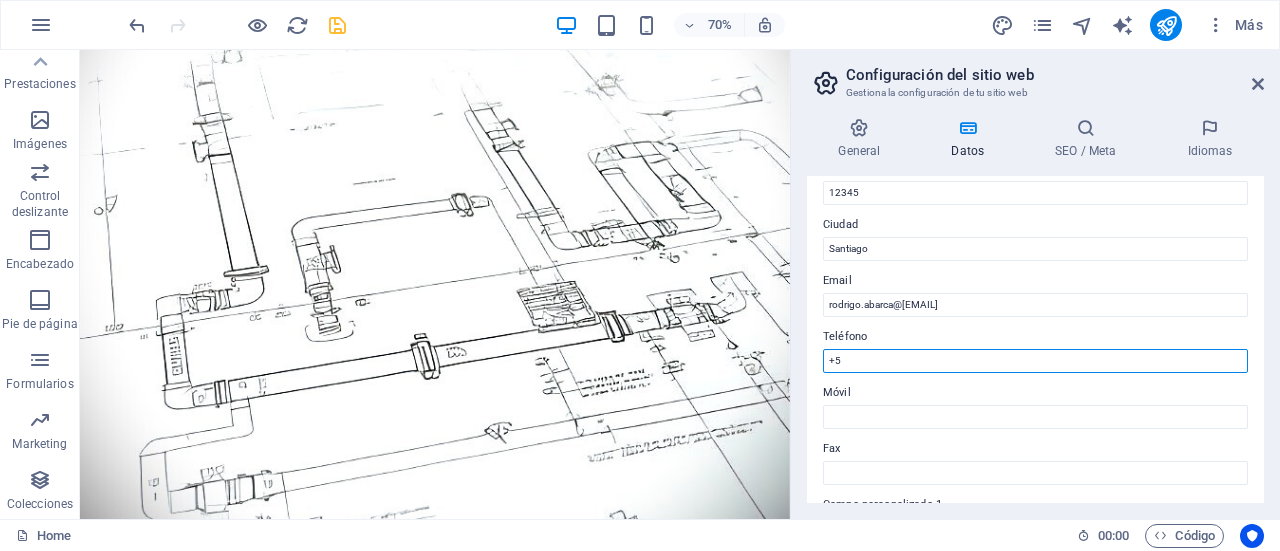type on "+" 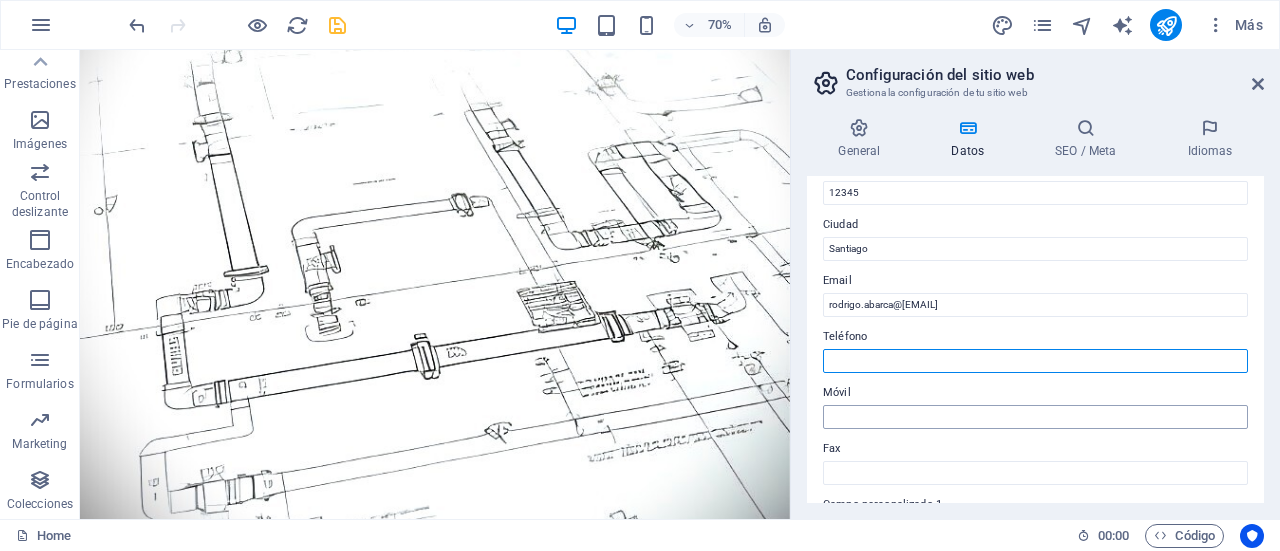 type 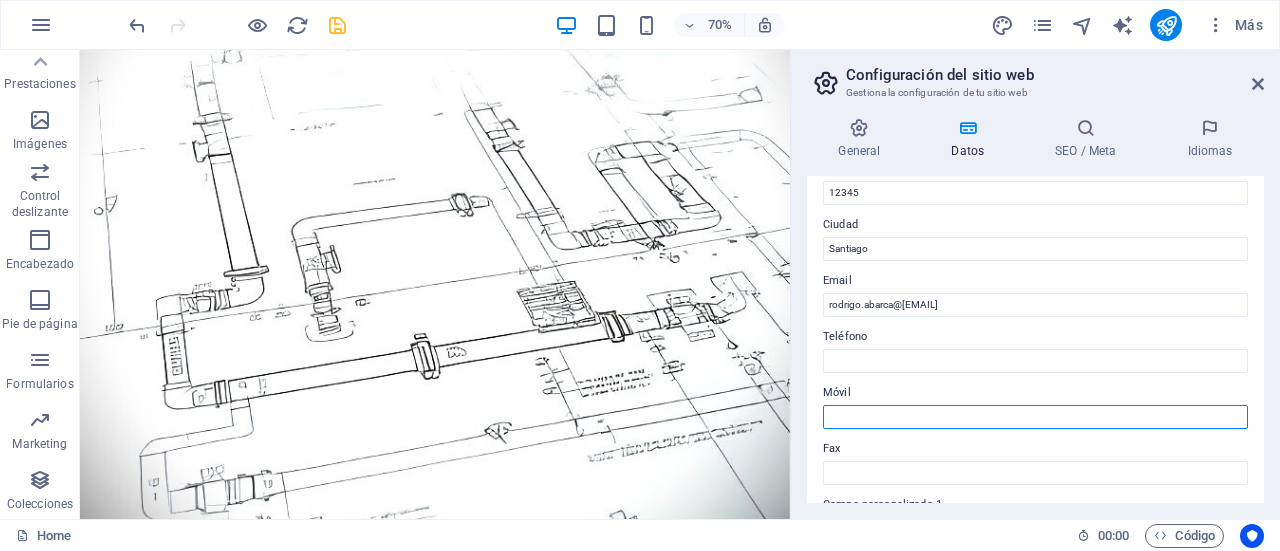 click on "Móvil" at bounding box center (1035, 417) 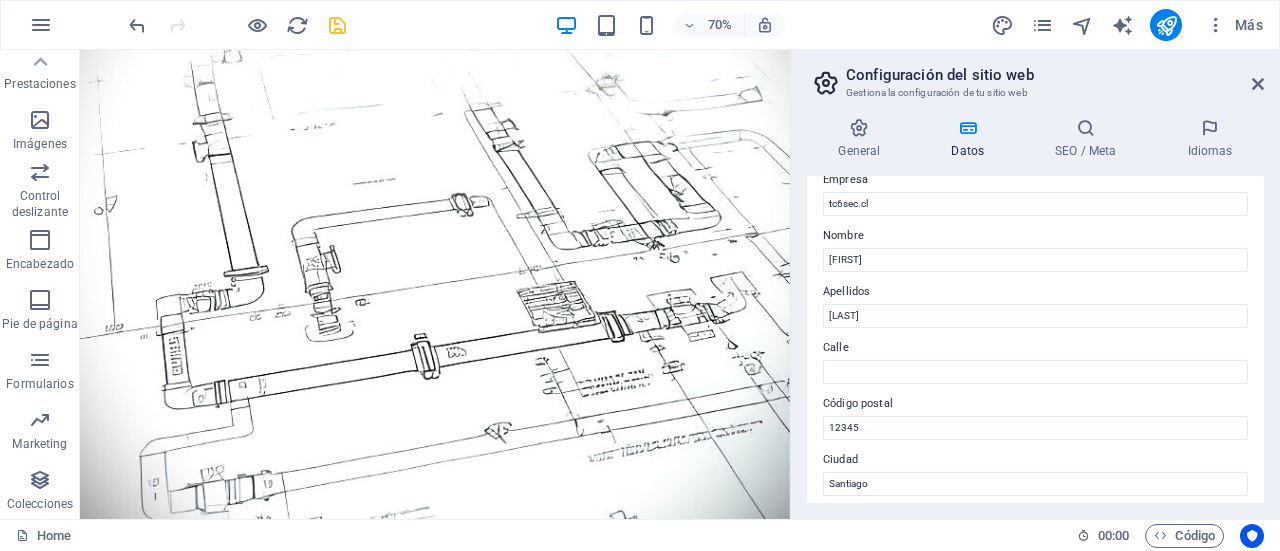 scroll, scrollTop: 0, scrollLeft: 0, axis: both 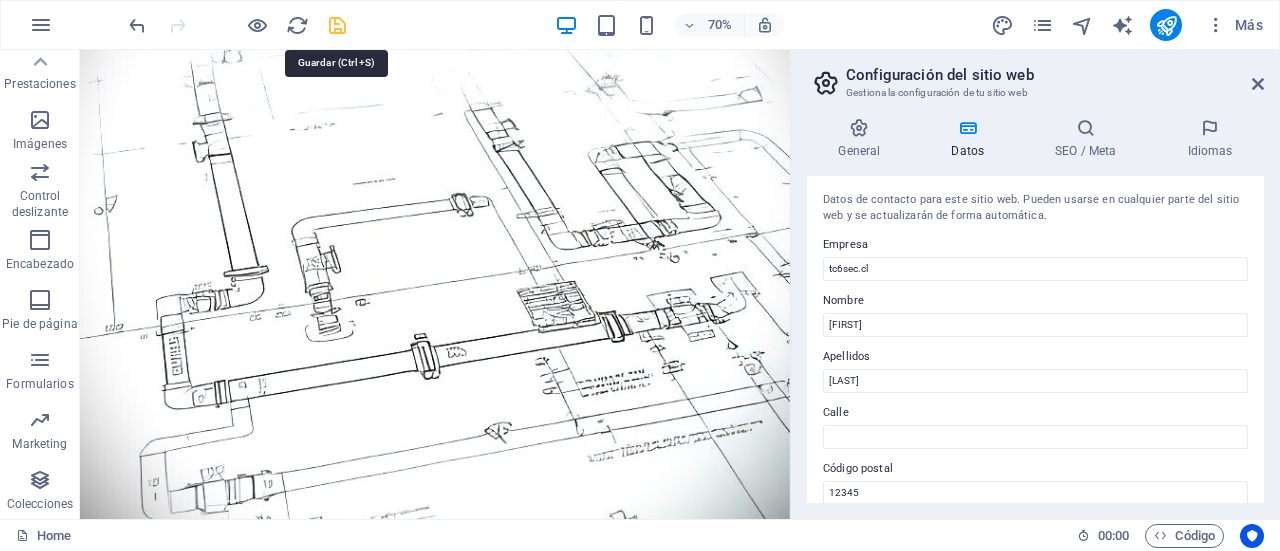 type on "[PHONE]" 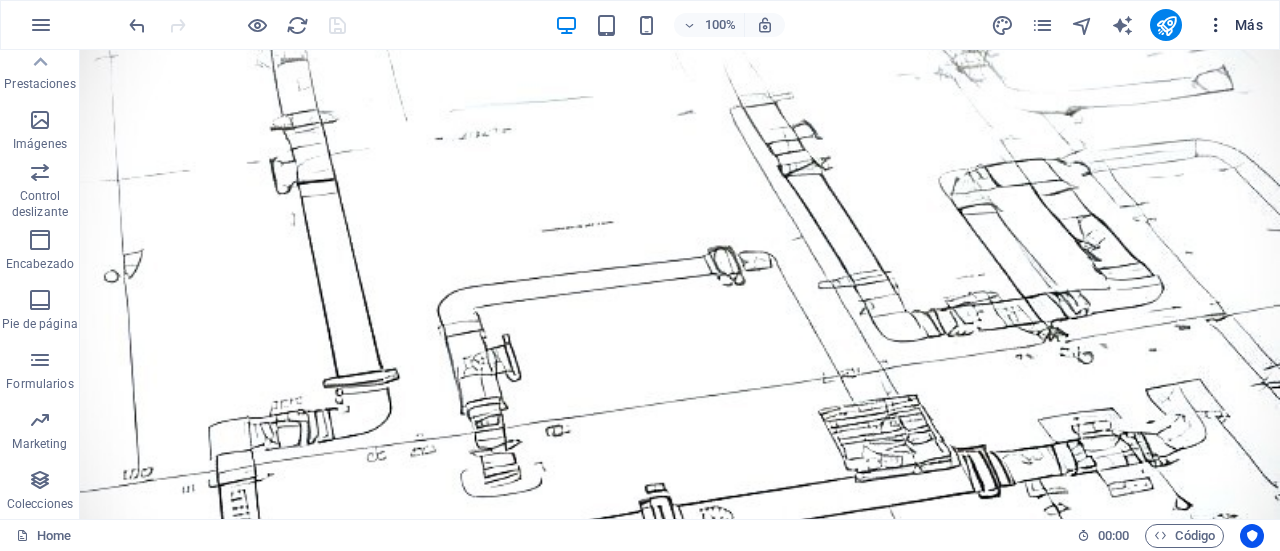 click at bounding box center (1216, 25) 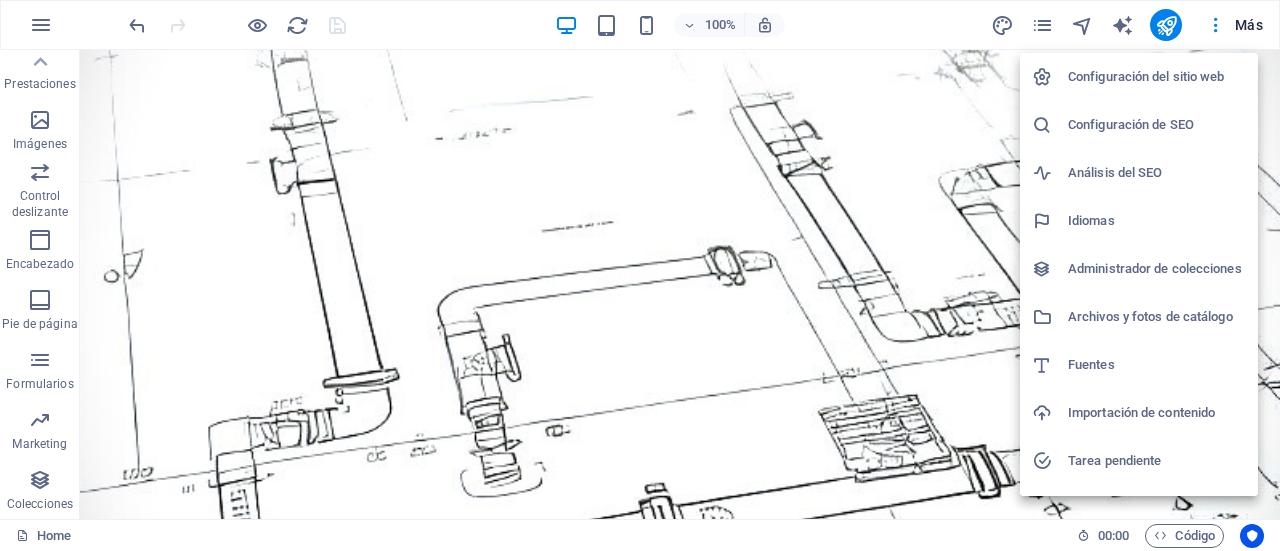 click at bounding box center (640, 275) 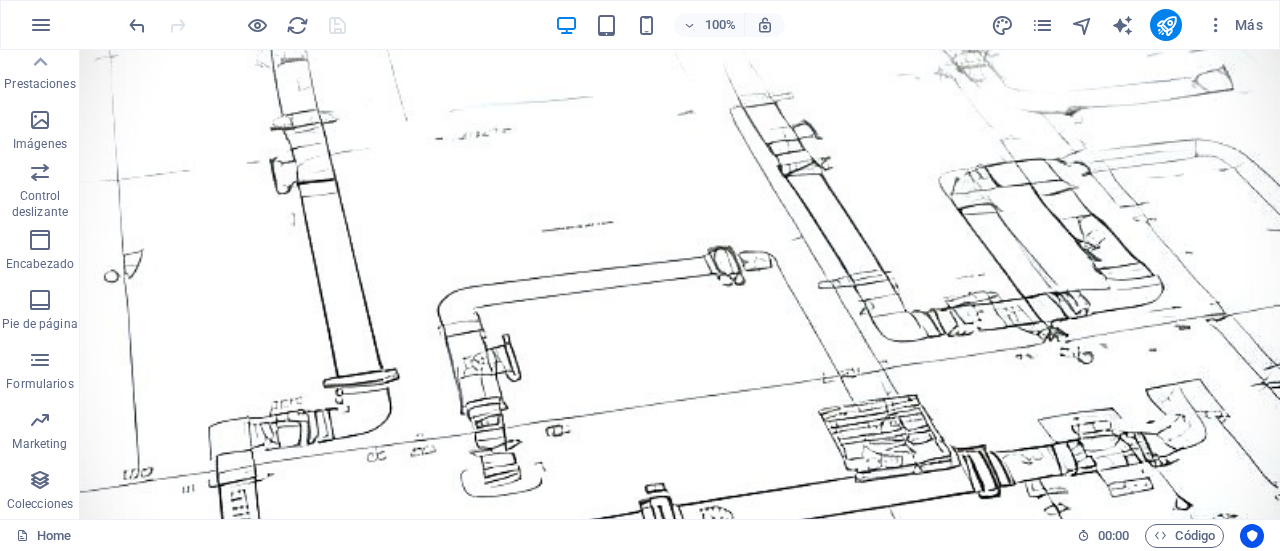 click on "Más" at bounding box center [1234, 25] 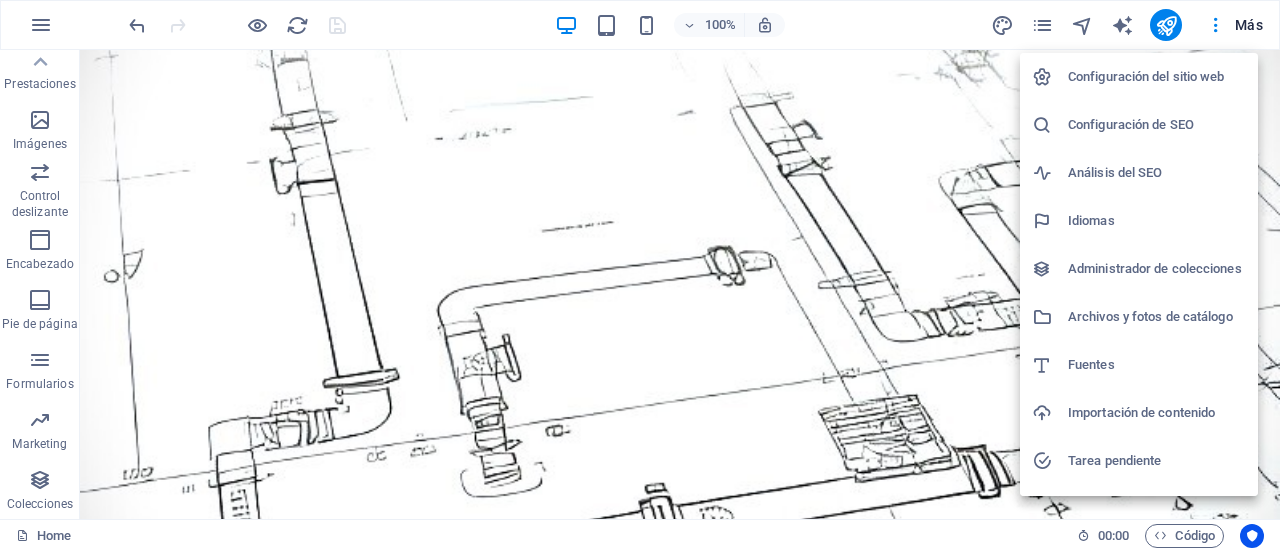 click on "Configuración del sitio web" at bounding box center [1157, 77] 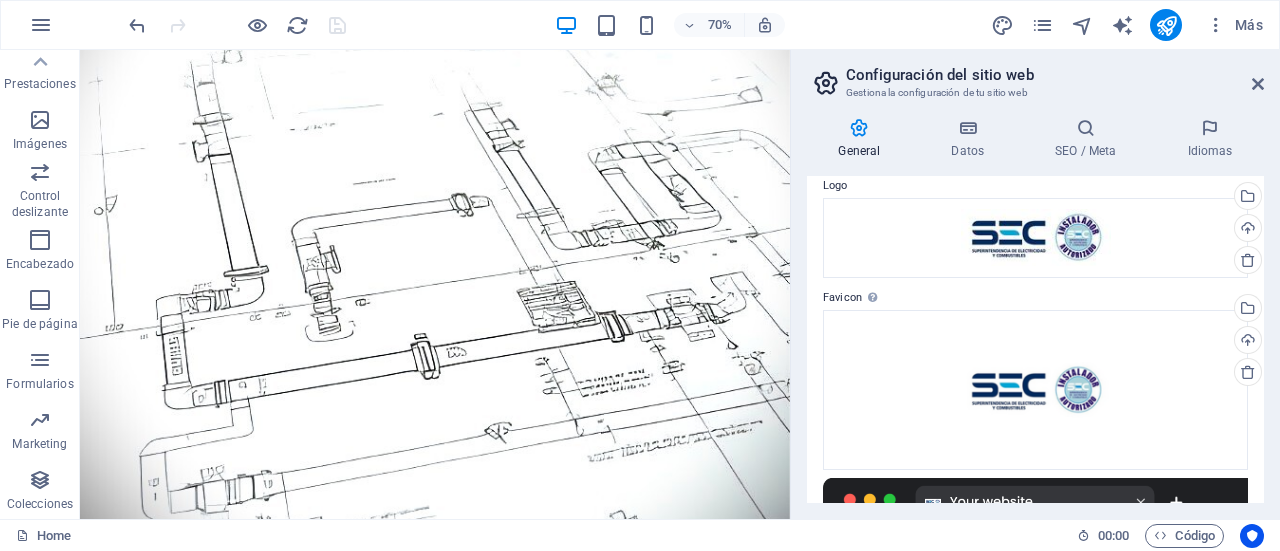 scroll, scrollTop: 0, scrollLeft: 0, axis: both 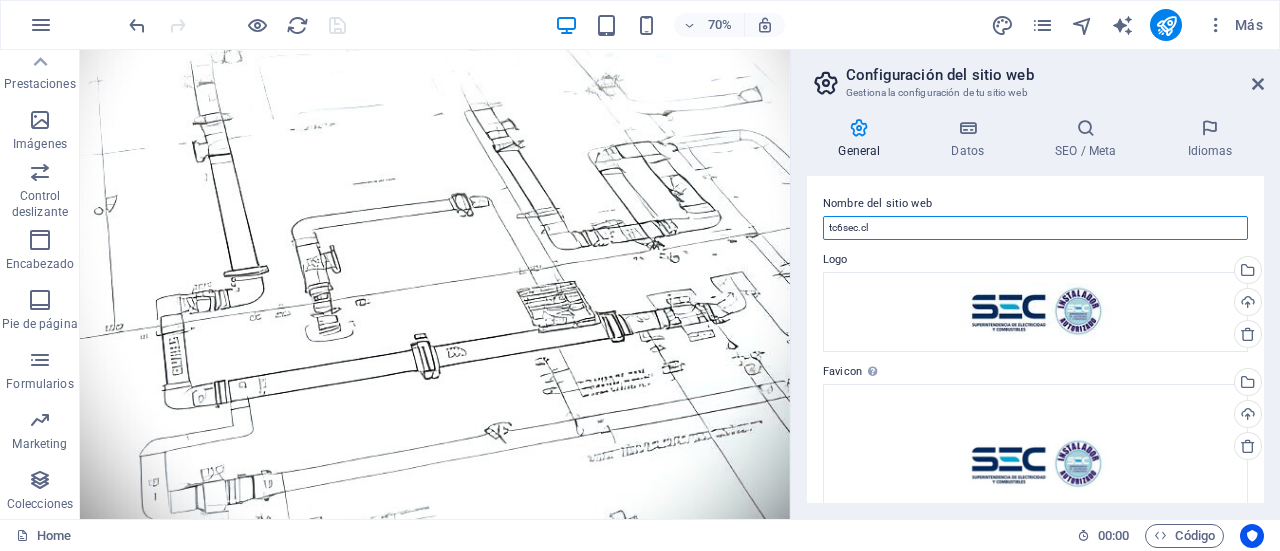 click on "tc6sec.cl" at bounding box center (1035, 228) 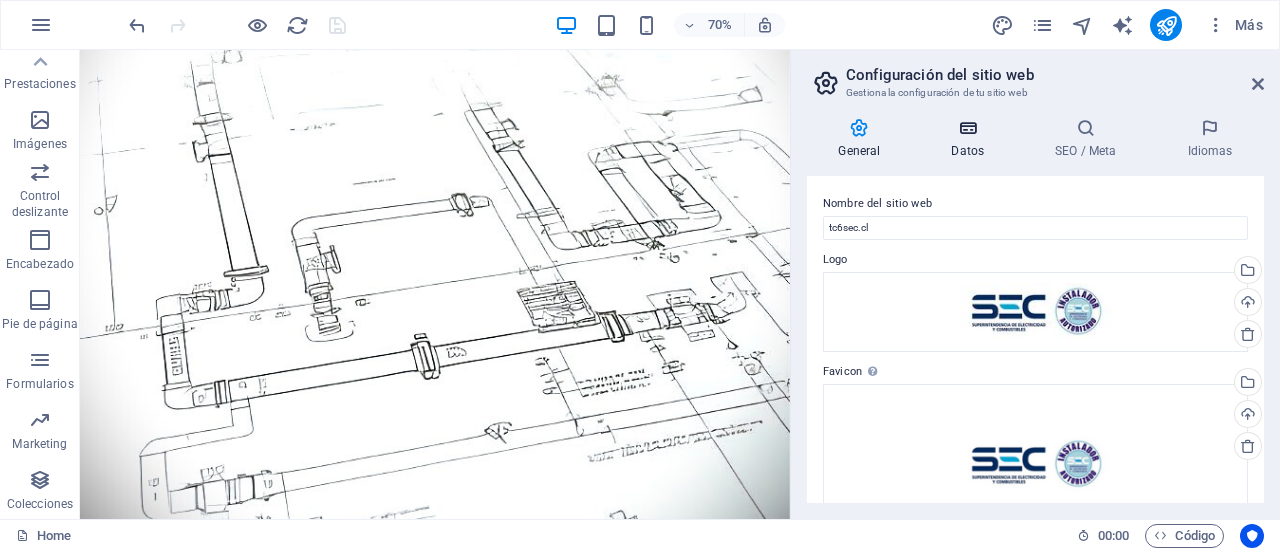 click on "Datos" at bounding box center (972, 139) 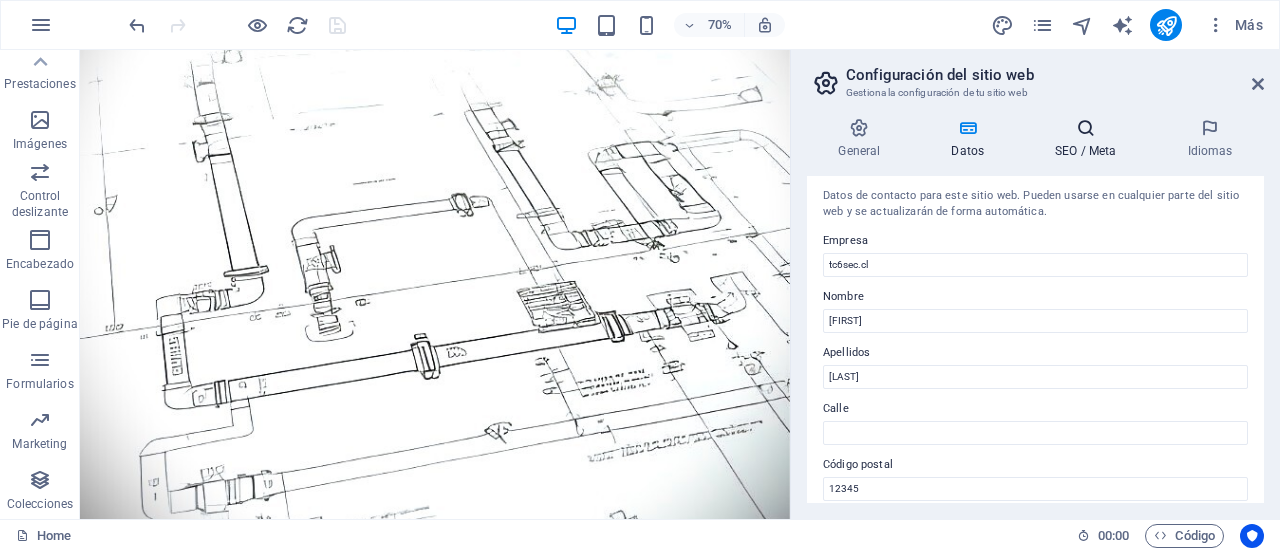 scroll, scrollTop: 0, scrollLeft: 0, axis: both 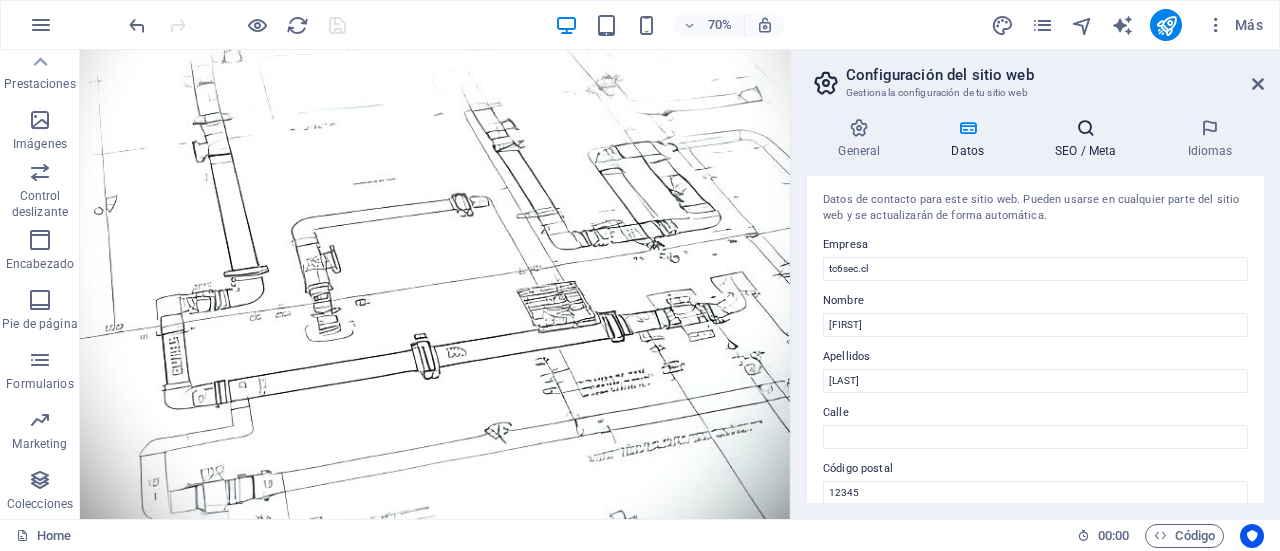click on "SEO / Meta" at bounding box center [1090, 139] 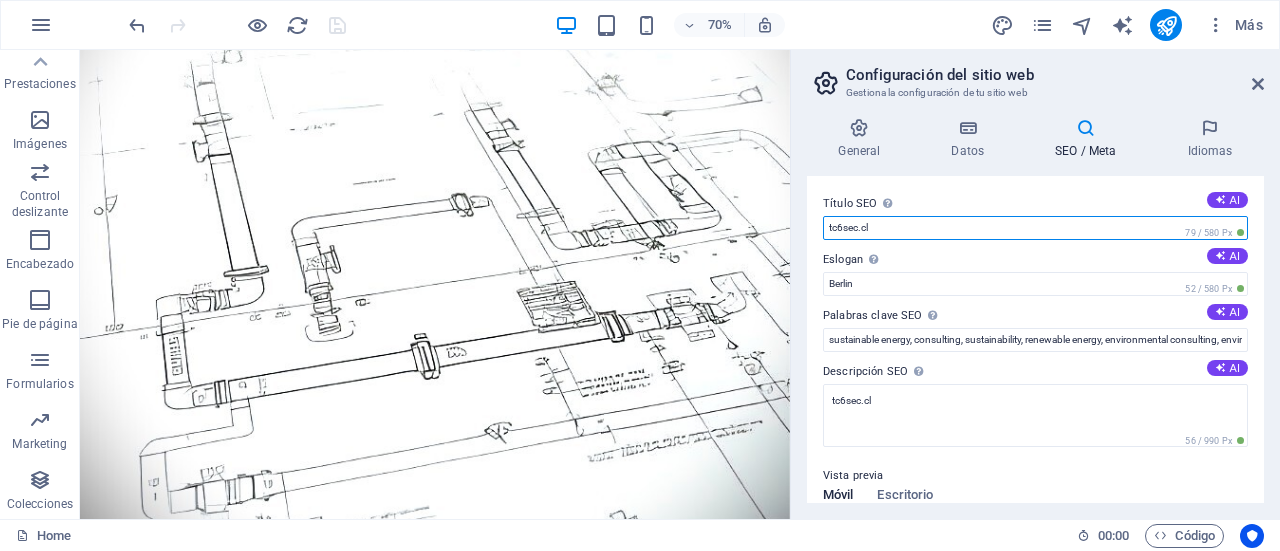 drag, startPoint x: 1023, startPoint y: 229, endPoint x: 809, endPoint y: 233, distance: 214.03738 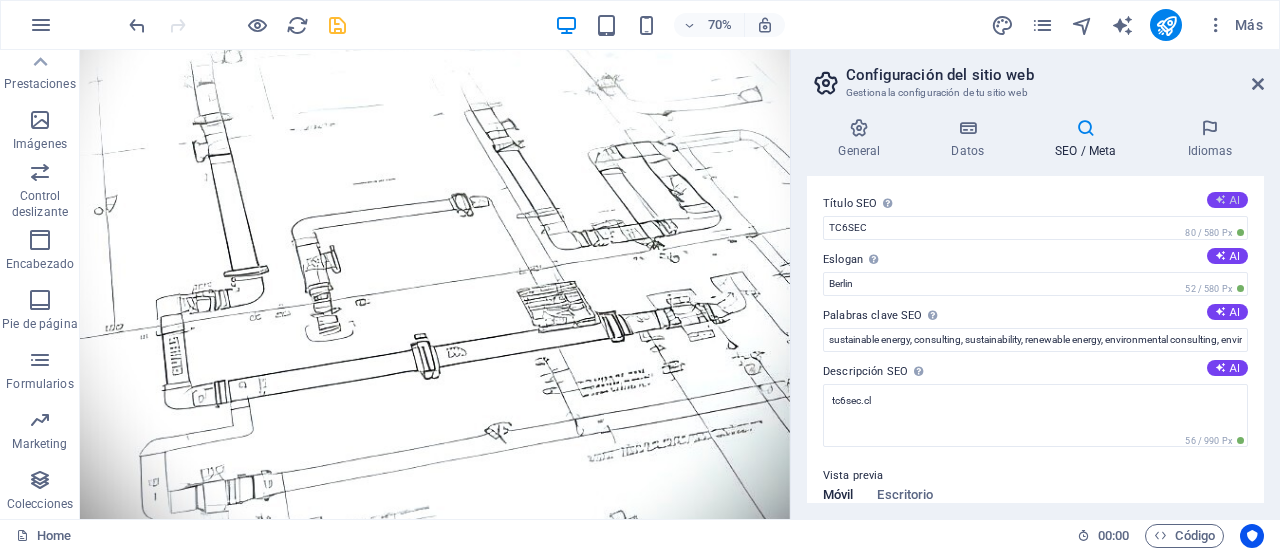 click on "AI" at bounding box center (1227, 200) 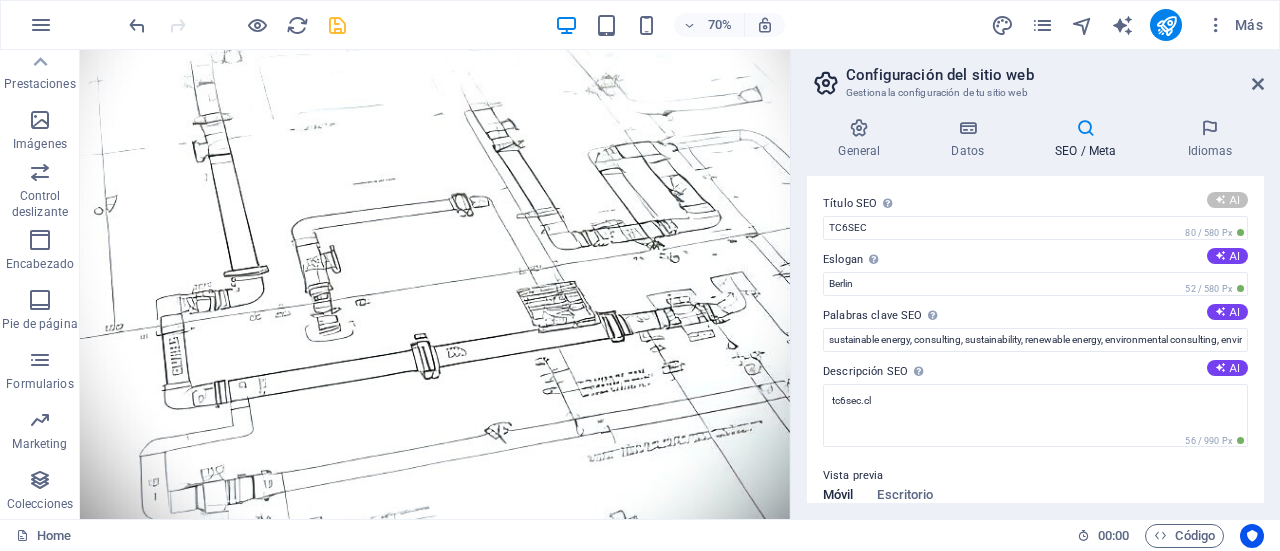 type on "Instalador Gas Clase 2 y TC6" 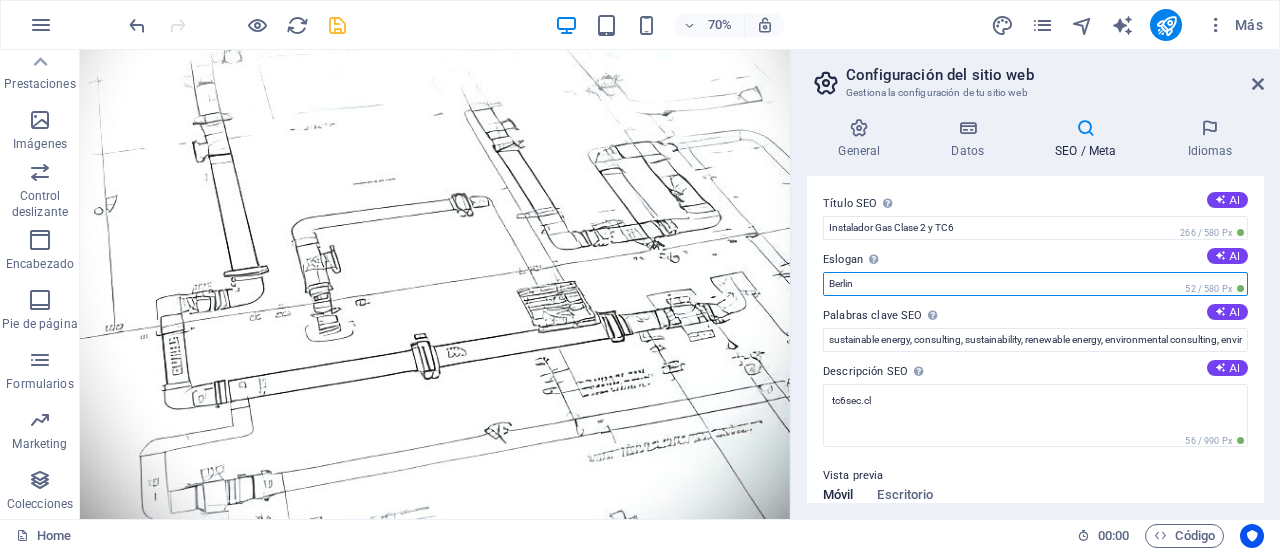 click on "Berlin" at bounding box center [1035, 284] 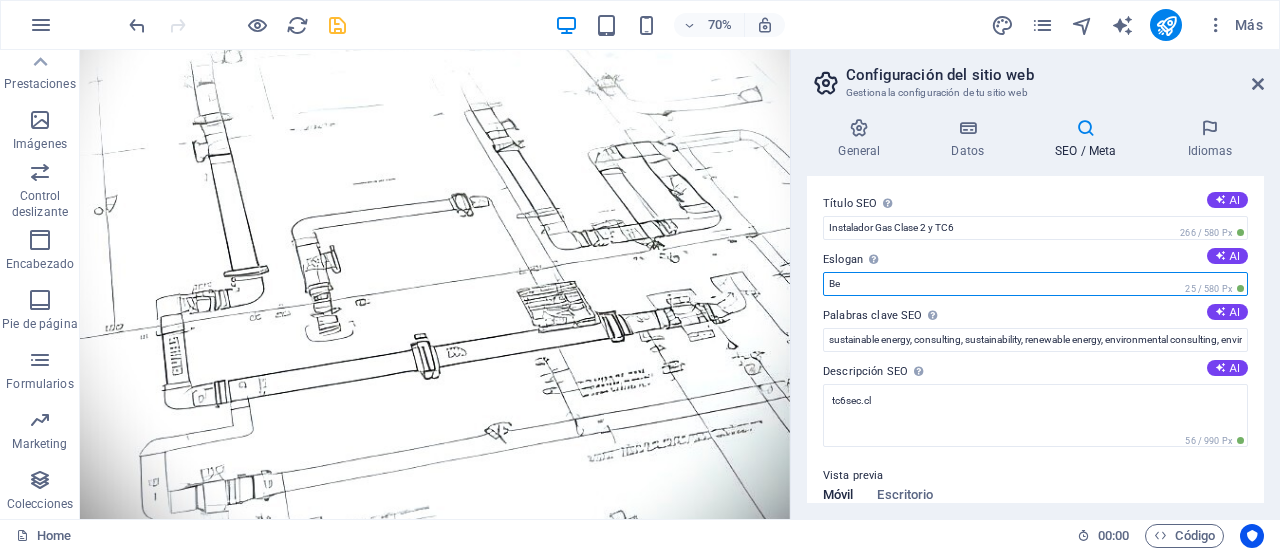 type on "B" 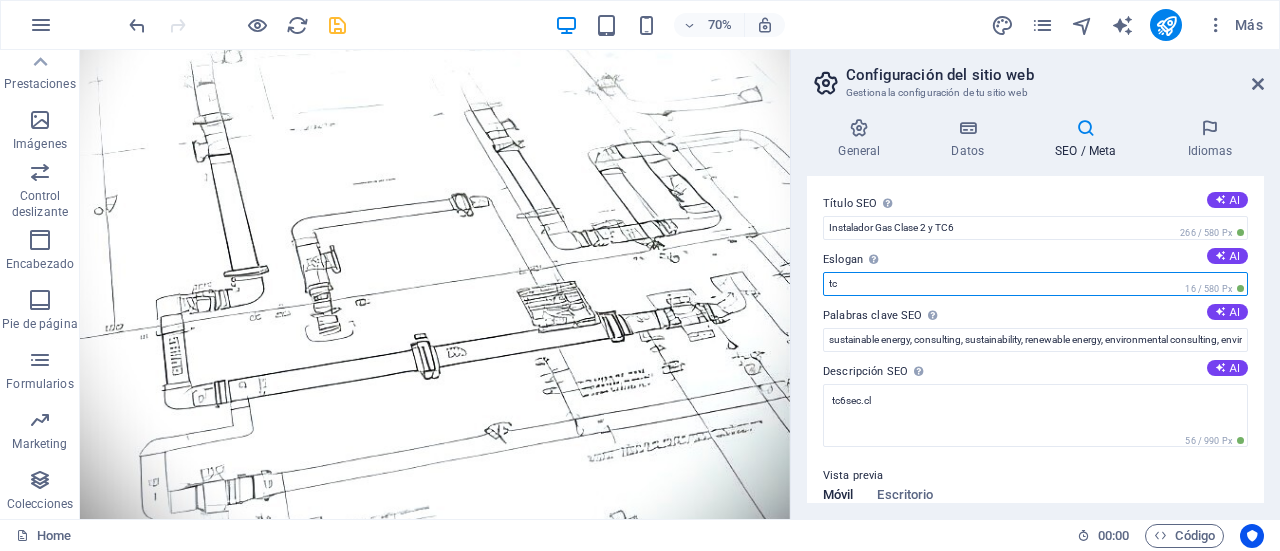 type on "t" 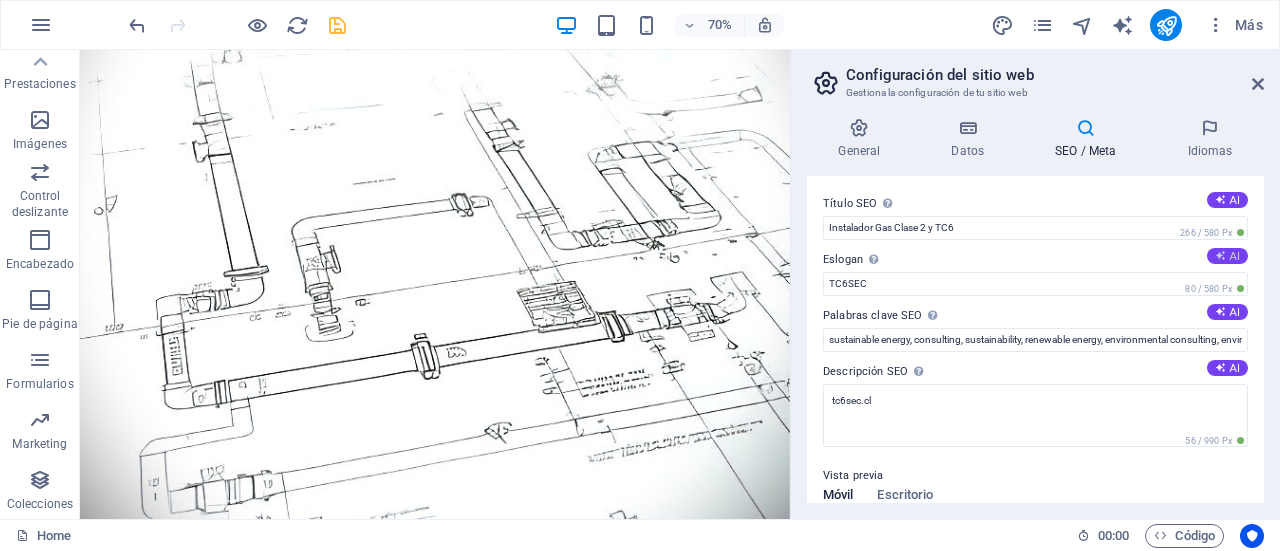 click on "AI" at bounding box center (1227, 256) 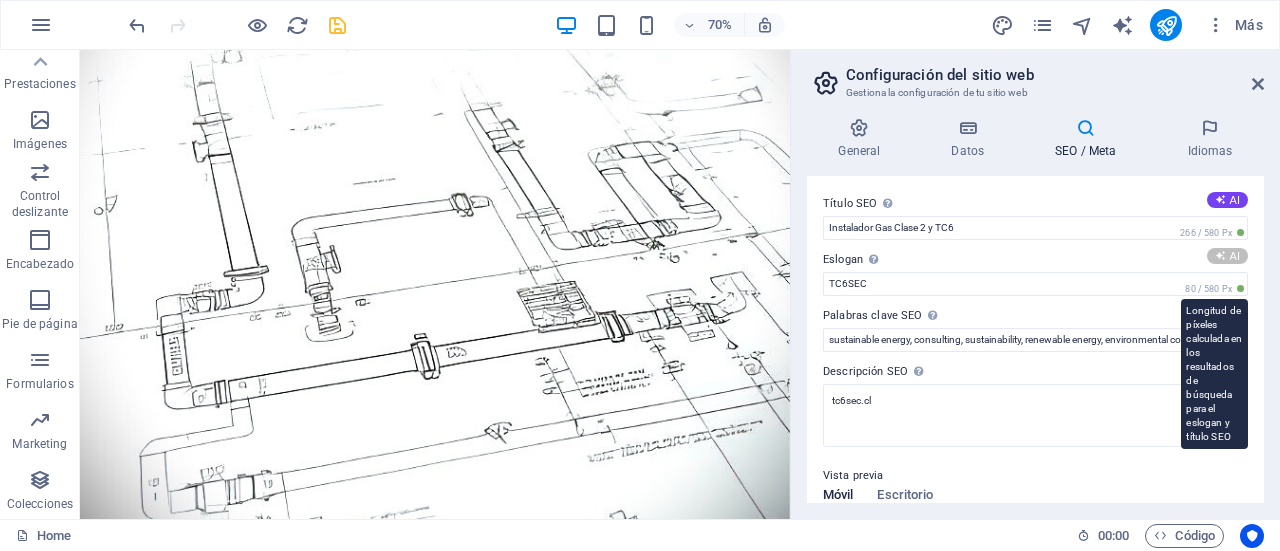 type on "Instalaciones de gas seguras y certificadas en Chile" 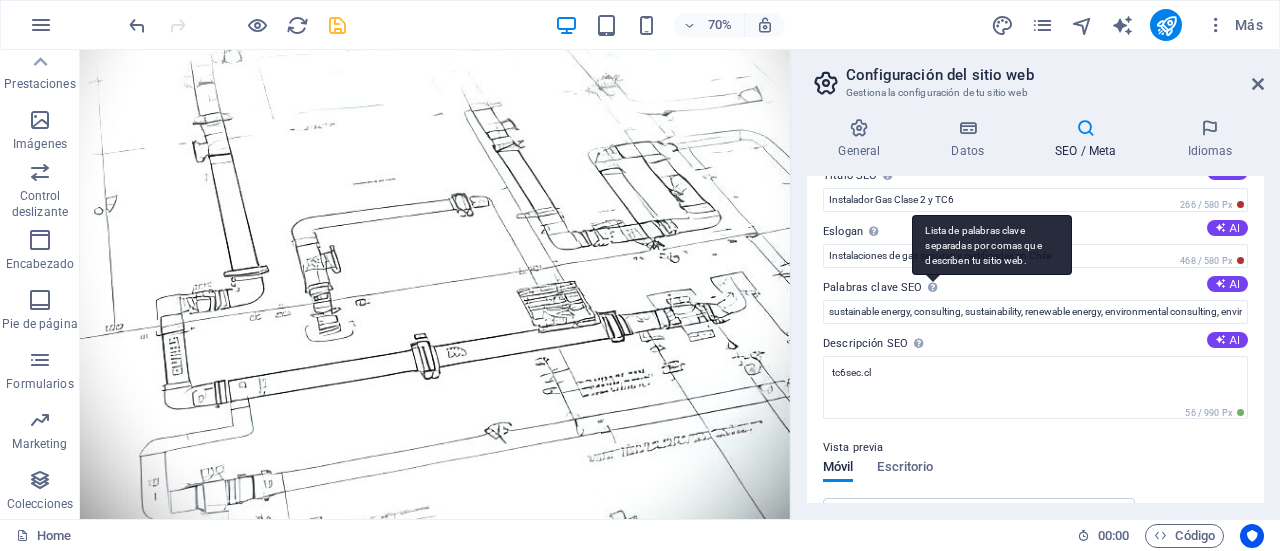 scroll, scrollTop: 0, scrollLeft: 0, axis: both 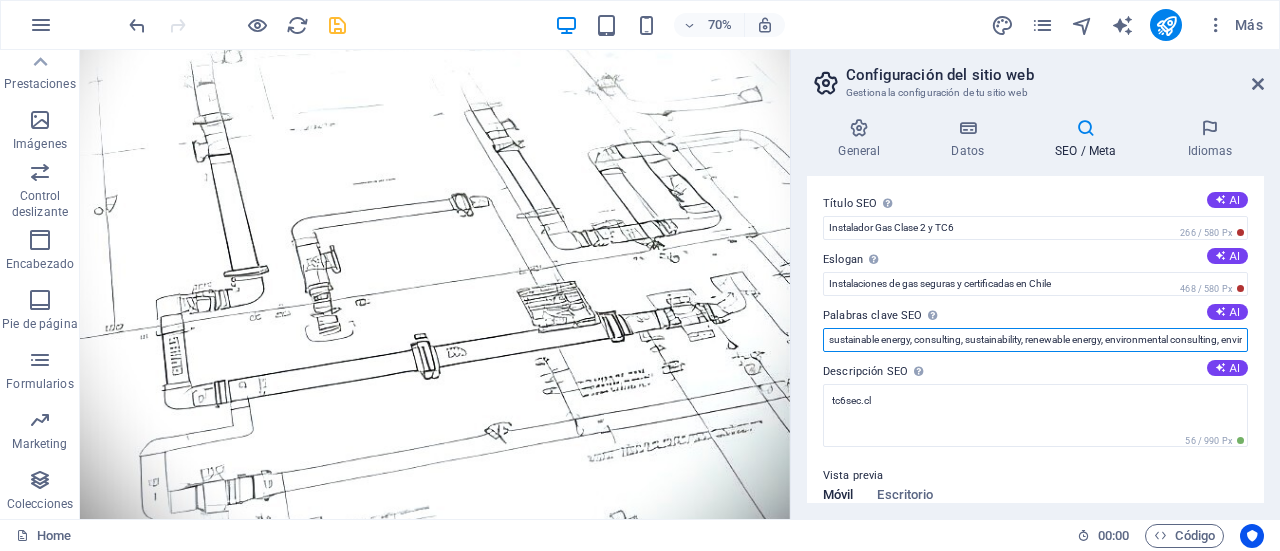 drag, startPoint x: 1225, startPoint y: 385, endPoint x: 972, endPoint y: 410, distance: 254.23218 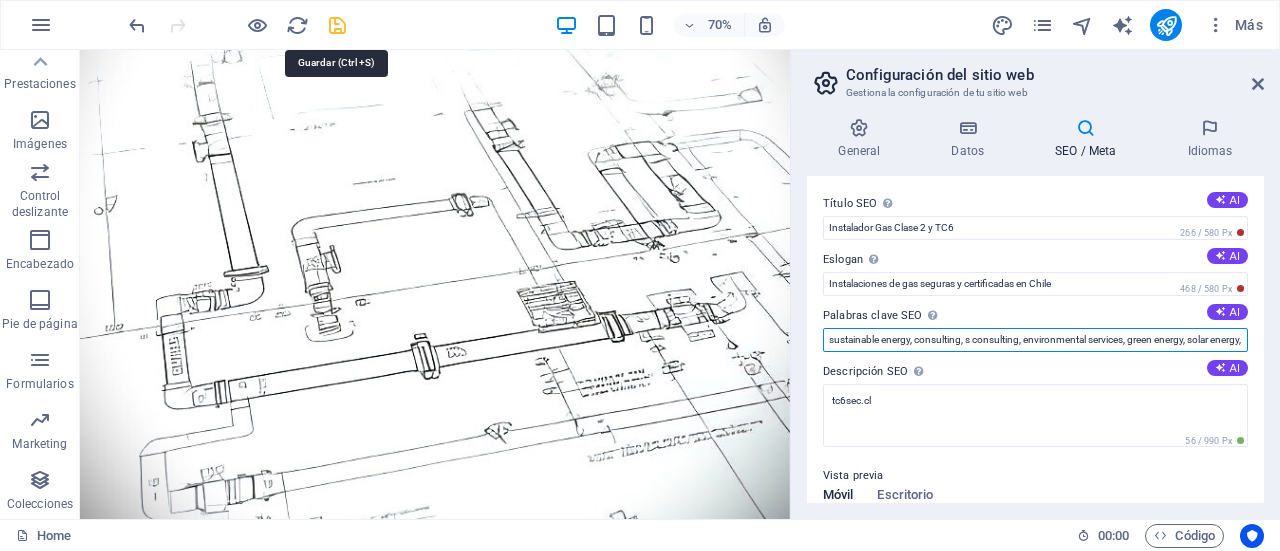 type on "sustainable energy, consulting, s consulting, environmental services, green energy, solar energy, wind energy, [EMAIL], [CITY]" 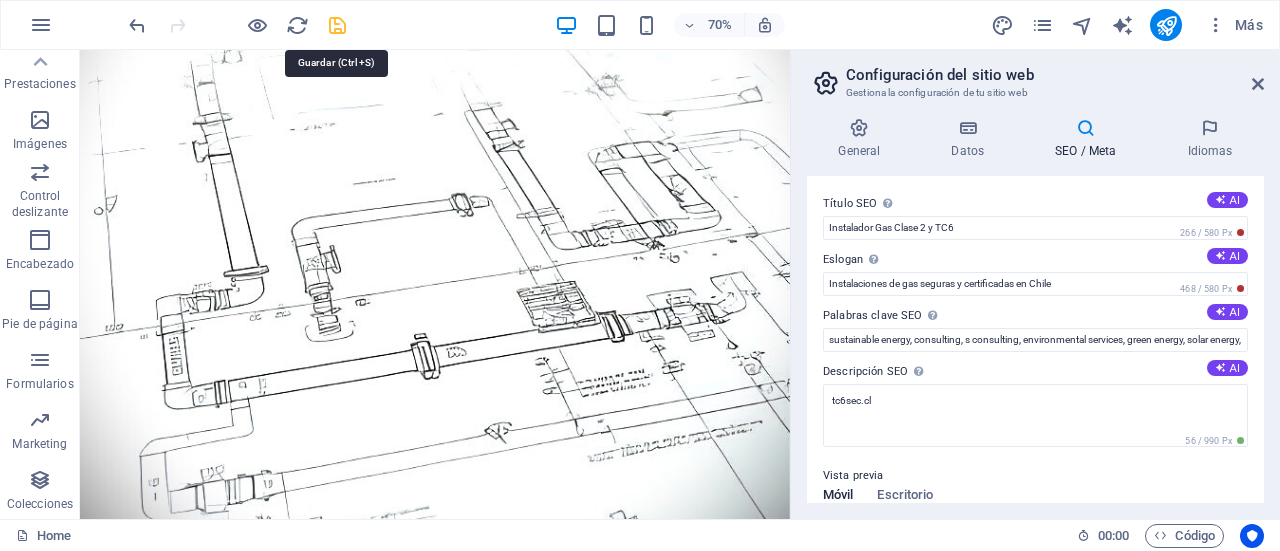 click at bounding box center (337, 25) 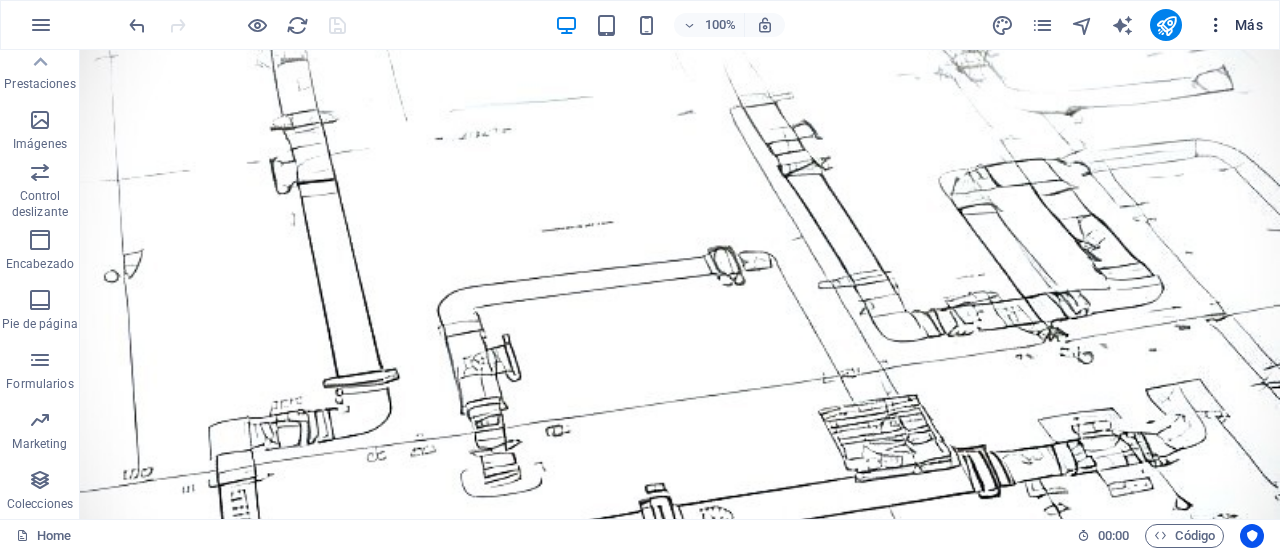 click on "Más" at bounding box center [1234, 25] 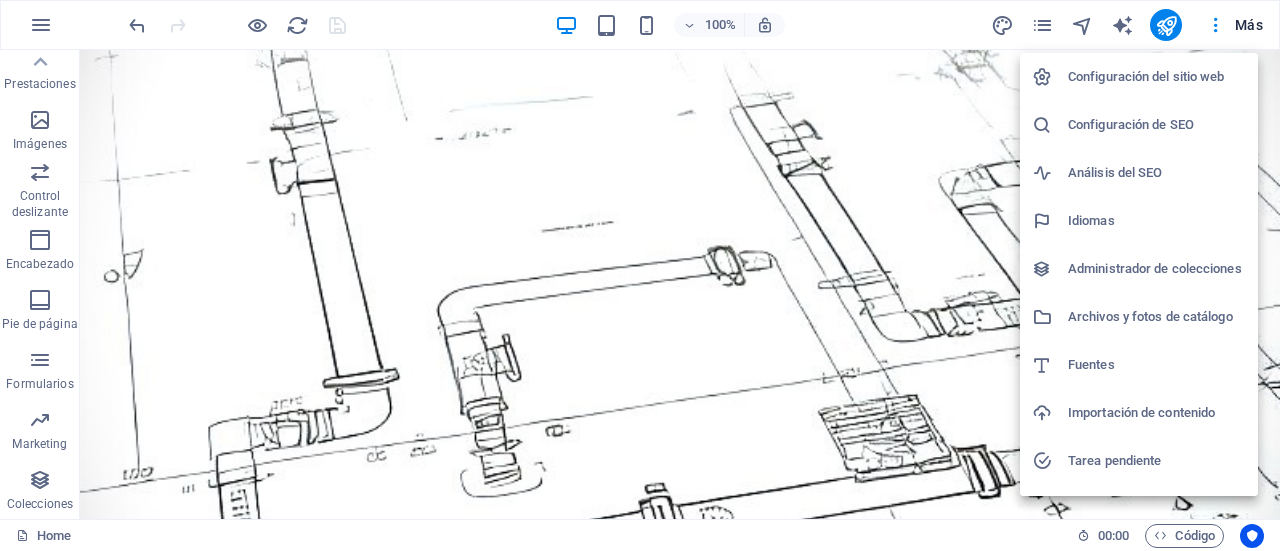 click on "Configuración del sitio web" at bounding box center (1157, 77) 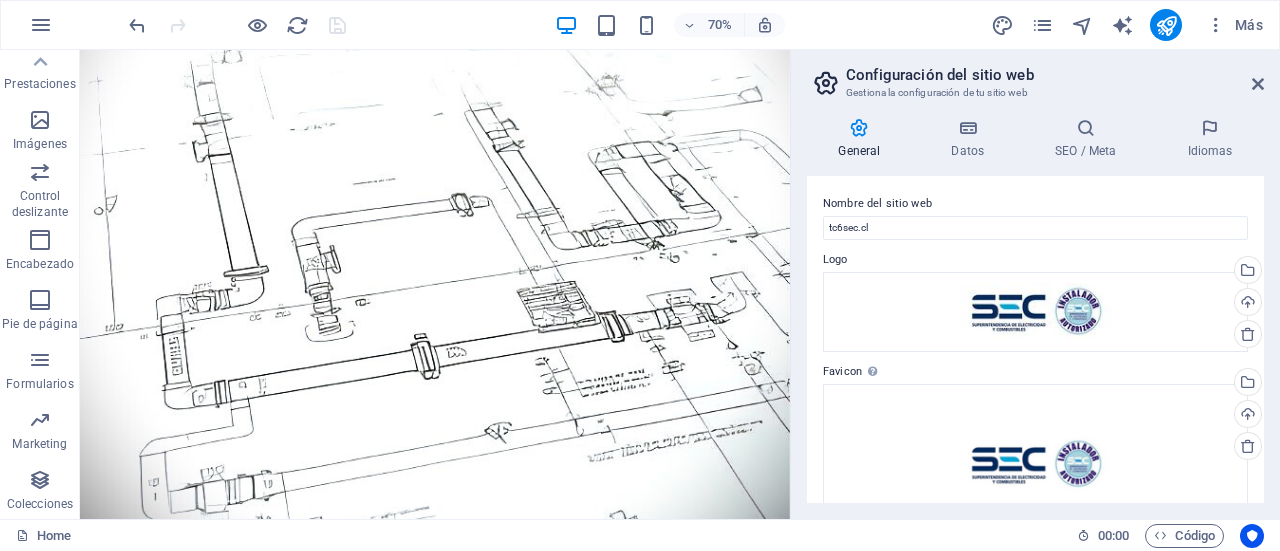click on "General Datos SEO / Meta Idiomas Nombre del sitio web [EMAIL] Logo Arrastra archivos aquí, haz clic para escoger archivos o selecciona archivos de Archivos o de nuestra galería gratuita de fotos y vídeos Selecciona archivos del administrador de archivos, de la galería de fotos o carga archivo(s) Cargar Favicon Define aquí el favicon de tu sitio web. Un favicon es un pequeño icono que se muestra en la pestaña del navegador al lado del título de tu sitio web. Este ayuda a los visitantes a identificar tu sitio web. Arrastra archivos aquí, haz clic para escoger archivos o Cargar Vista previa de imagen (Open Graph) Esta imagen se mostrará cuando el sitio web se comparta en redes sociales Arrastra archivos aquí, haz clic para escoger archivos o Cargar Empresa [EMAIL] Nombre [FIRST] Apellidos [LAST] Calle [NUMBER] Fax" at bounding box center (1035, 310) 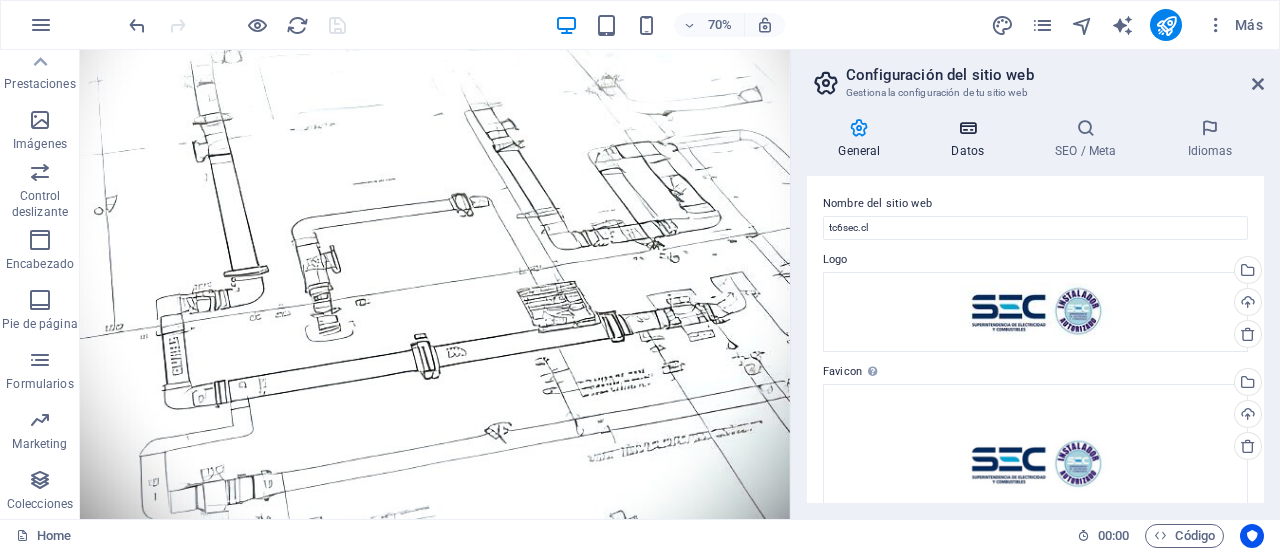 click on "Datos" at bounding box center [972, 139] 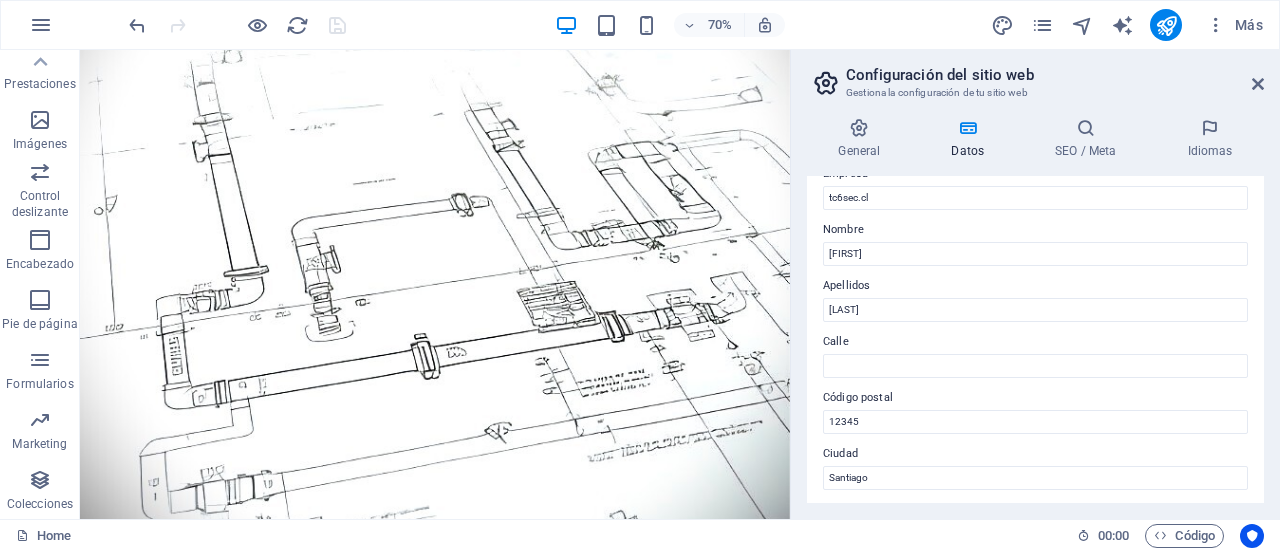 scroll, scrollTop: 100, scrollLeft: 0, axis: vertical 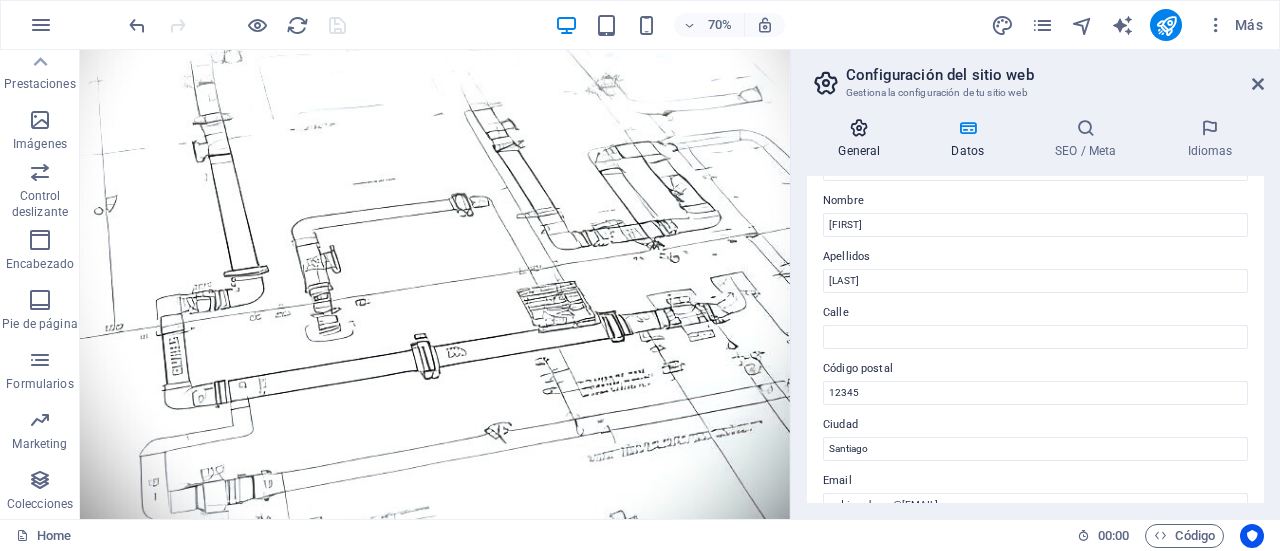 click on "General" at bounding box center (863, 139) 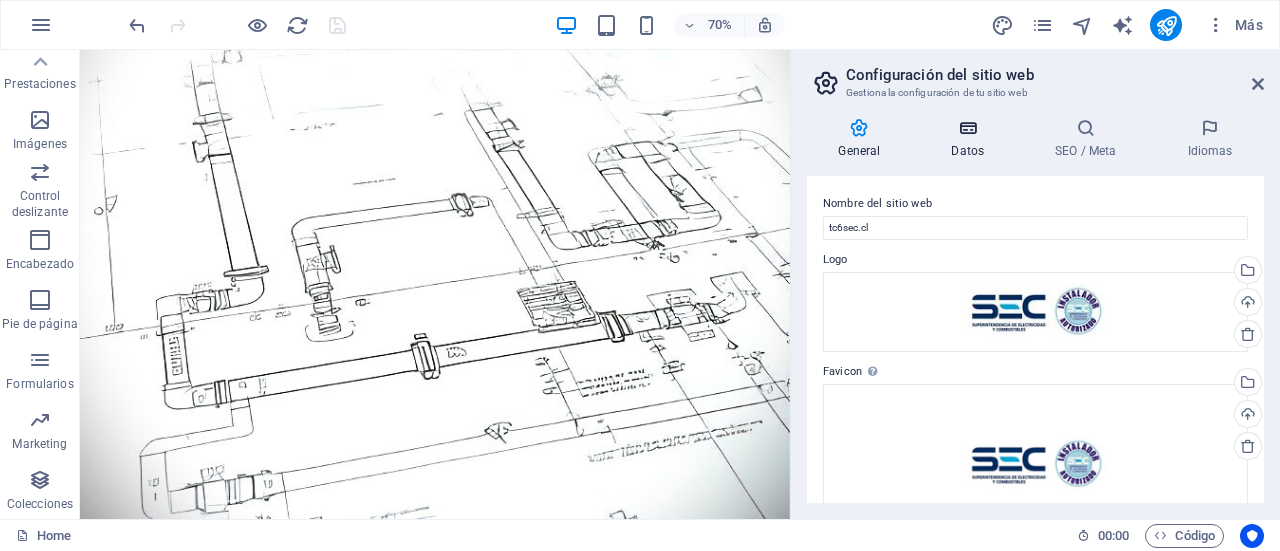 click at bounding box center [968, 128] 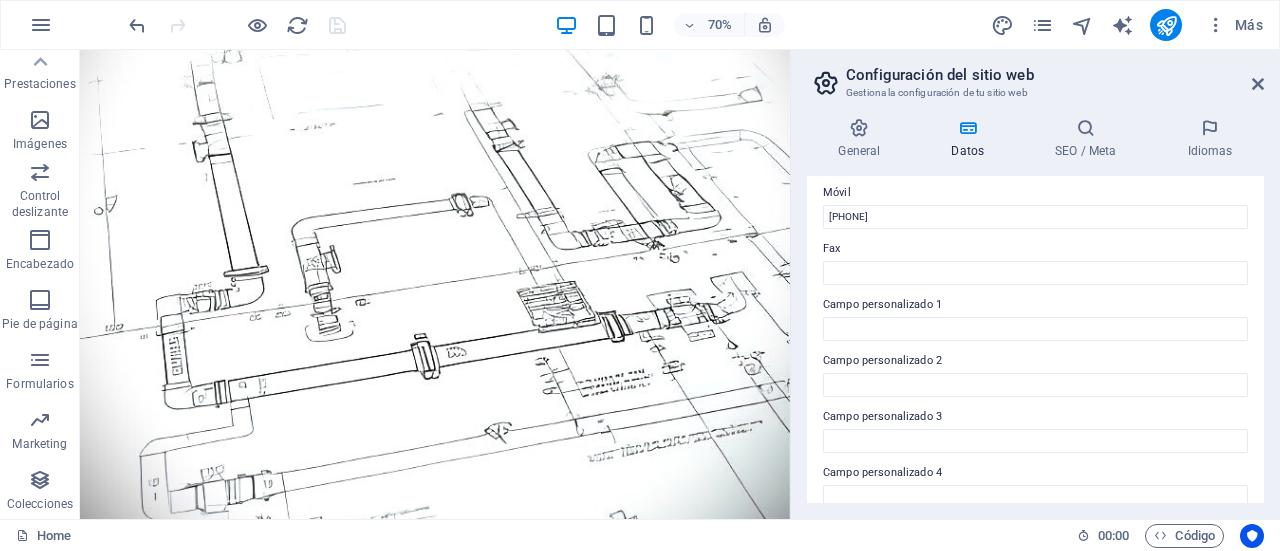scroll, scrollTop: 633, scrollLeft: 0, axis: vertical 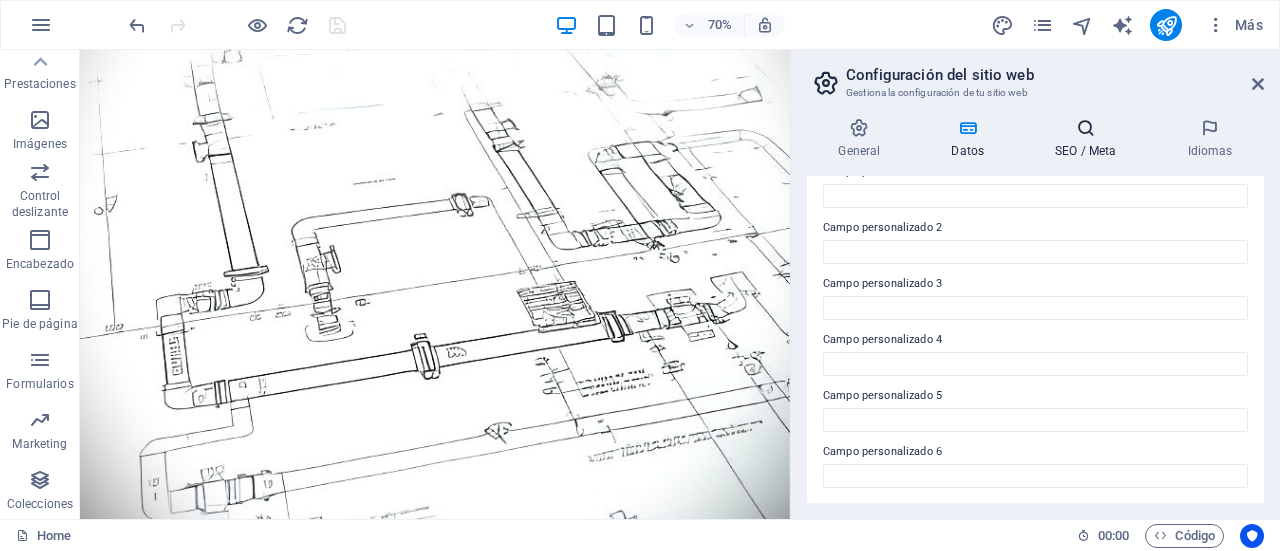 click on "SEO / Meta" at bounding box center (1090, 139) 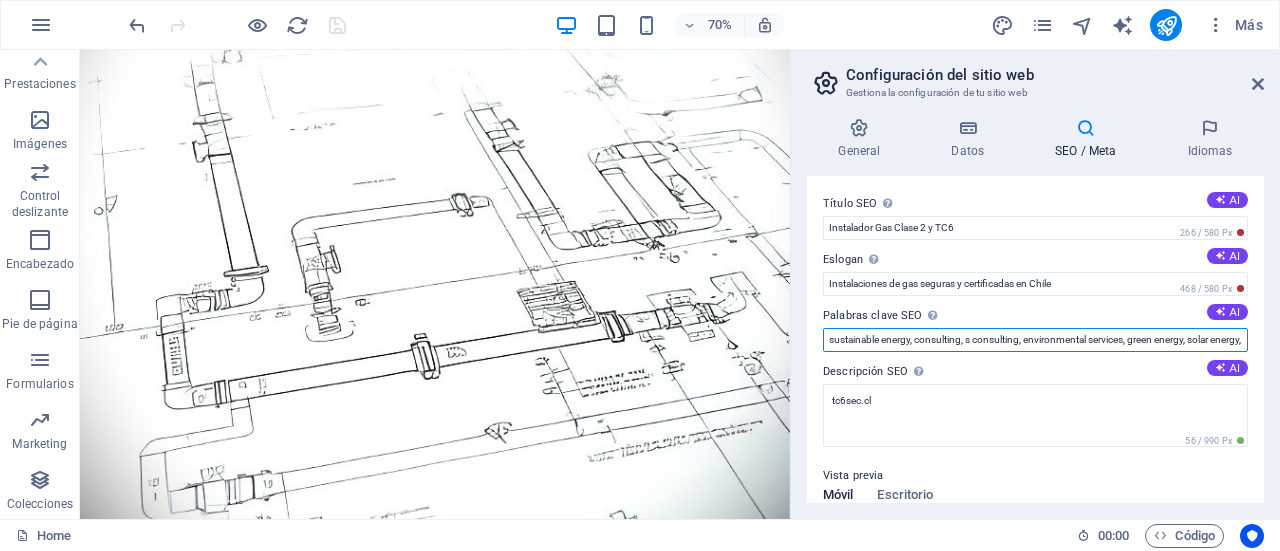 drag, startPoint x: 1219, startPoint y: 342, endPoint x: 876, endPoint y: 337, distance: 343.03644 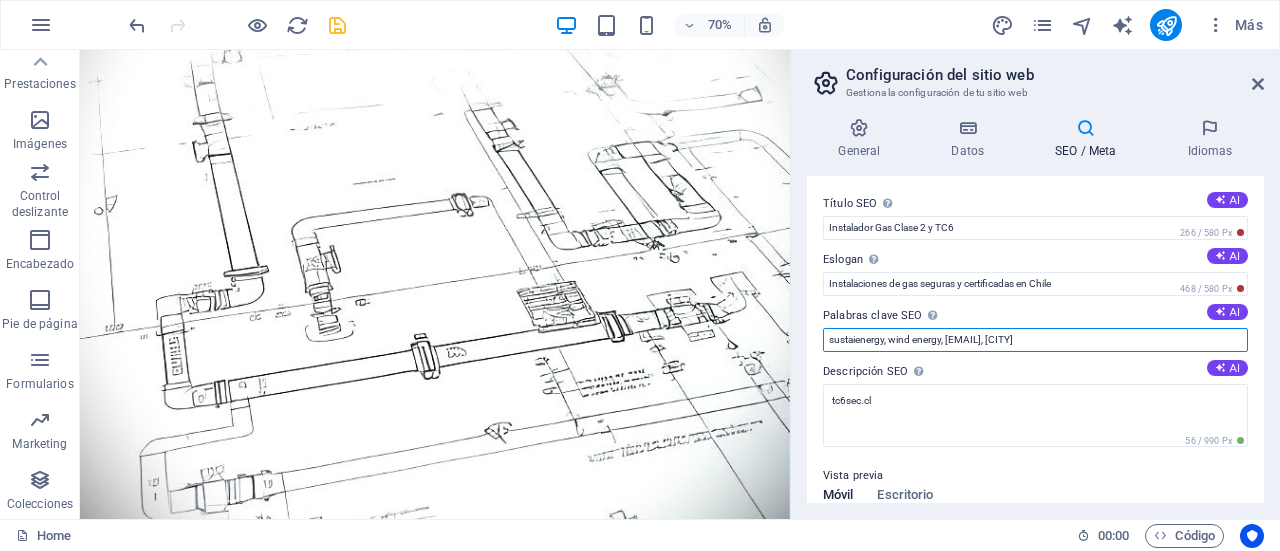 drag, startPoint x: 1121, startPoint y: 387, endPoint x: 992, endPoint y: 449, distance: 143.12582 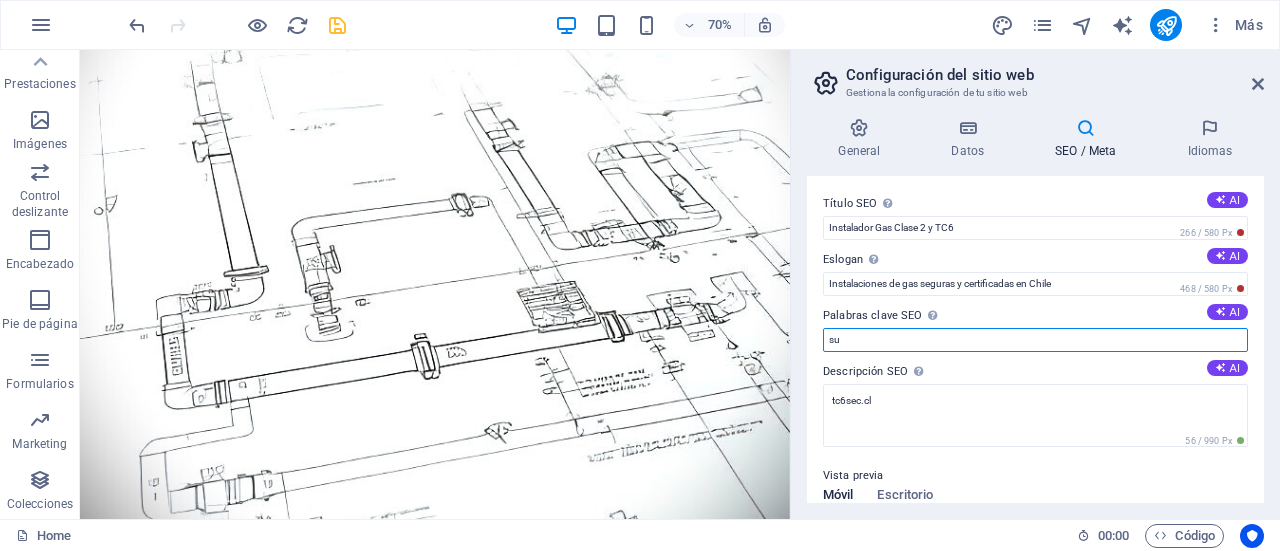 type on "s" 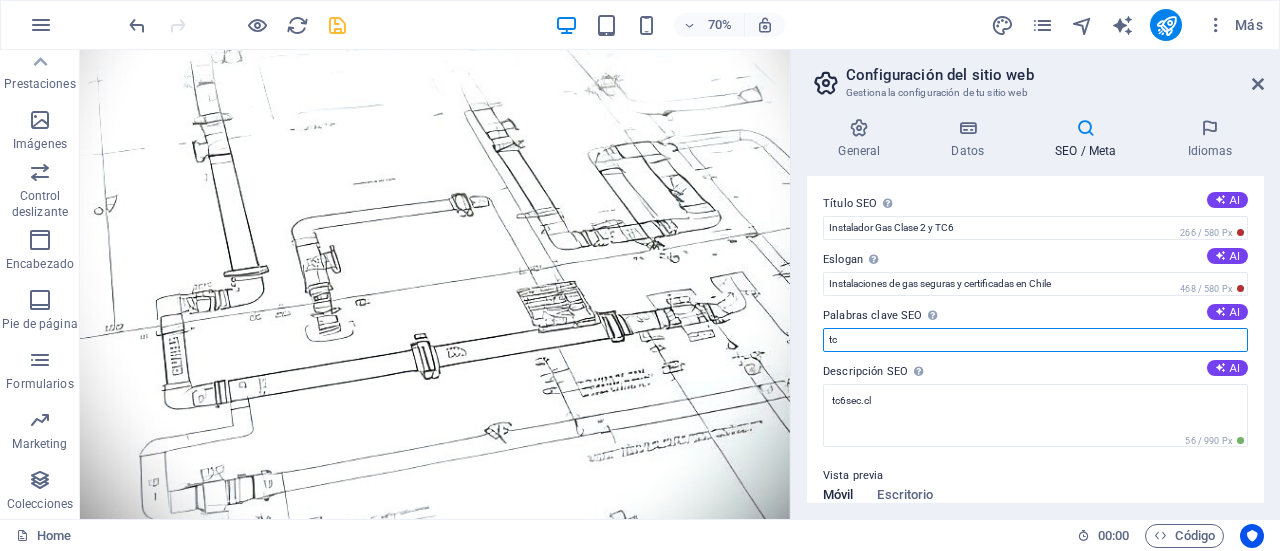 type on "t" 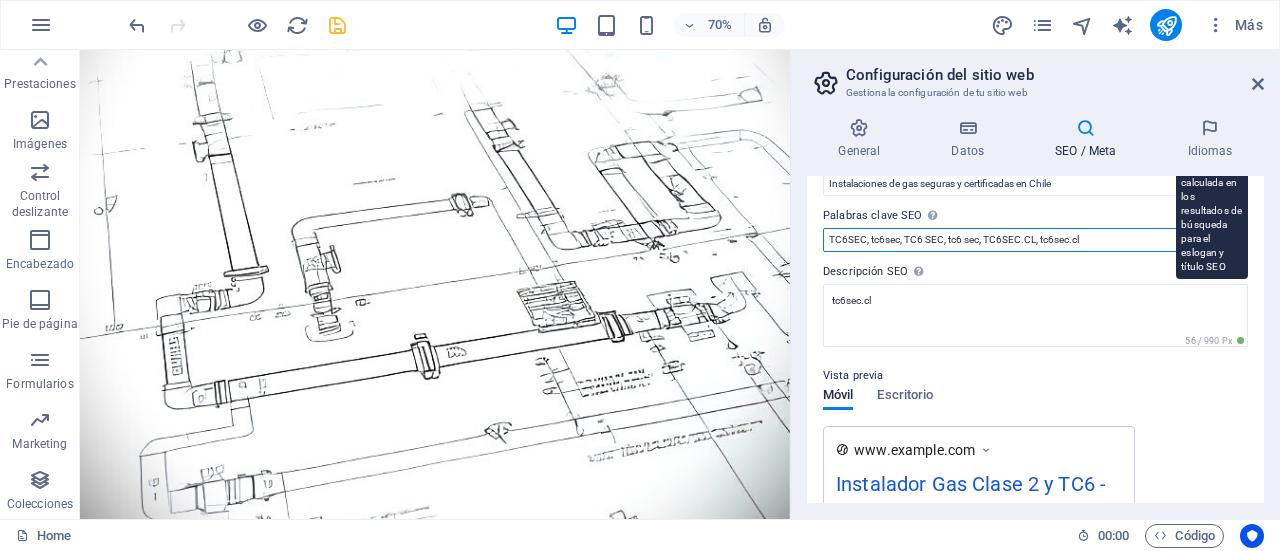 scroll, scrollTop: 0, scrollLeft: 0, axis: both 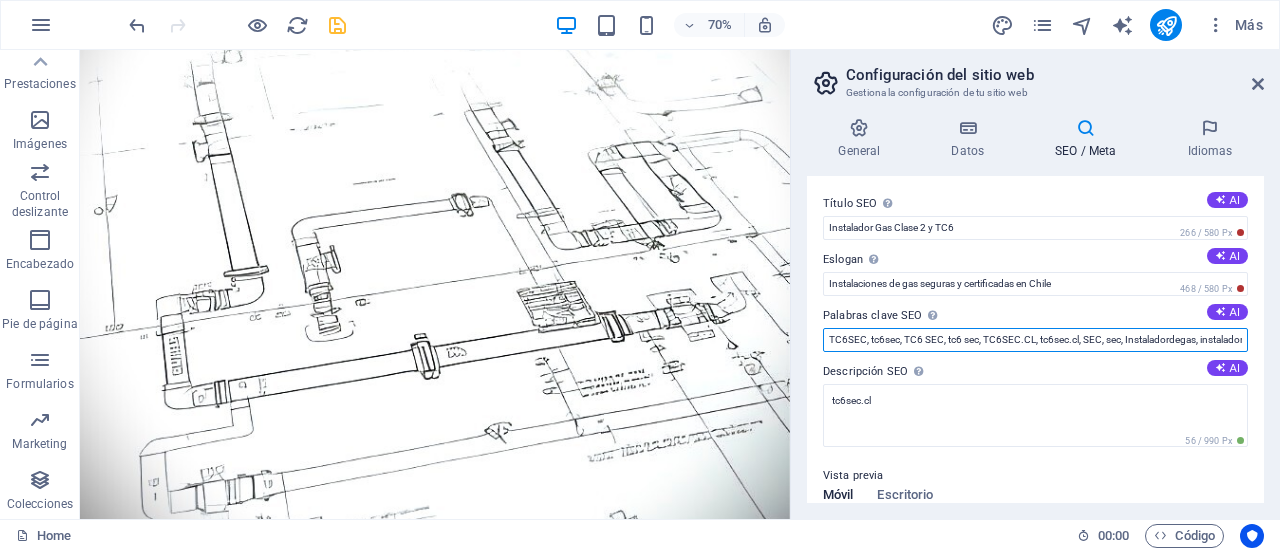 click on "TC6SEC, tc6sec, TC6 SEC, tc6 sec, TC6SEC.CL, tc6sec.cl, SEC, sec, Instaladordegas, instaladordegas, instalador de gas," at bounding box center (1035, 340) 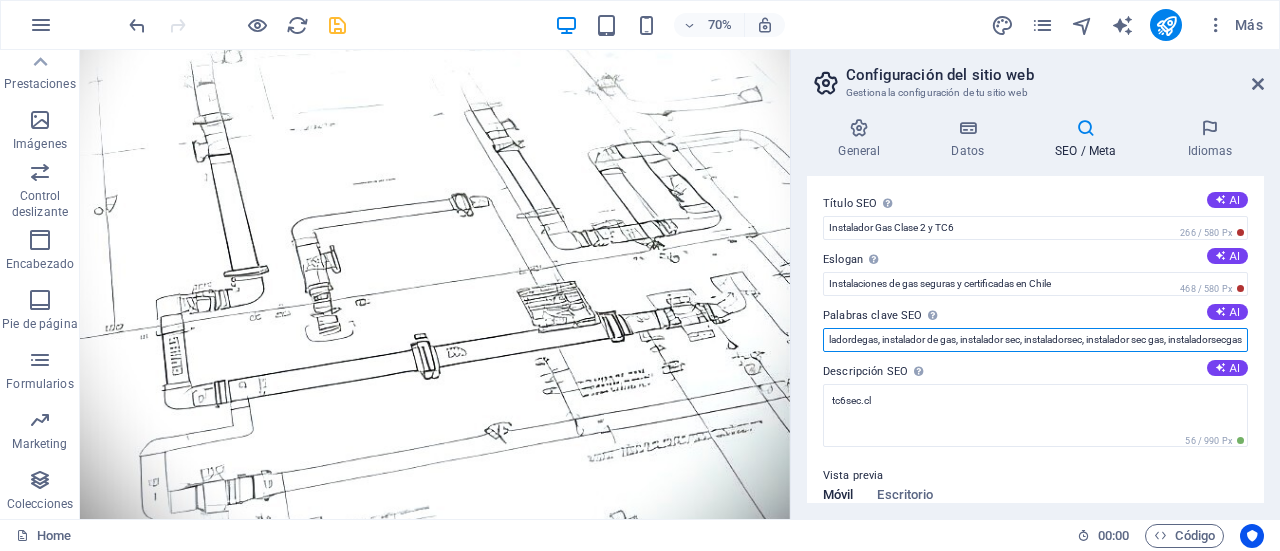 scroll, scrollTop: 0, scrollLeft: 413, axis: horizontal 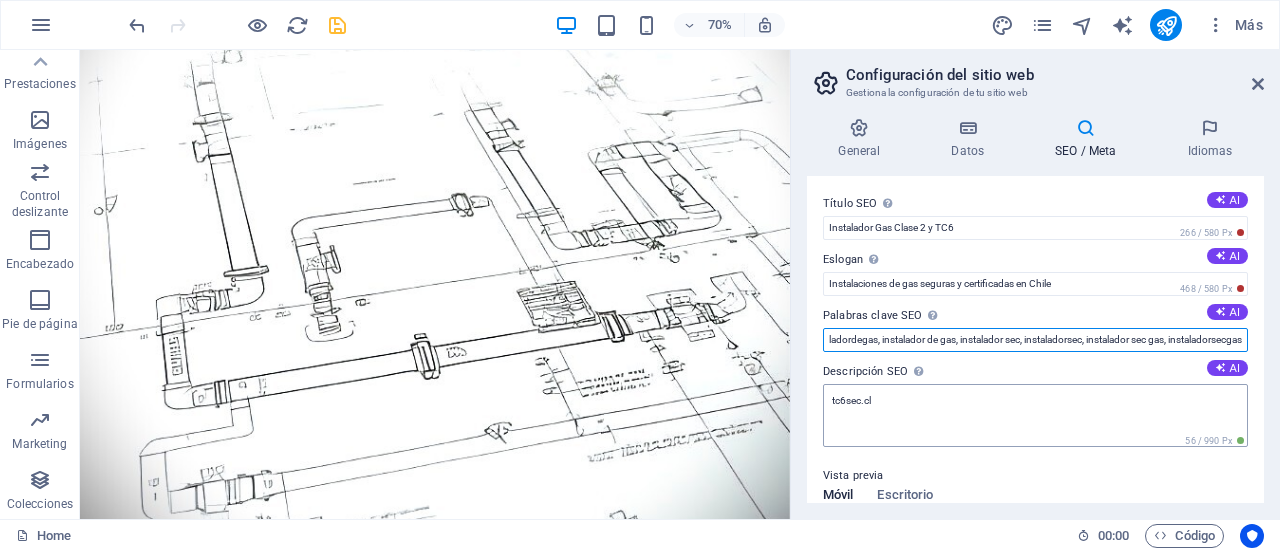 type on "TC6SEC, tc6sec, TC6 SEC, tc6 sec, TC6SEC.CL, tc6sec.cl, SEC, sec, Instaladordegas, instaladordegas, instalador de gas, instalador sec, instaladorsec, instalador sec gas, instaladorsecgas" 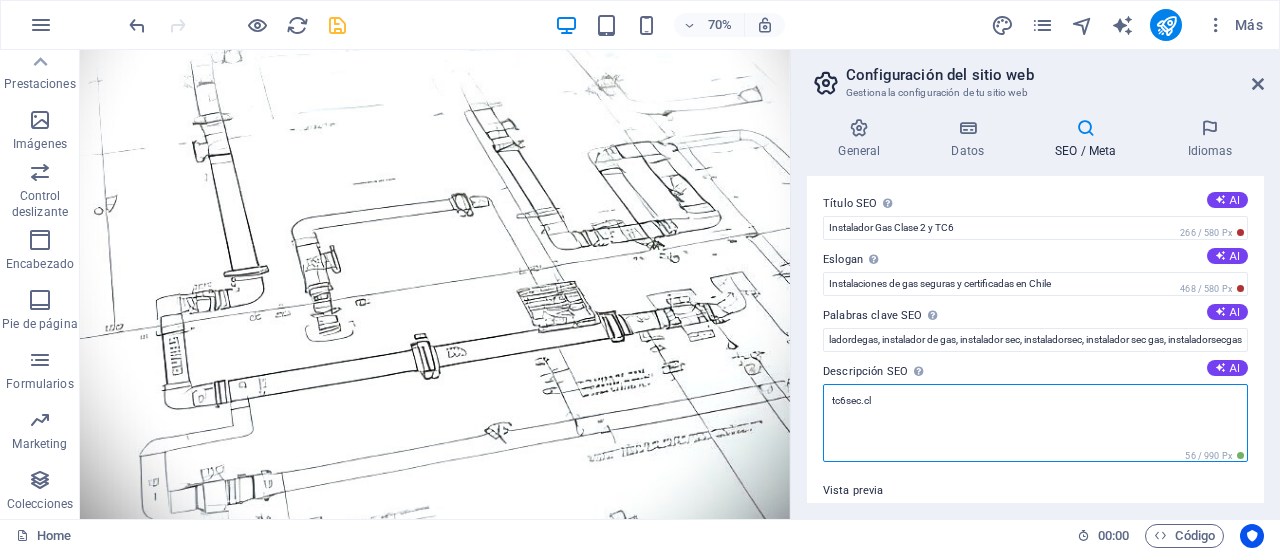 click on "tc6sec.cl" at bounding box center (1035, 423) 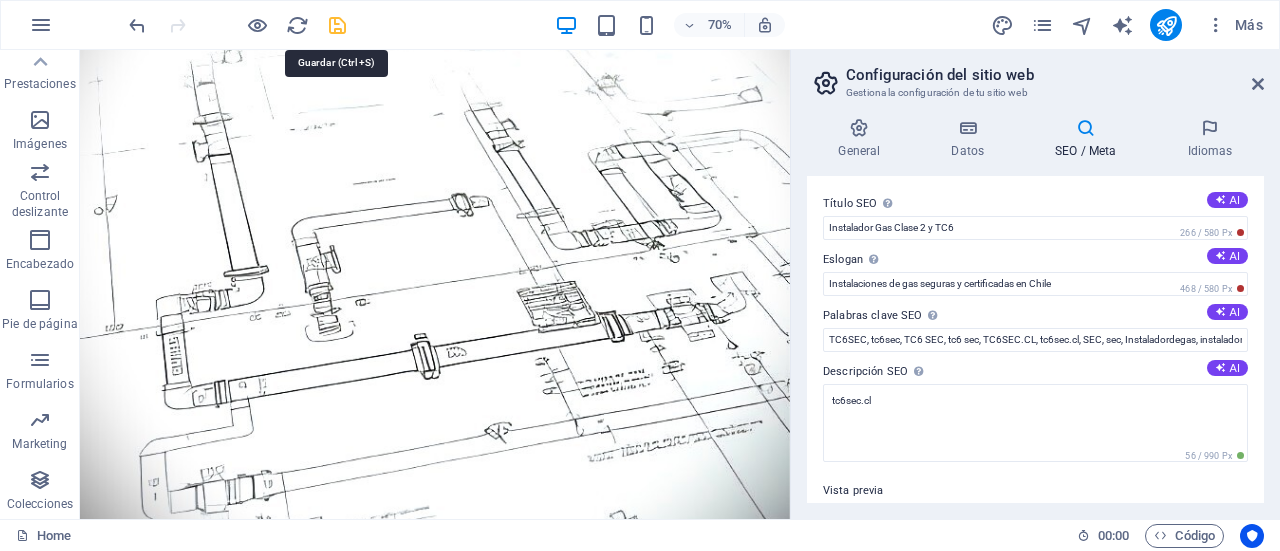 click at bounding box center (337, 25) 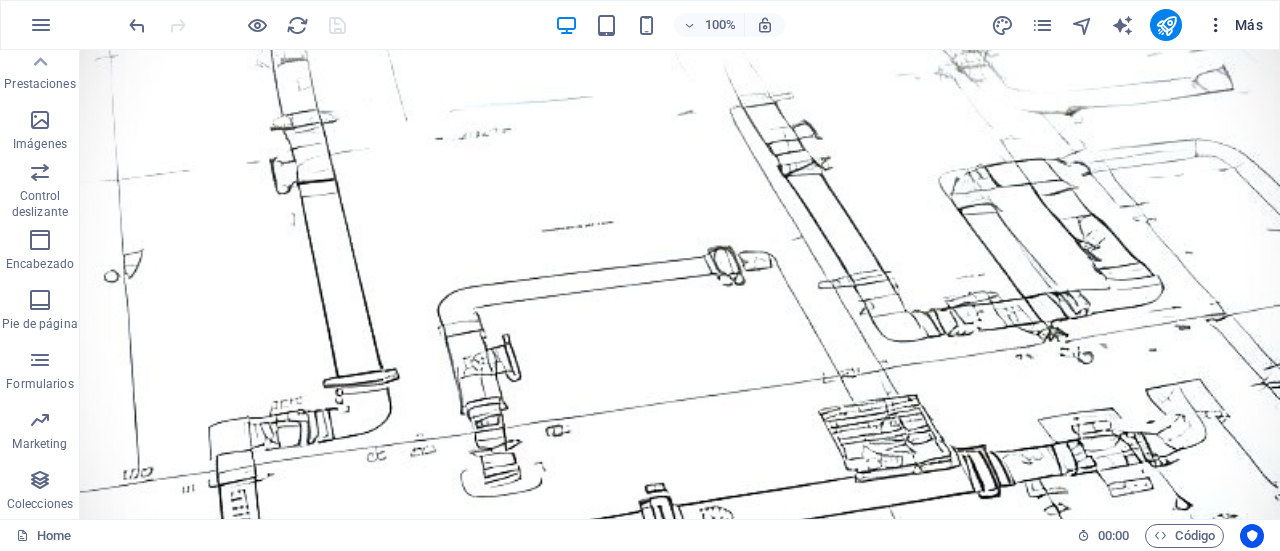 click on "Más" at bounding box center [1234, 25] 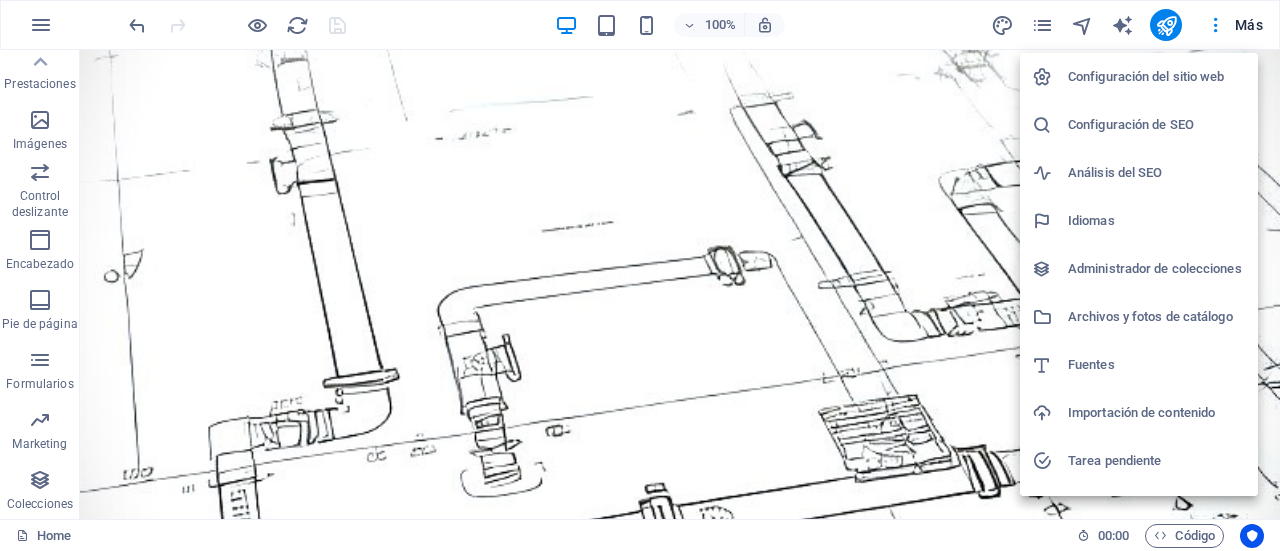 click on "Configuración del sitio web" at bounding box center (1157, 77) 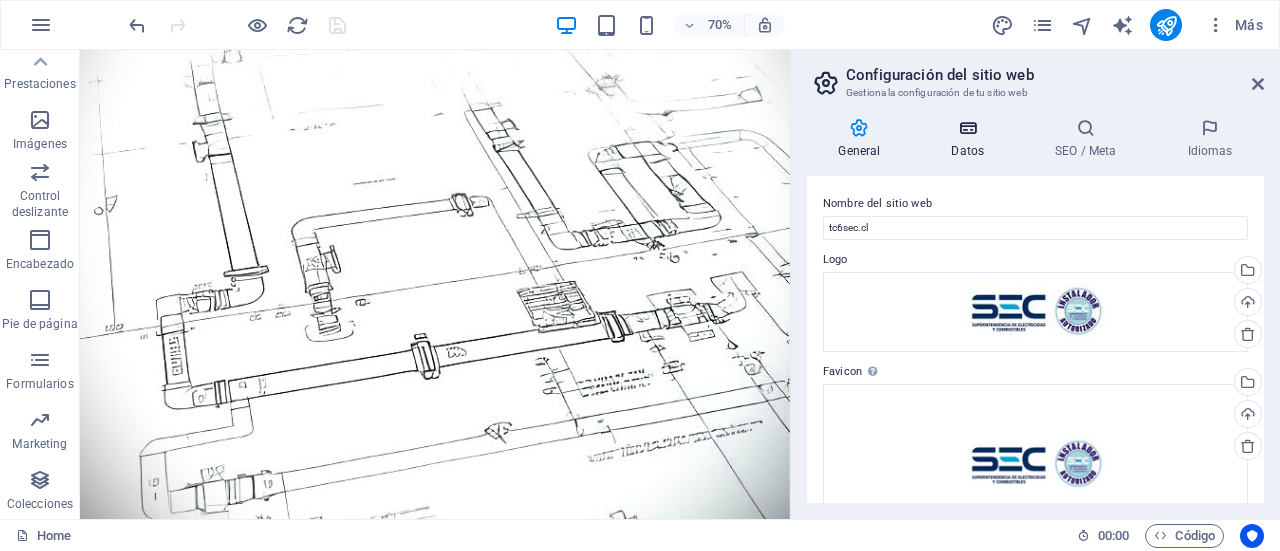 click on "Datos" at bounding box center (972, 139) 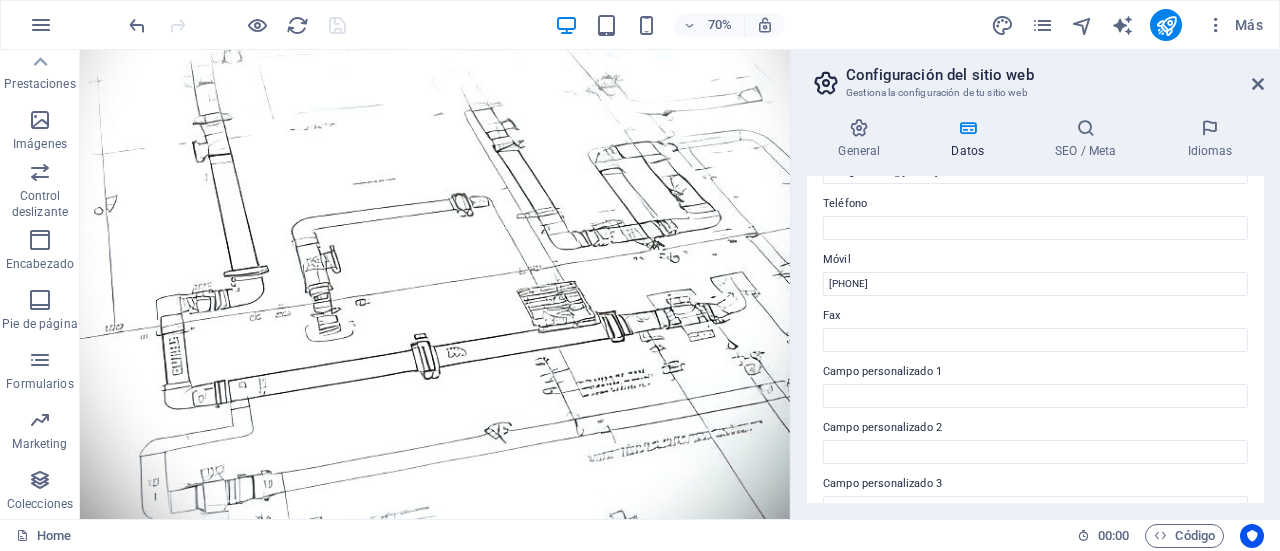 scroll, scrollTop: 233, scrollLeft: 0, axis: vertical 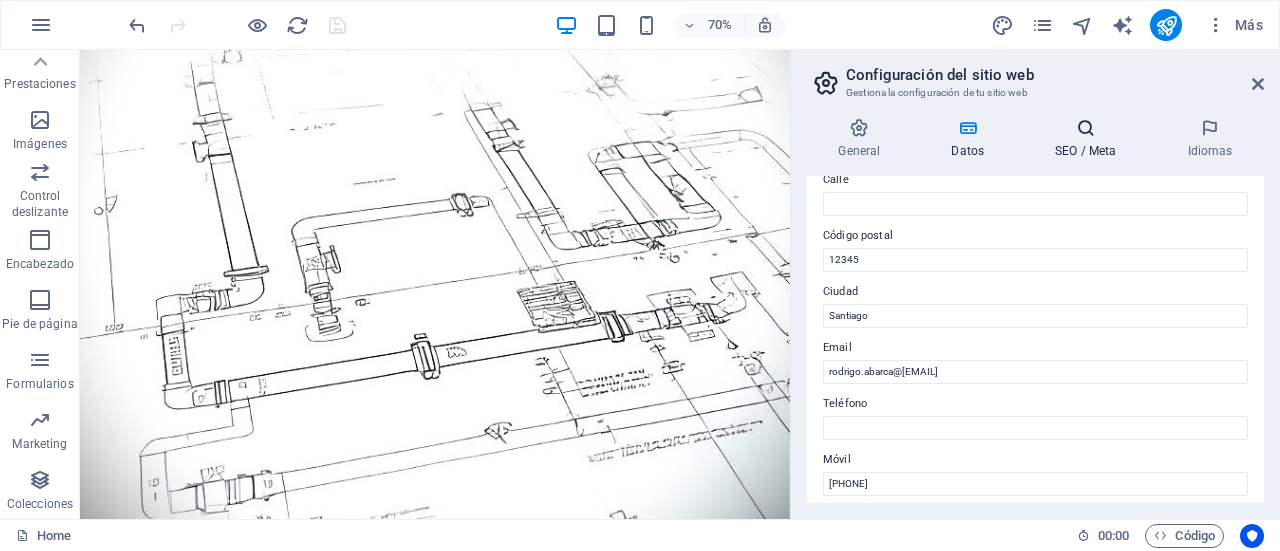 click on "SEO / Meta" at bounding box center (1090, 139) 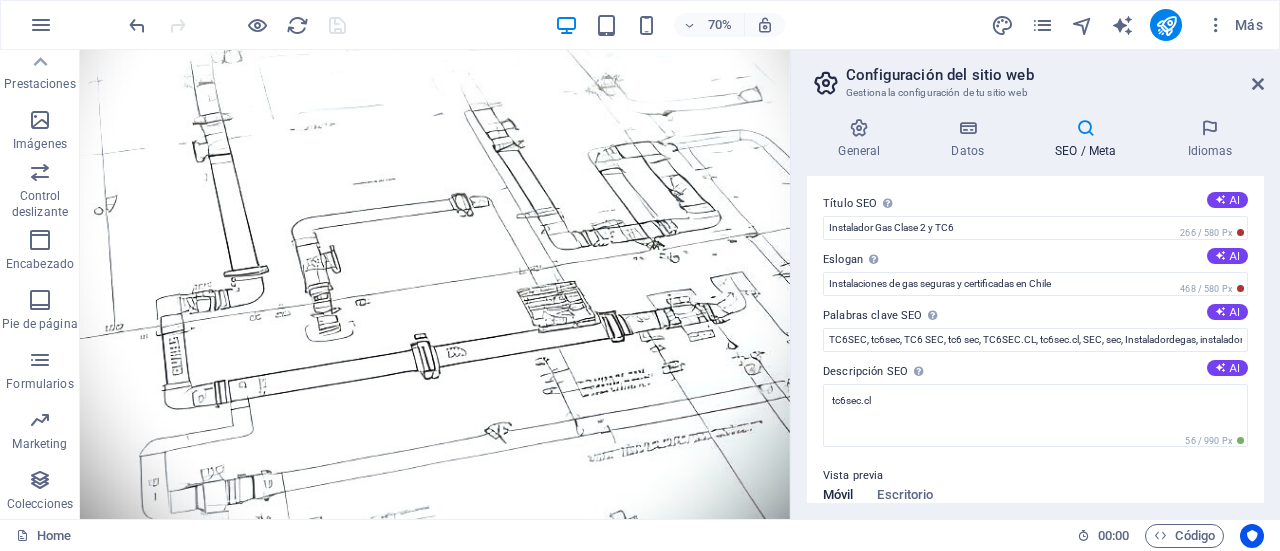 click on "Descripción SEO Describe el contenido de tu sitio web - ¡crucial para los buscadores y SEO! AI" at bounding box center (1035, 372) 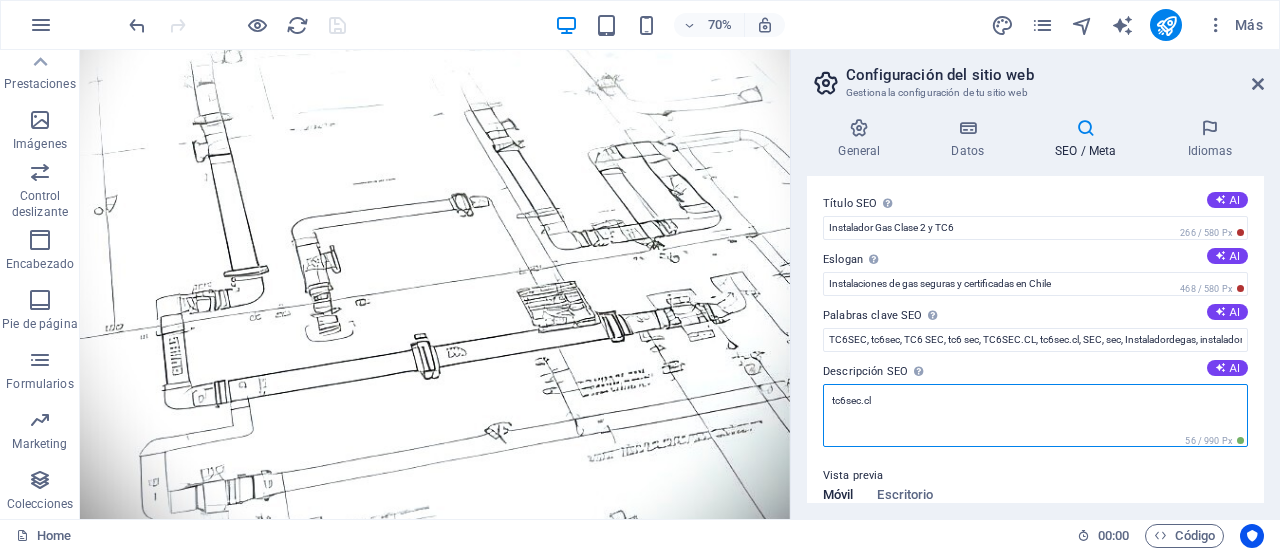 click on "tc6sec.cl" at bounding box center [1035, 415] 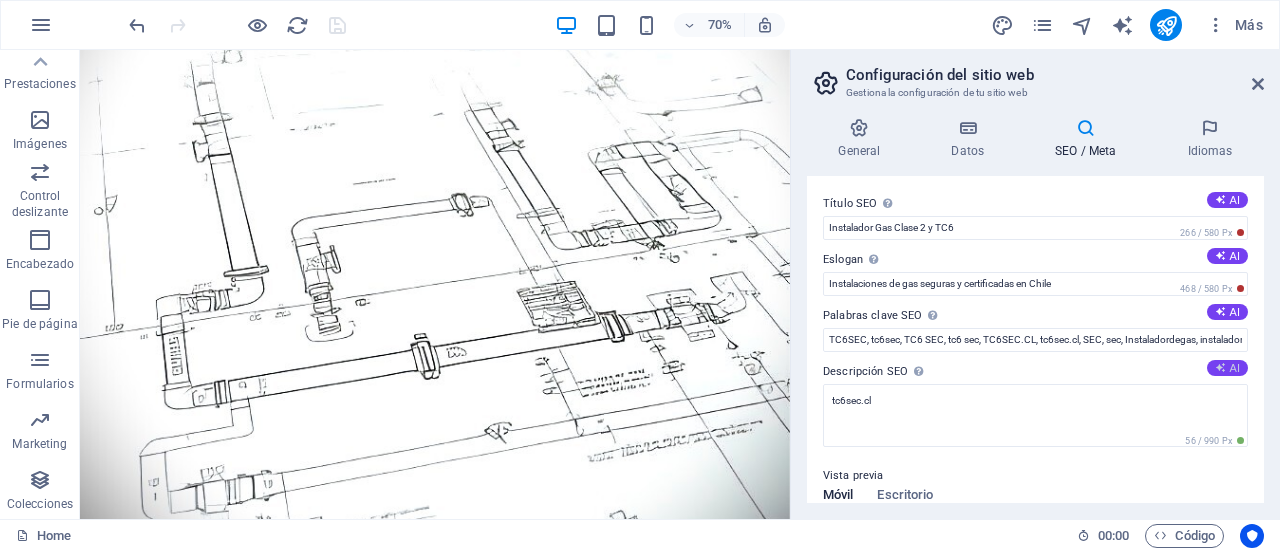 click on "AI" at bounding box center (1227, 368) 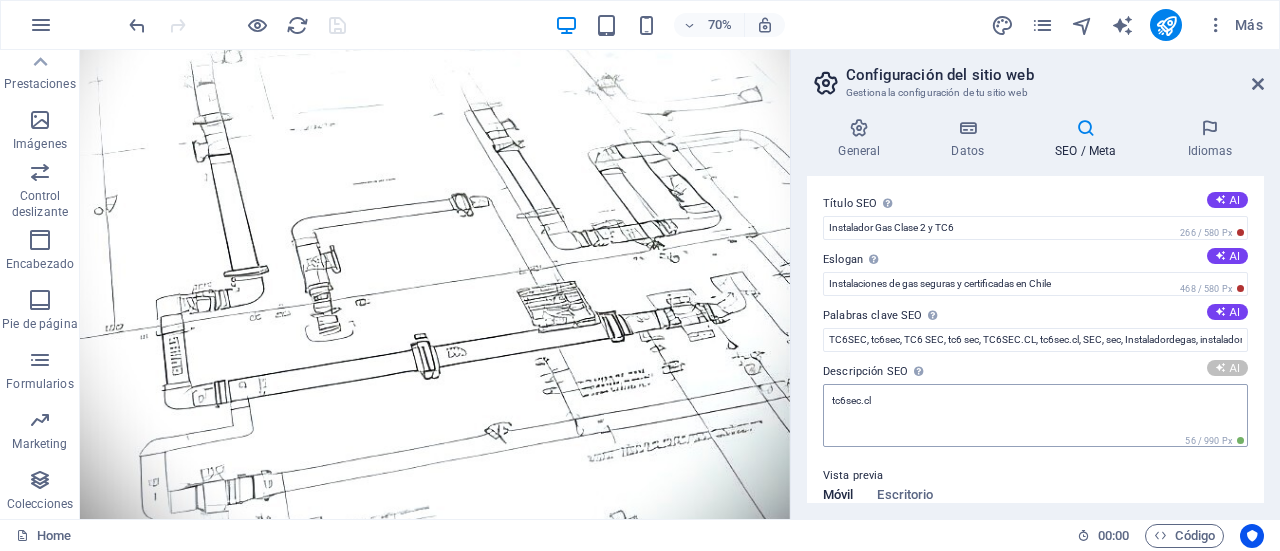 type on "Obtén la certificación TC6 para tu instalación de gas en Chile. Diseñamos y ejecutamos proyectos seguros y eficientes." 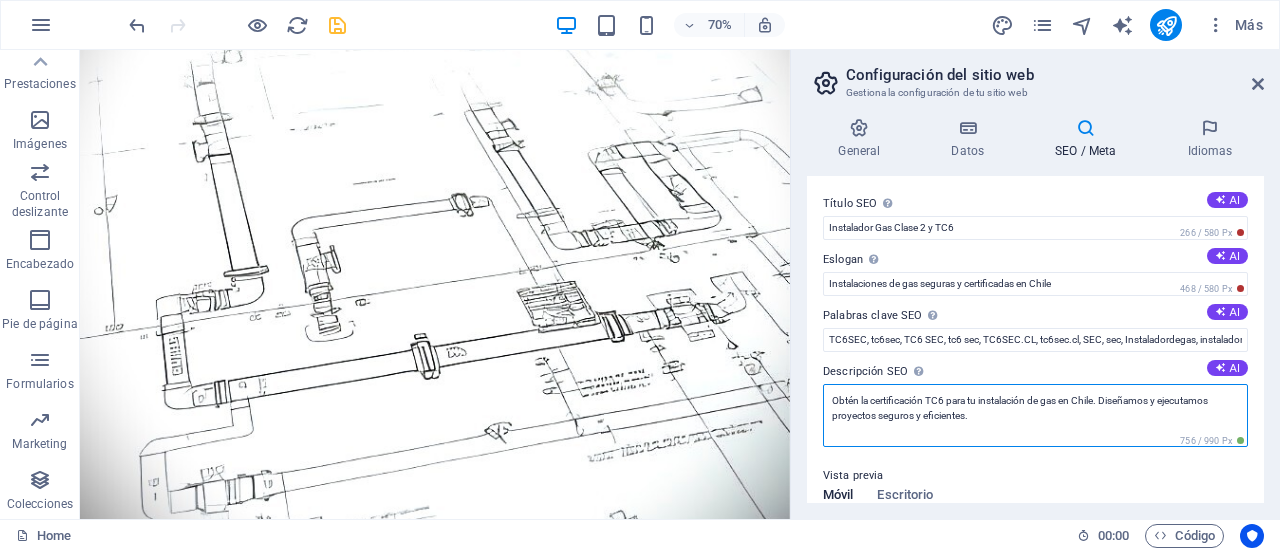 click on "Obtén la certificación TC6 para tu instalación de gas en Chile. Diseñamos y ejecutamos proyectos seguros y eficientes." at bounding box center (1035, 415) 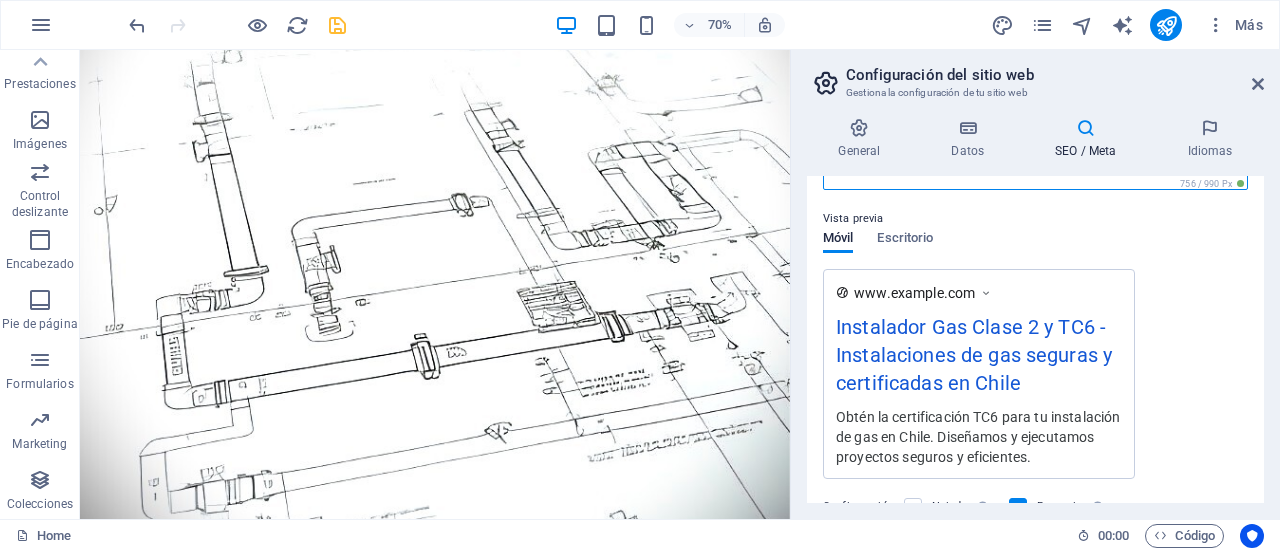 scroll, scrollTop: 200, scrollLeft: 0, axis: vertical 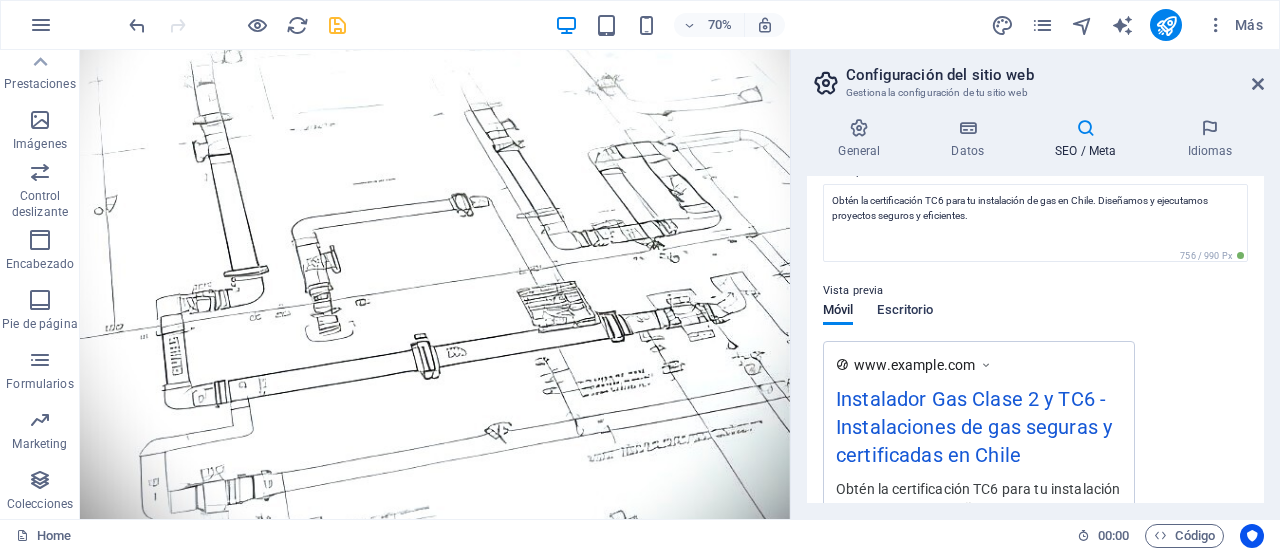 click on "Móvil Escritorio" at bounding box center [878, 322] 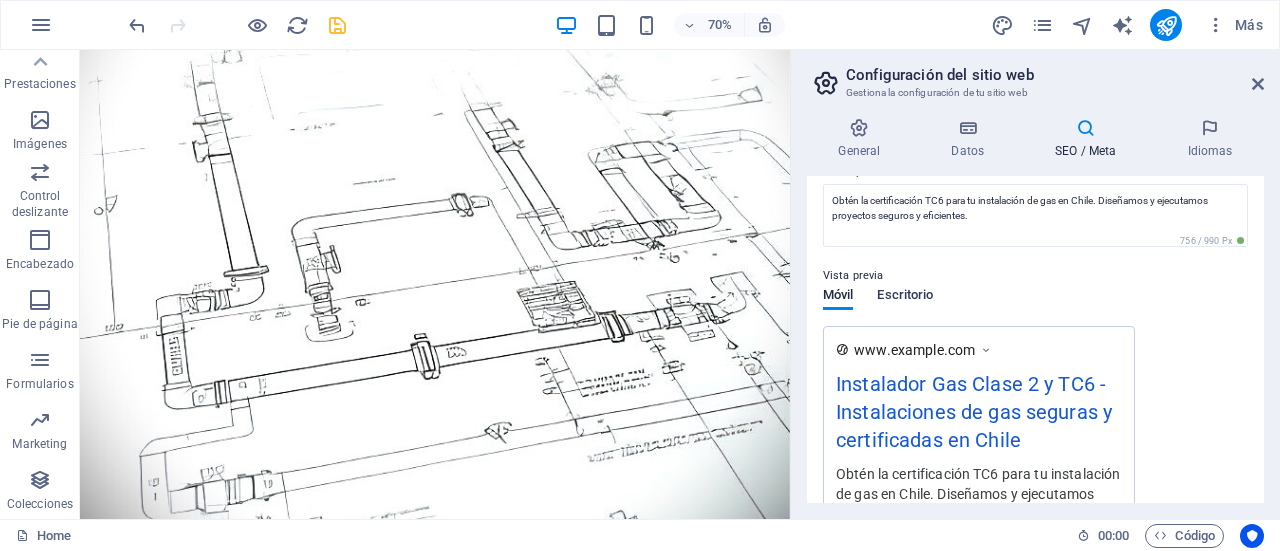 click on "Escritorio" at bounding box center (905, 297) 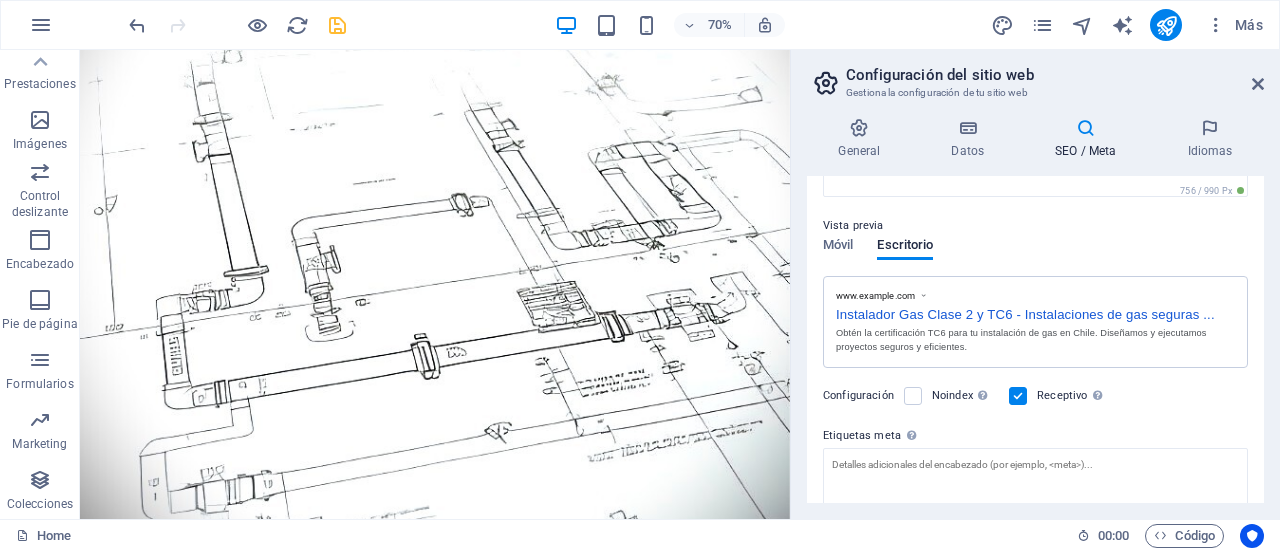 scroll, scrollTop: 184, scrollLeft: 0, axis: vertical 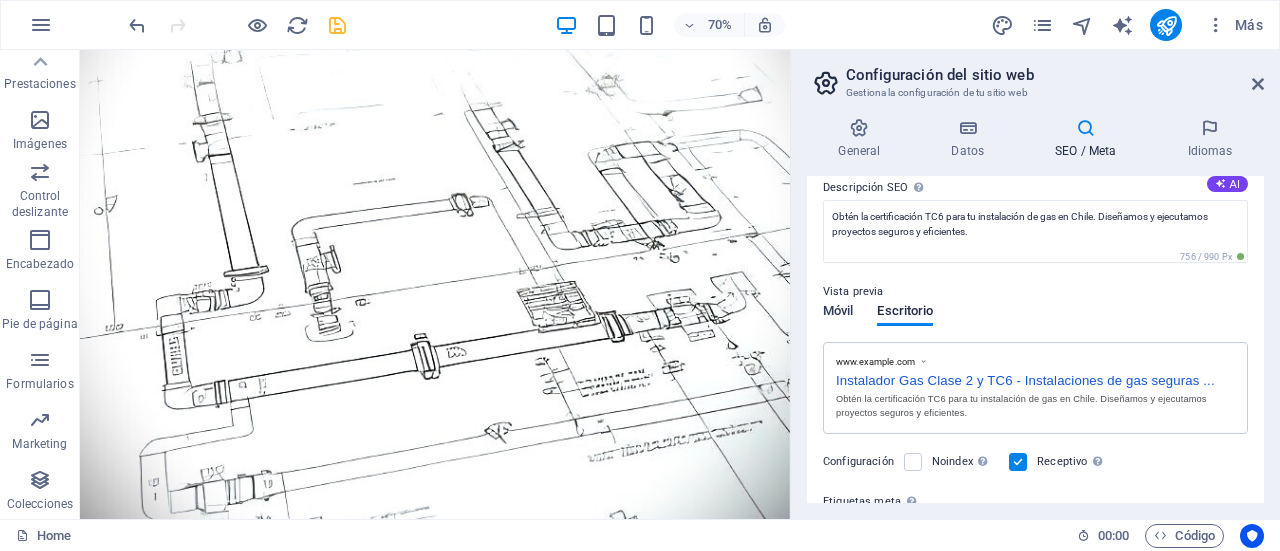click on "Móvil" at bounding box center [838, 313] 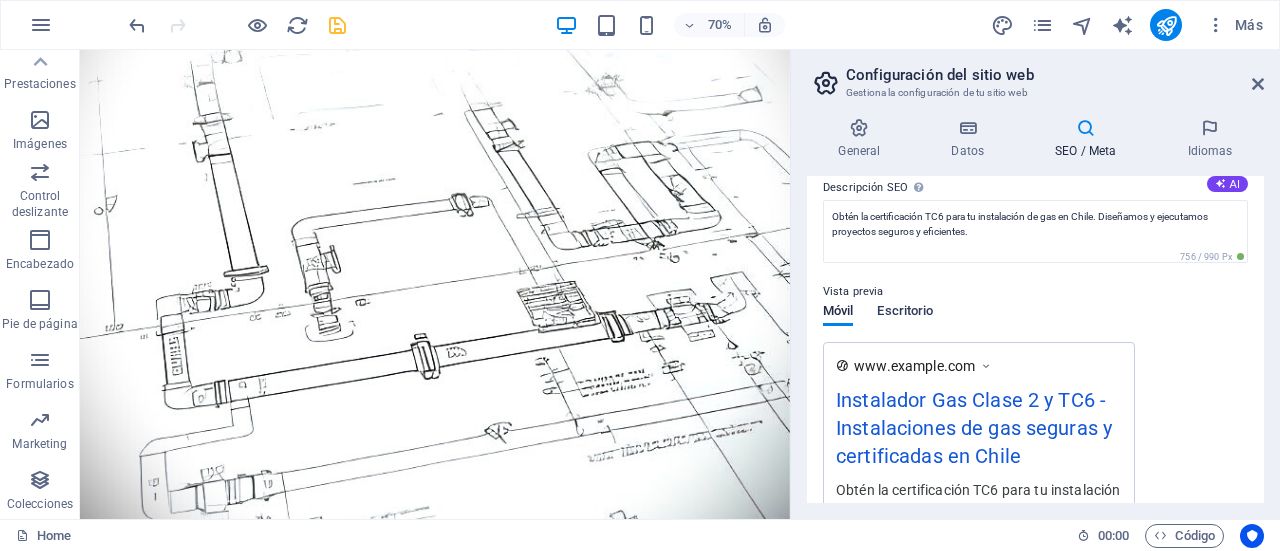 click on "Escritorio" at bounding box center [905, 313] 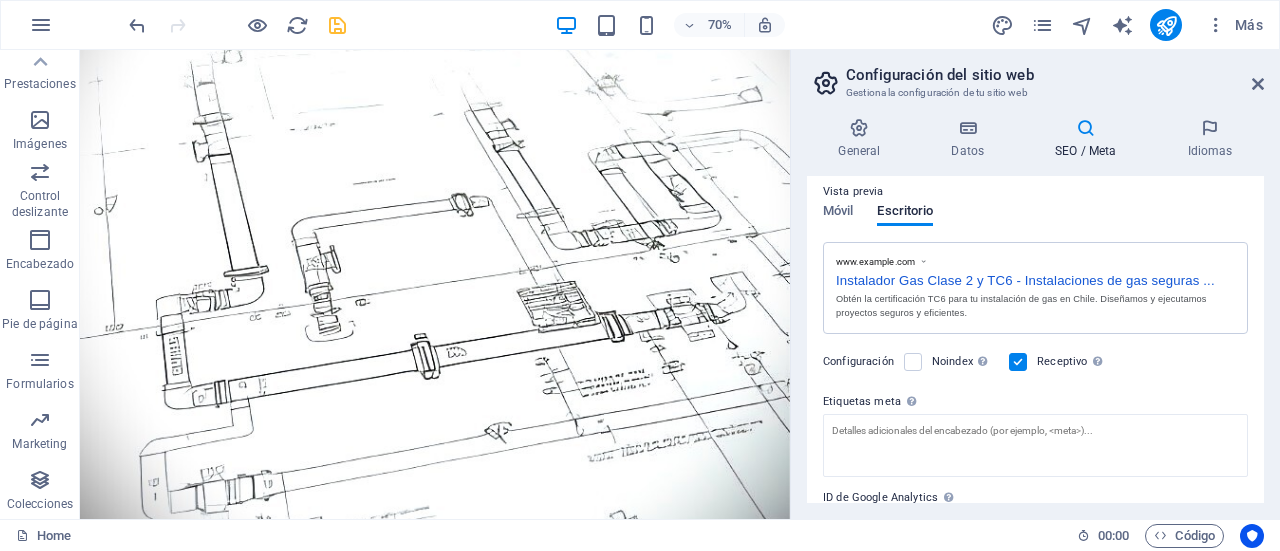 scroll, scrollTop: 384, scrollLeft: 0, axis: vertical 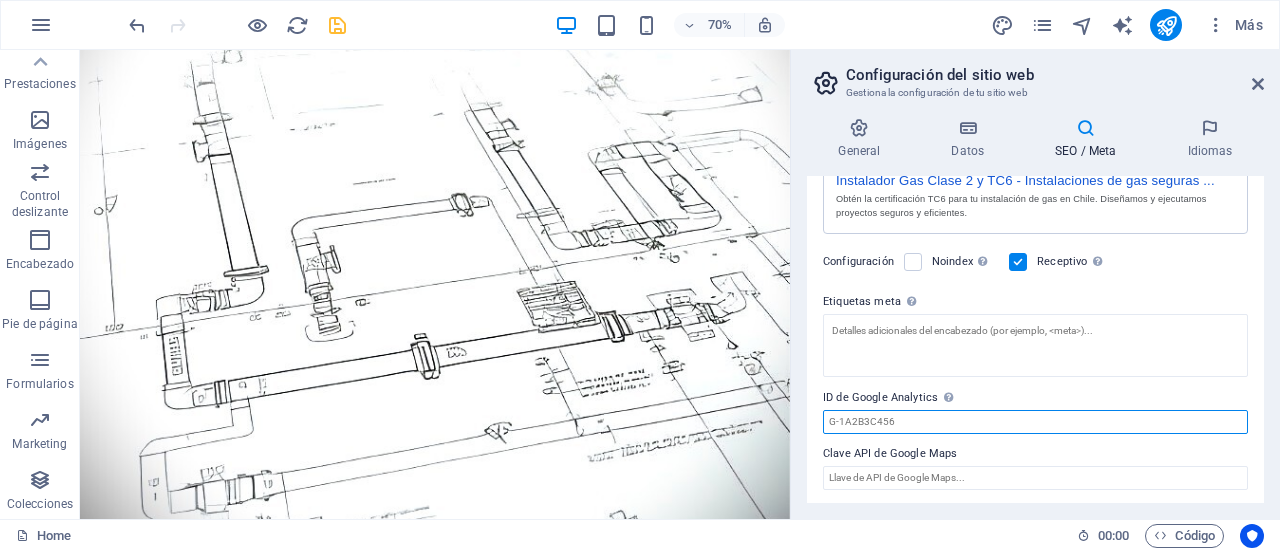 click on "ID de Google Analytics Añada únicamente el ID de Google Analytics. Incluimos el ID automáticamente en el snippet de seguimiento. El ID tiene una apariencia similar a G-1A2B3C456" at bounding box center (1035, 422) 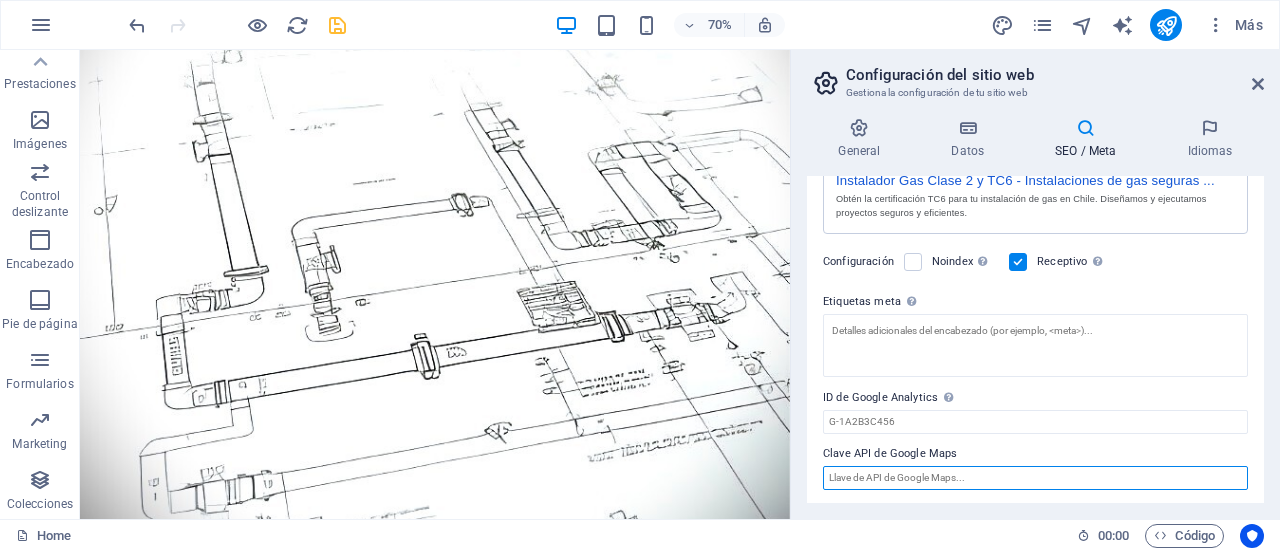 click on "Clave API de Google Maps" at bounding box center (1035, 478) 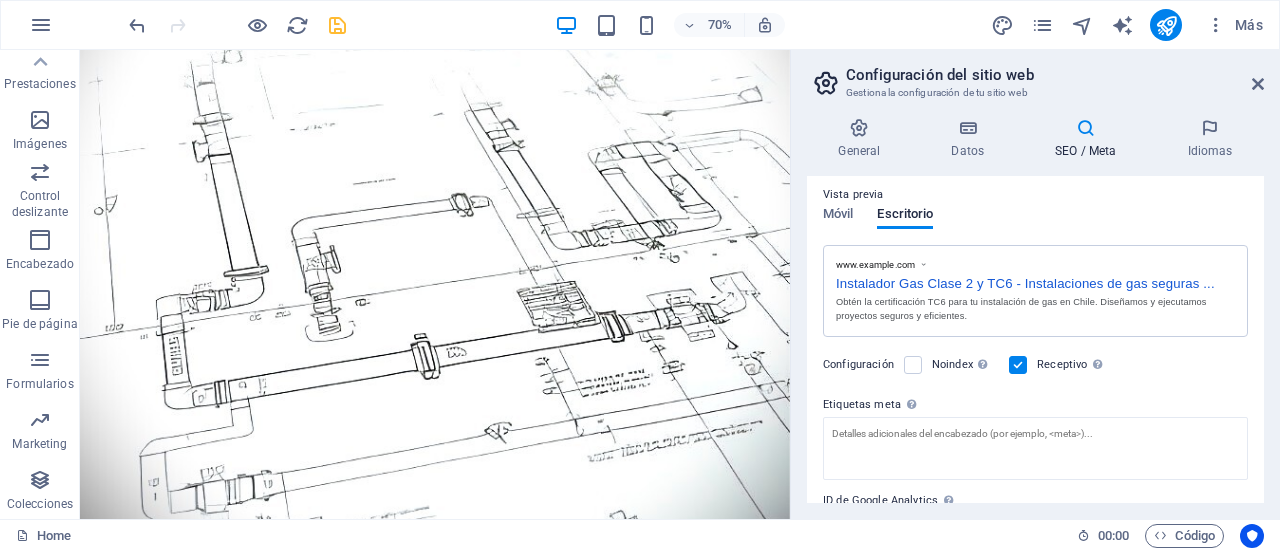 scroll, scrollTop: 384, scrollLeft: 0, axis: vertical 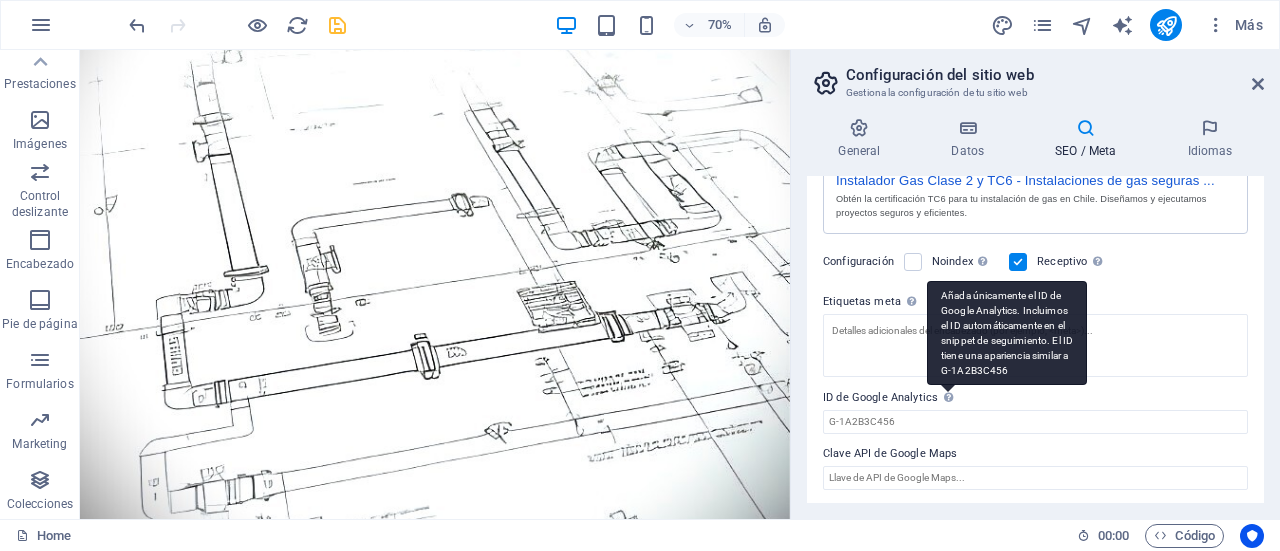 click on "Añada únicamente el ID de Google Analytics. Incluimos el ID automáticamente en el snippet de seguimiento. El ID tiene una apariencia similar a G-1A2B3C456" at bounding box center [1007, 333] 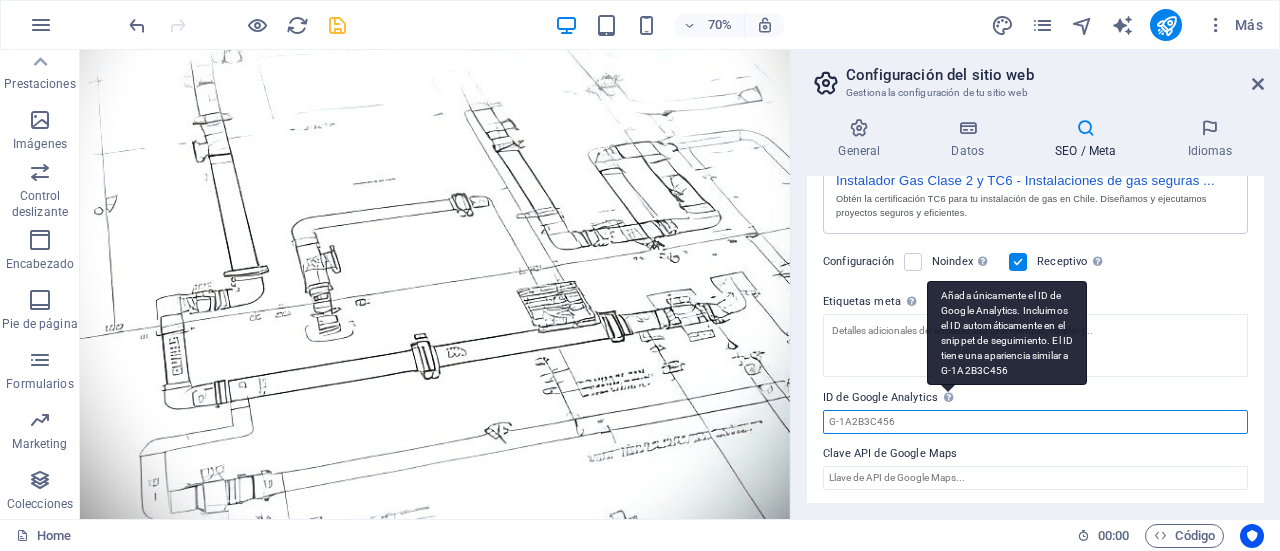 click on "ID de Google Analytics Añada únicamente el ID de Google Analytics. Incluimos el ID automáticamente en el snippet de seguimiento. El ID tiene una apariencia similar a G-1A2B3C456" at bounding box center [1035, 422] 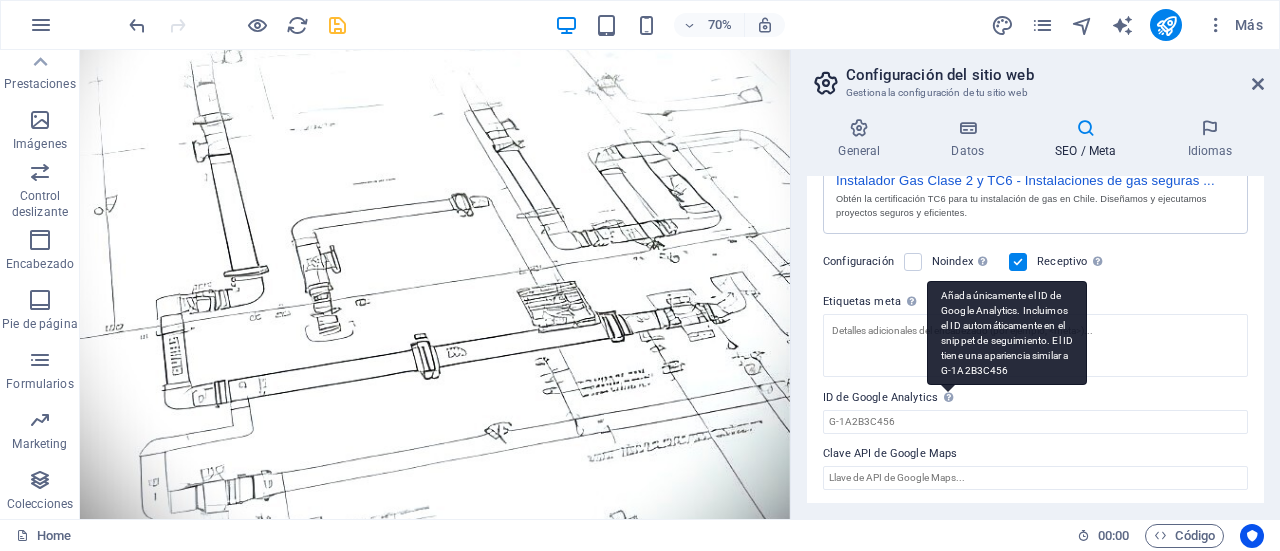 click on "Añada únicamente el ID de Google Analytics. Incluimos el ID automáticamente en el snippet de seguimiento. El ID tiene una apariencia similar a G-1A2B3C456" at bounding box center (1007, 333) 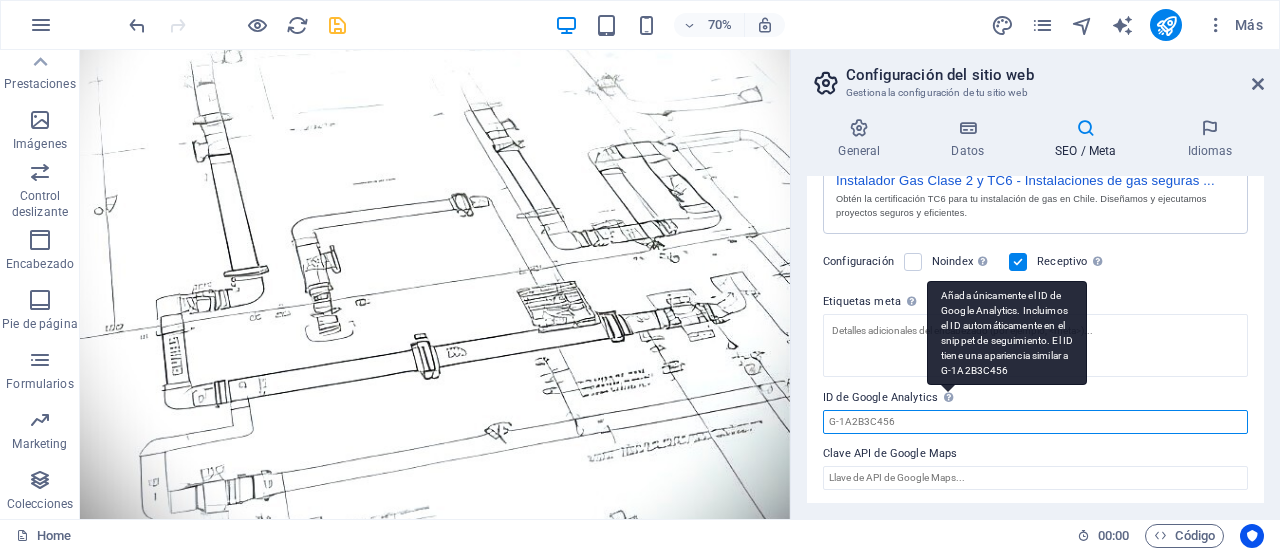 click on "ID de Google Analytics Añada únicamente el ID de Google Analytics. Incluimos el ID automáticamente en el snippet de seguimiento. El ID tiene una apariencia similar a G-1A2B3C456" at bounding box center (1035, 422) 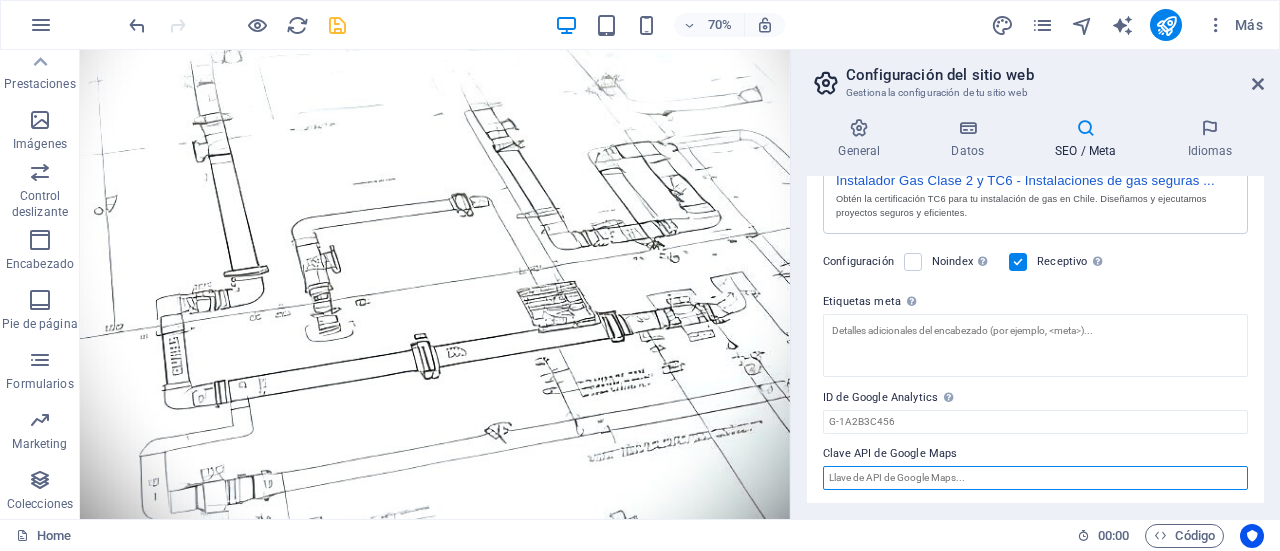 click on "Clave API de Google Maps" at bounding box center (1035, 478) 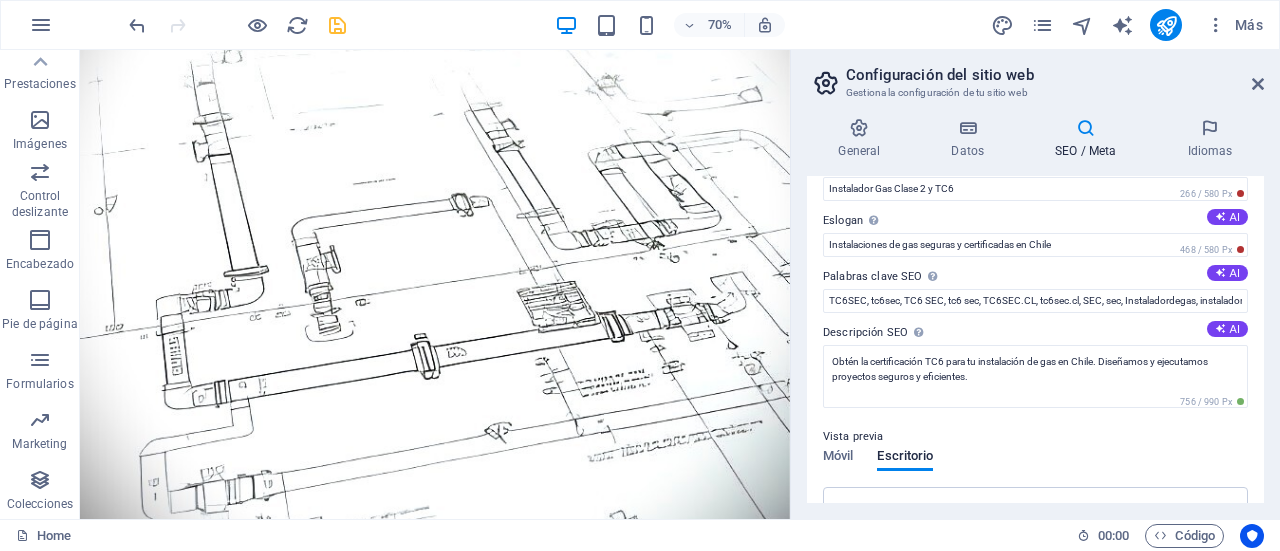 scroll, scrollTop: 0, scrollLeft: 0, axis: both 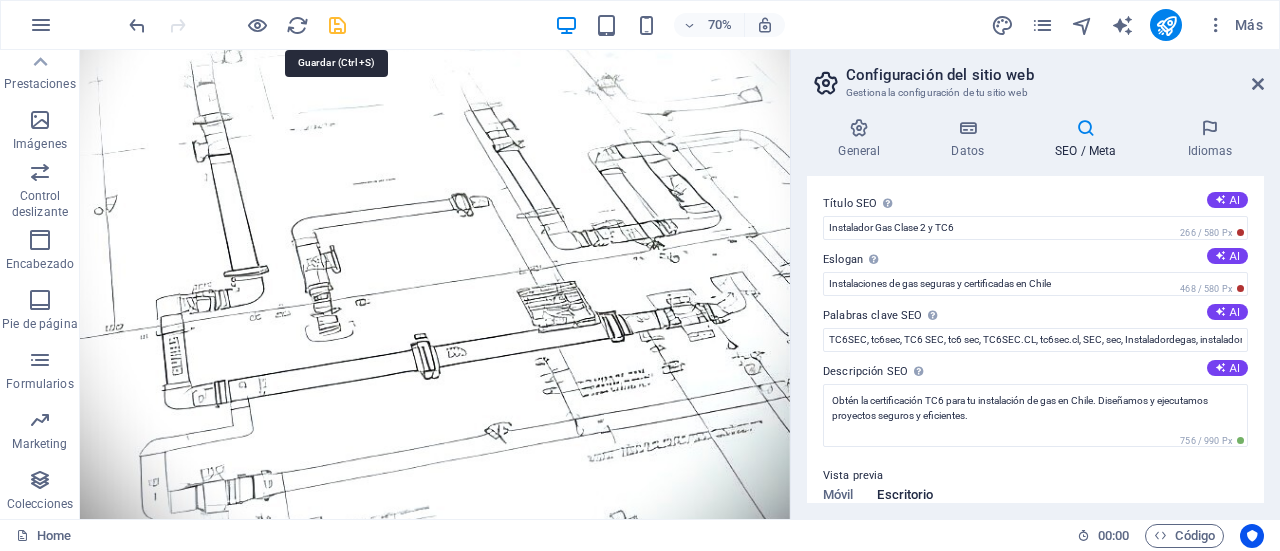 click at bounding box center [337, 25] 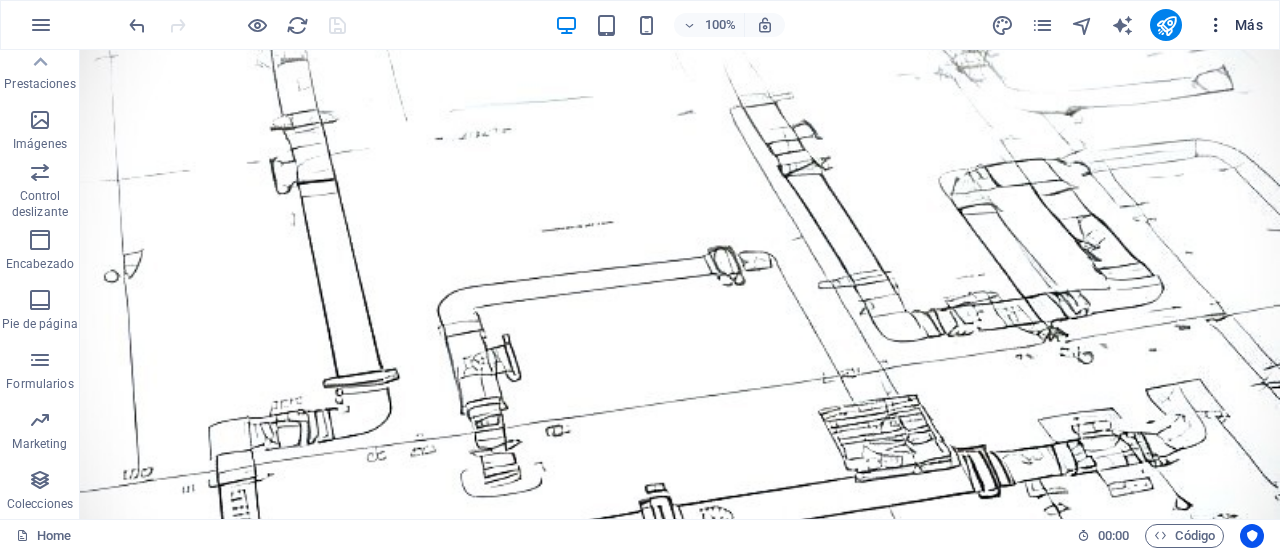click on "Más" at bounding box center (1234, 25) 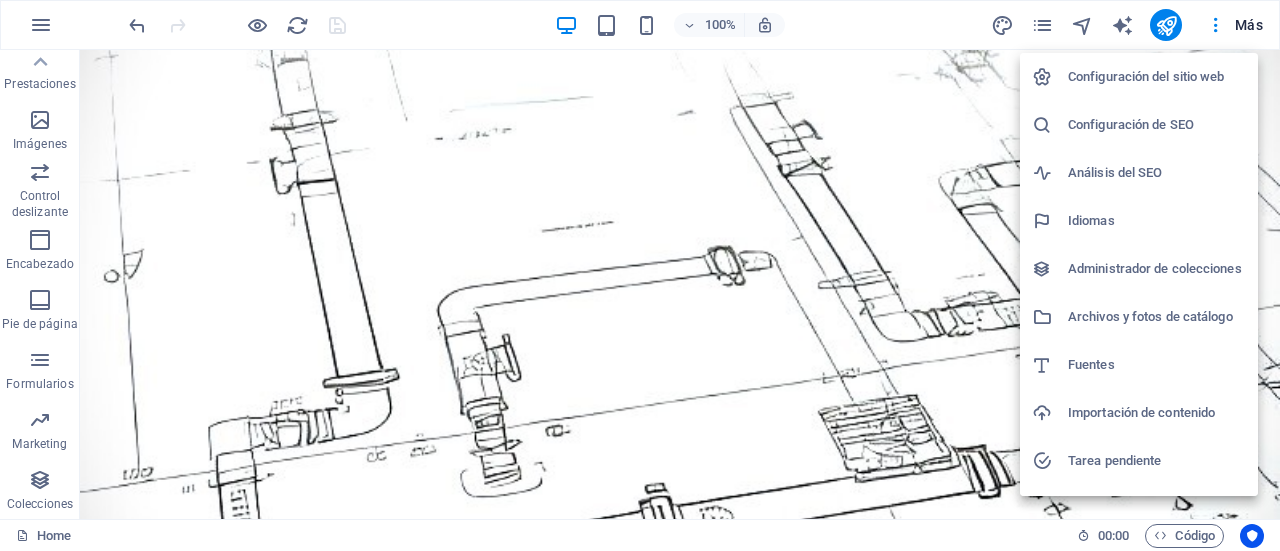 click on "Configuración del sitio web" at bounding box center [1157, 77] 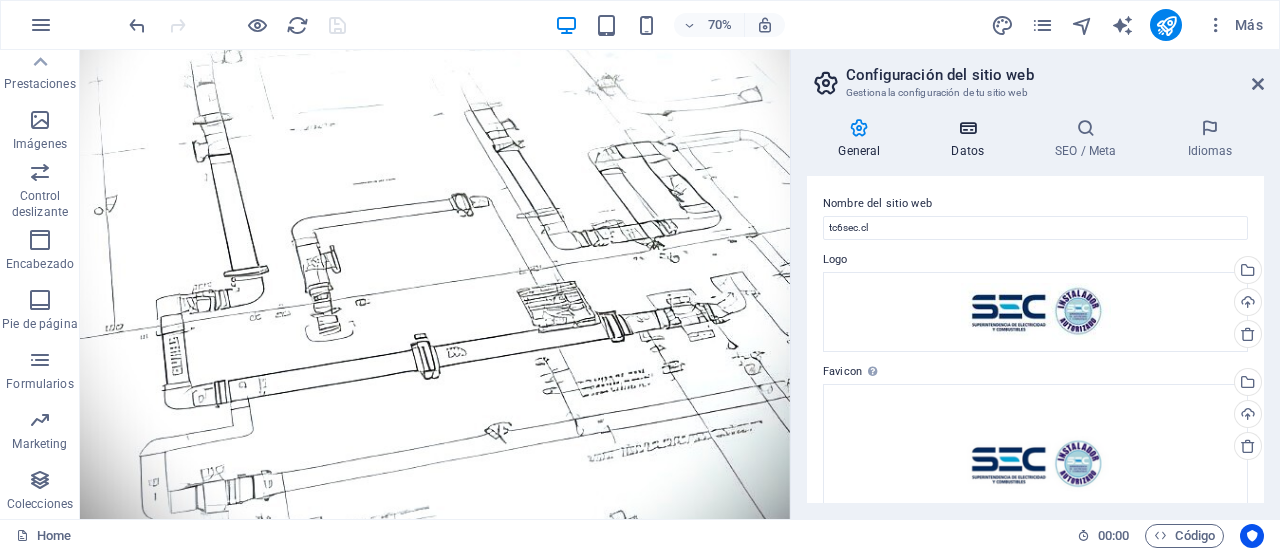 click on "Datos" at bounding box center (972, 139) 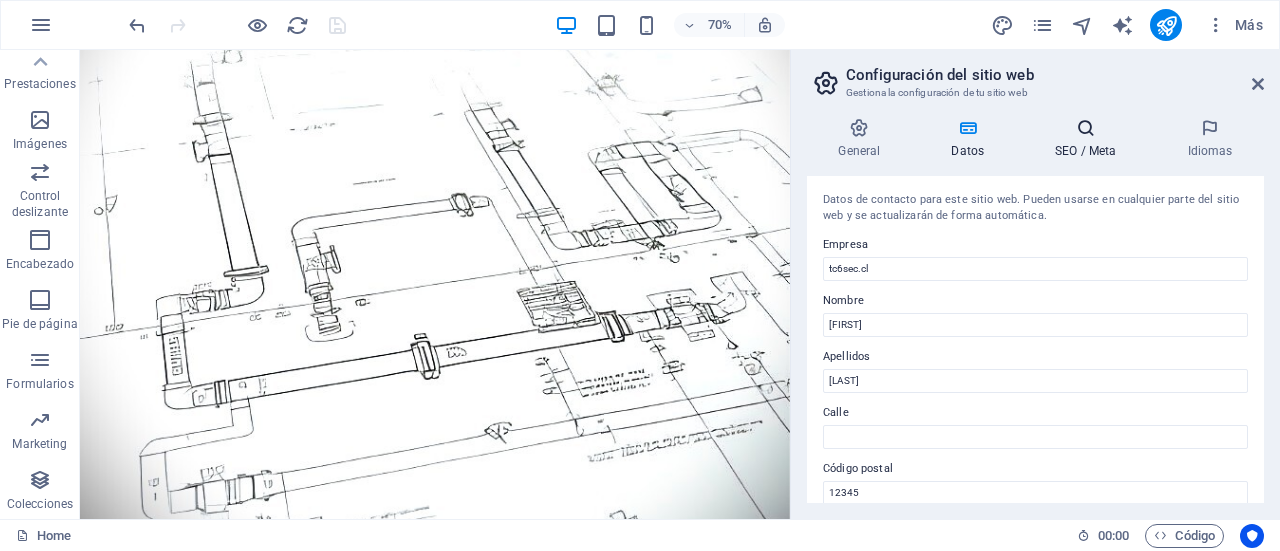 click on "SEO / Meta" at bounding box center (1090, 139) 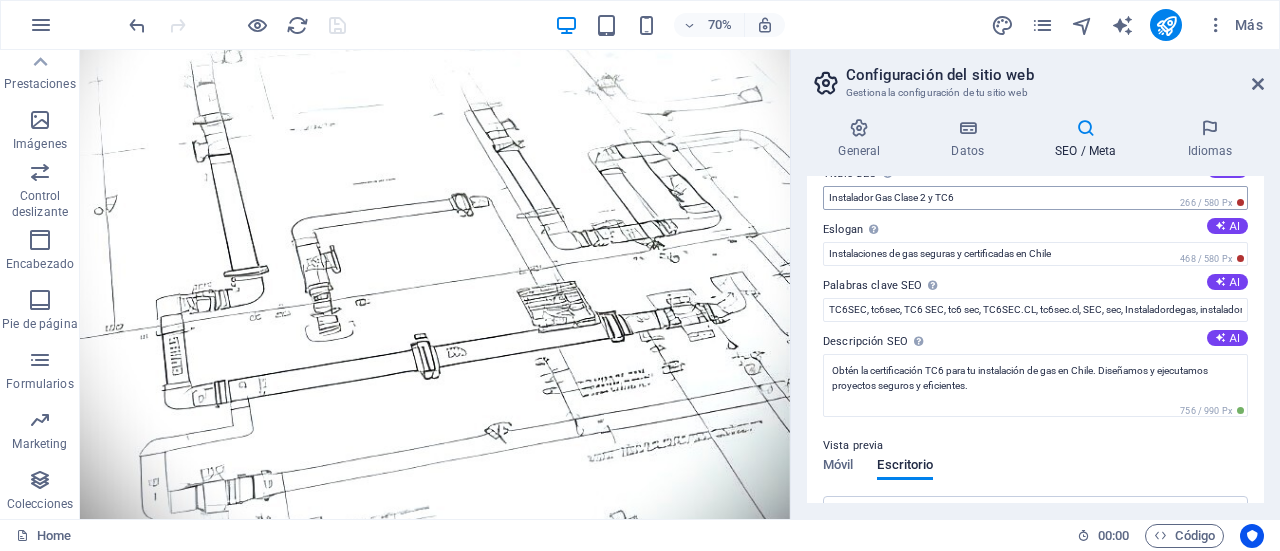 scroll, scrollTop: 0, scrollLeft: 0, axis: both 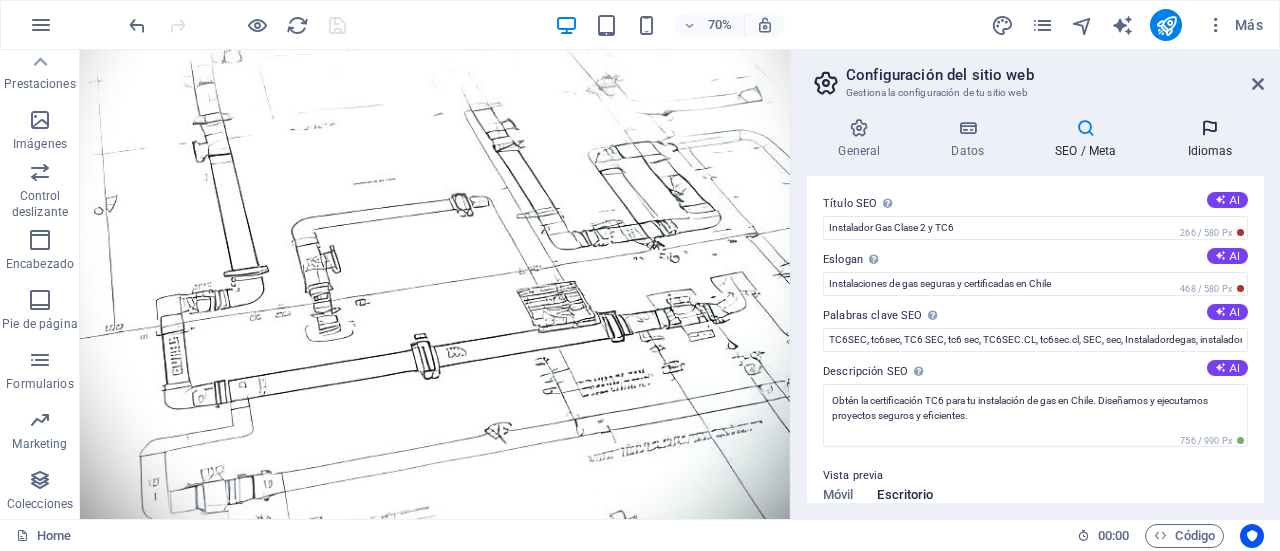 click on "Idiomas" at bounding box center (1210, 139) 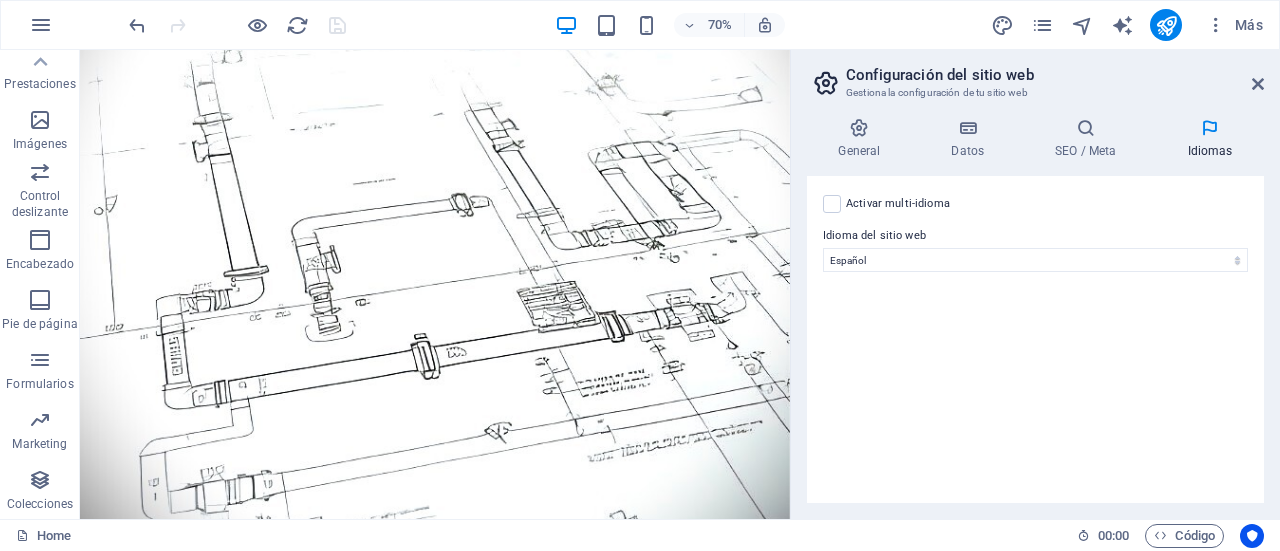 click on "Idioma del sitio web" at bounding box center (1035, 236) 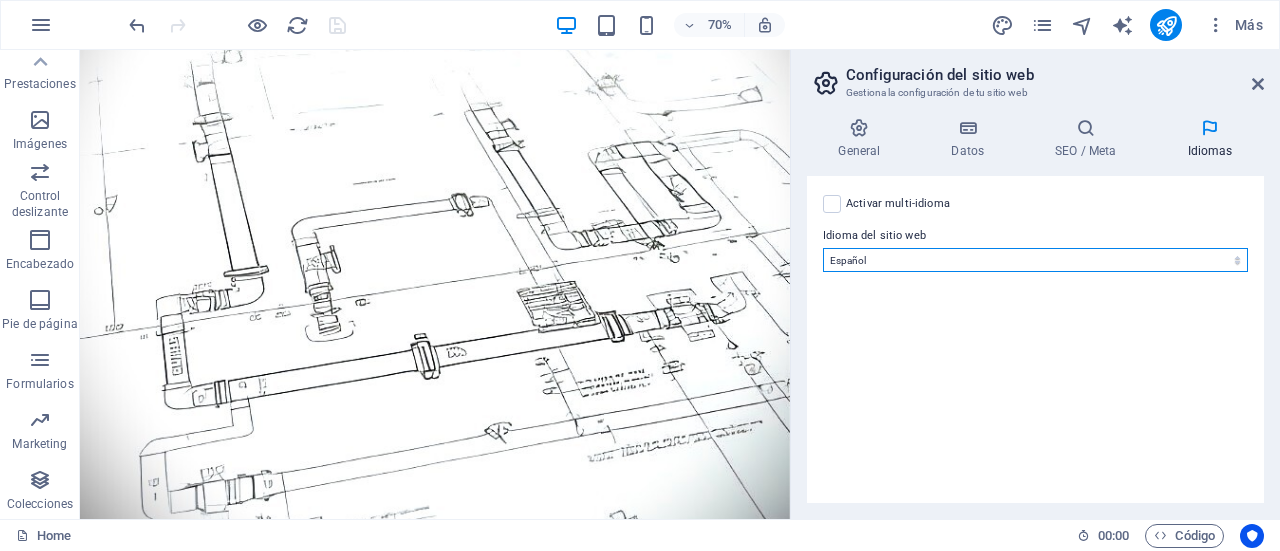 click on "Abkhazian Afar Afrikaans Akan Albanés Alemán Amharic Árabe Aragonese Armenian Assamese Avaric Avestan Aymara Azerbaijani Bambara Bashkir Basque Belarusian Bengalí Bihari languages Bislama Bokmål Bosnian Breton Búlgaro Burmese Catalán Central Khmer Chamorro Chechen Checo Chino Church Slavic Chuvash Coreano Cornish Corsican Cree Croata Danés Dzongkha Eslovaco Esloveno Español Esperanto Estonian Ewe Faroese Farsi (Persa) Fijian Finlandés Francés Fulah Gaelic Galician Ganda Georgian Greenlandic Griego Guaraní Gujarati Haitian Creole Hausa Hebreo Herero Hindi Hiri Motu Holandés Húngaro Ido Igbo Indonesio Inglés Interlingua Interlingue Inuktitut Inupiaq Irish Islandés Italiano Japonés Javanese Kannada Kanuri Kashmiri Kazakh Kikuyu Kinyarwanda Komi Kongo Kurdish Kwanyama Kyrgyz Lao Latín Letón Limburgish Lingala Lituano Luba-Katanga Luxembourgish Macedonio Malagasy Malay Malayalam Maldivian Maltés Manx Maori Marathi Marshallese Mongolian Nauru Navajo Ndonga Nepali North Ndebele Northern Sami Pali" at bounding box center (1035, 260) 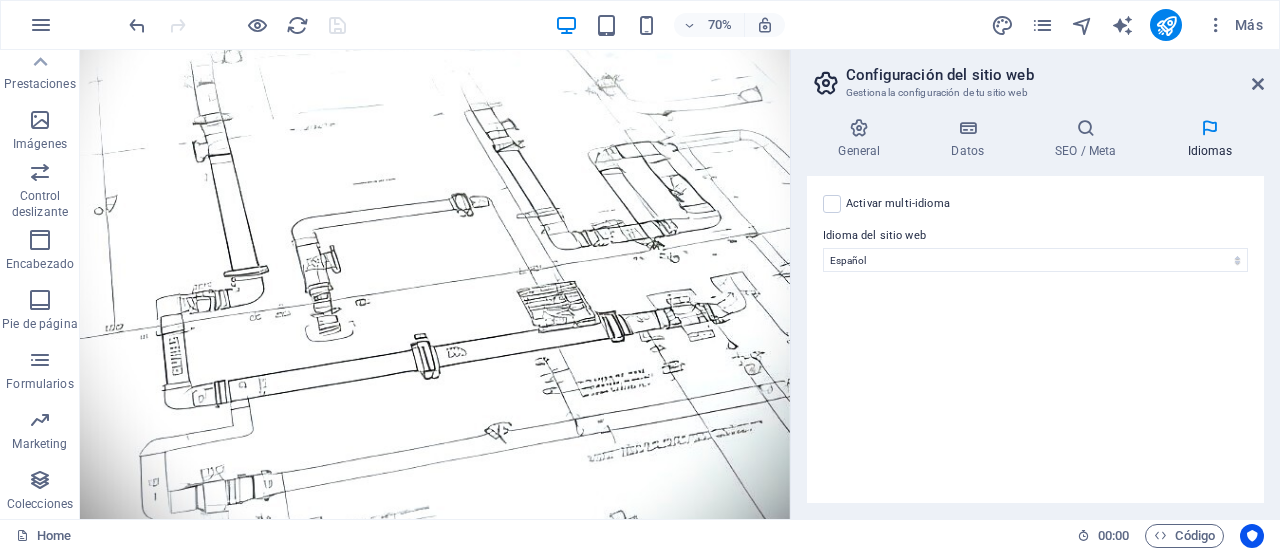 click on "Idioma del sitio web" at bounding box center [1035, 236] 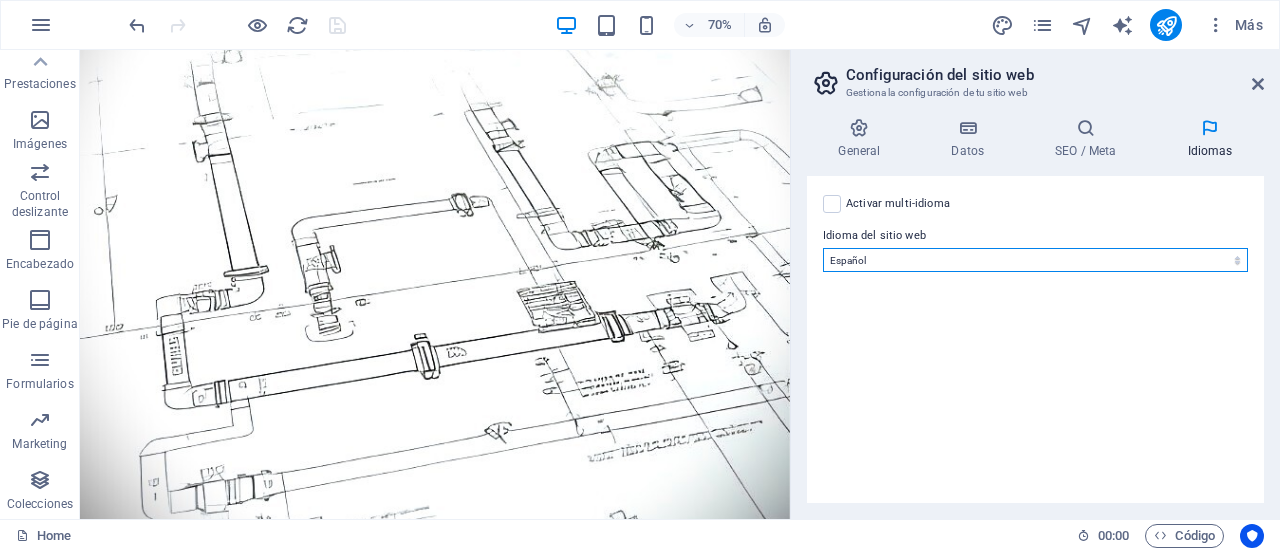 click on "Abkhazian Afar Afrikaans Akan Albanés Alemán Amharic Árabe Aragonese Armenian Assamese Avaric Avestan Aymara Azerbaijani Bambara Bashkir Basque Belarusian Bengalí Bihari languages Bislama Bokmål Bosnian Breton Búlgaro Burmese Catalán Central Khmer Chamorro Chechen Checo Chino Church Slavic Chuvash Coreano Cornish Corsican Cree Croata Danés Dzongkha Eslovaco Esloveno Español Esperanto Estonian Ewe Faroese Farsi (Persa) Fijian Finlandés Francés Fulah Gaelic Galician Ganda Georgian Greenlandic Griego Guaraní Gujarati Haitian Creole Hausa Hebreo Herero Hindi Hiri Motu Holandés Húngaro Ido Igbo Indonesio Inglés Interlingua Interlingue Inuktitut Inupiaq Irish Islandés Italiano Japonés Javanese Kannada Kanuri Kashmiri Kazakh Kikuyu Kinyarwanda Komi Kongo Kurdish Kwanyama Kyrgyz Lao Latín Letón Limburgish Lingala Lituano Luba-Katanga Luxembourgish Macedonio Malagasy Malay Malayalam Maldivian Maltés Manx Maori Marathi Marshallese Mongolian Nauru Navajo Ndonga Nepali North Ndebele Northern Sami Pali" at bounding box center [1035, 260] 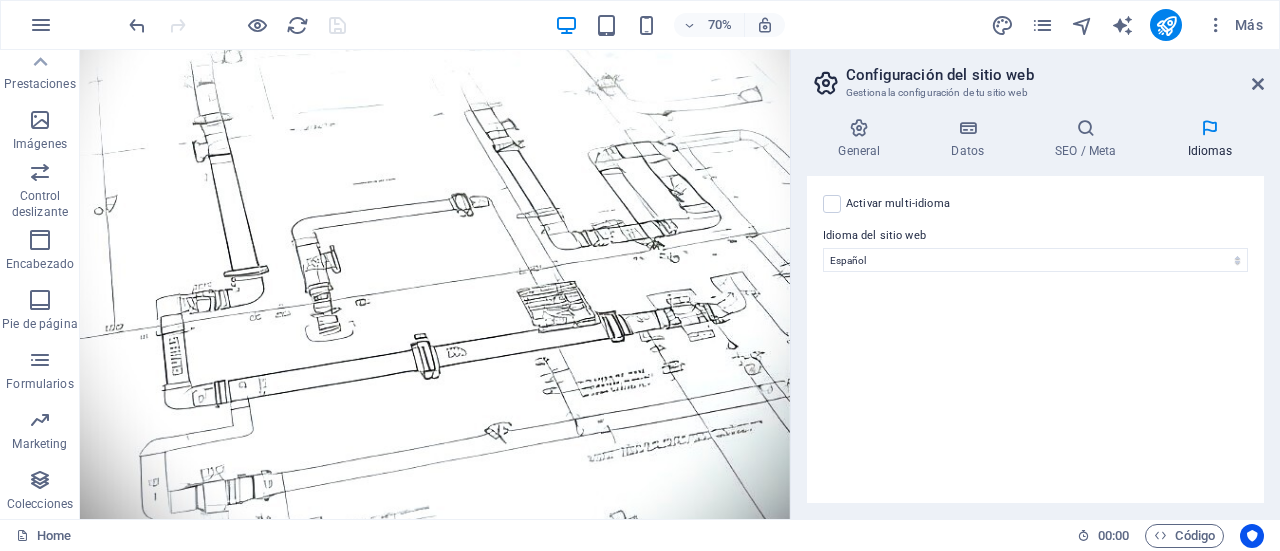 click on "Activar multi-idioma Para desactivar la opción multi-idioma, elimine todos los idiomas hasta que solo tenga un idioma. Idioma del sitio web Abkhazian Afar Afrikaans Akan Albanés Alemán Amharic Árabe Aragonese Armenian Assamese Avaric Avestan Aymara Azerbaijani Bambara Bashkir Basque Belarusian Bengalí Bihari languages Bislama Bokmål Bosnian Breton Búlgaro Burmese Catalán Central Khmer Chamorro Chechen Checo Chino Church Slavic Chuvash Coreano Cornish Corsican Cree Croata Danés Dzongkha Eslovaco Esloveno Español Esperanto Estonian Ewe Faroese Farsi (Persa) Fijian Finlandés Francés Fulah Gaelic Galician Ganda Georgian Greenlandic Griego Guaraní Gujarati Haitian Creole Hausa Hebreo Herero Hindi Hiri Motu Holandés Húngaro Ido Igbo Indonesio Inglés Interlingua Interlingue Inuktitut Inupiaq Irish Islandés Italiano Japonés Javanese Kannada Kanuri Kashmiri Kazakh Kikuyu Kinyarwanda Komi Kongo Kurdish Kwanyama Kyrgyz Lao Latín Letón Limburgish Lingala Lituano Luba-Katanga Luxembourgish Macedonio 1" at bounding box center [1035, 339] 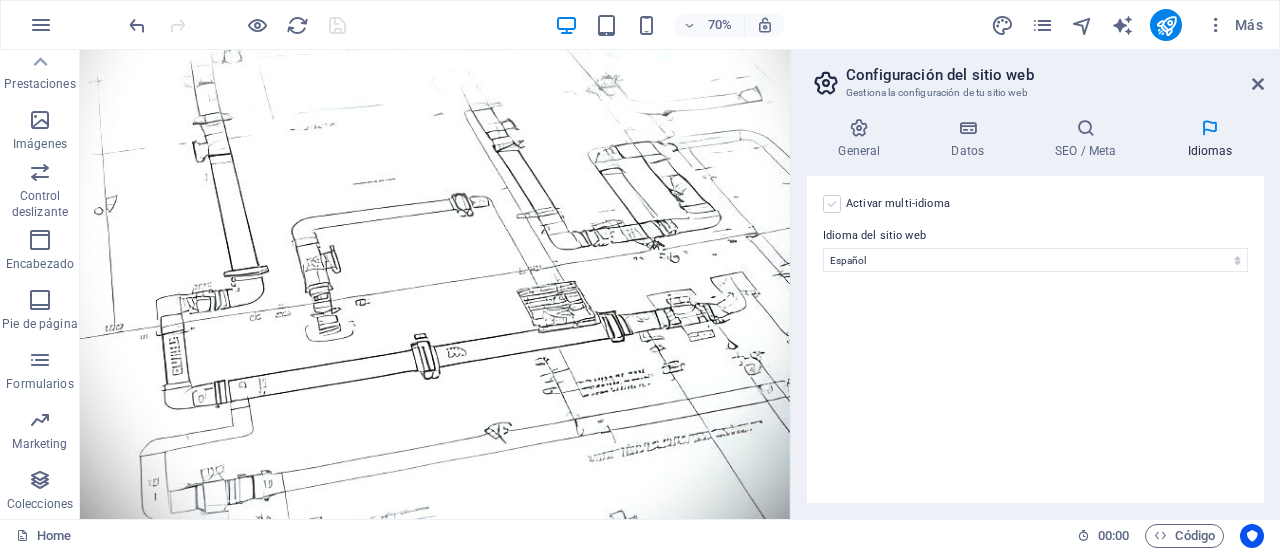 click at bounding box center (832, 204) 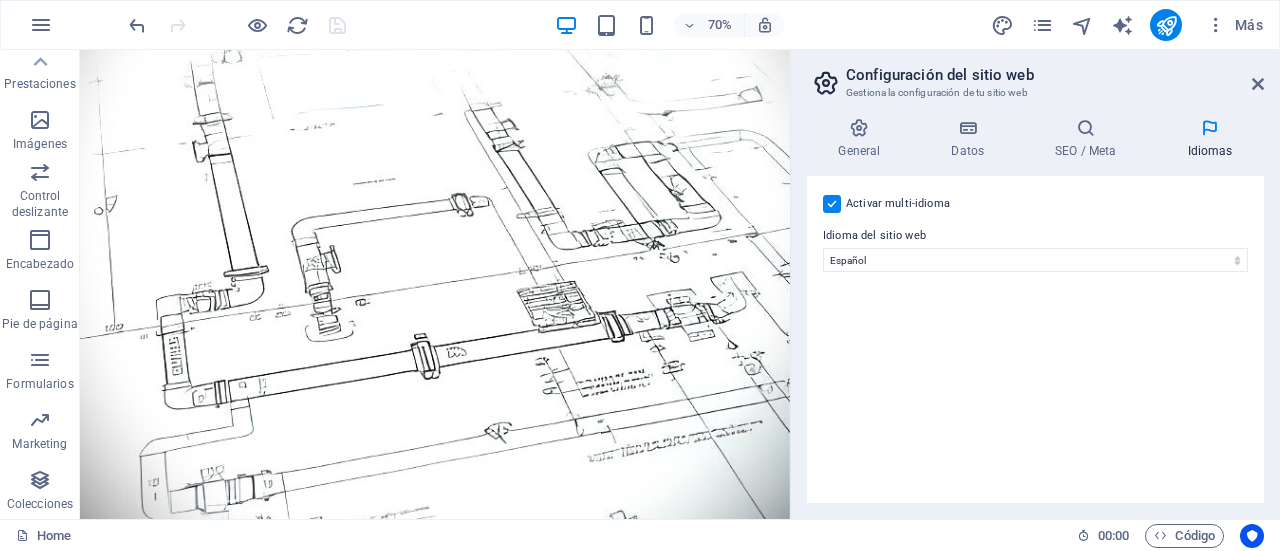 select 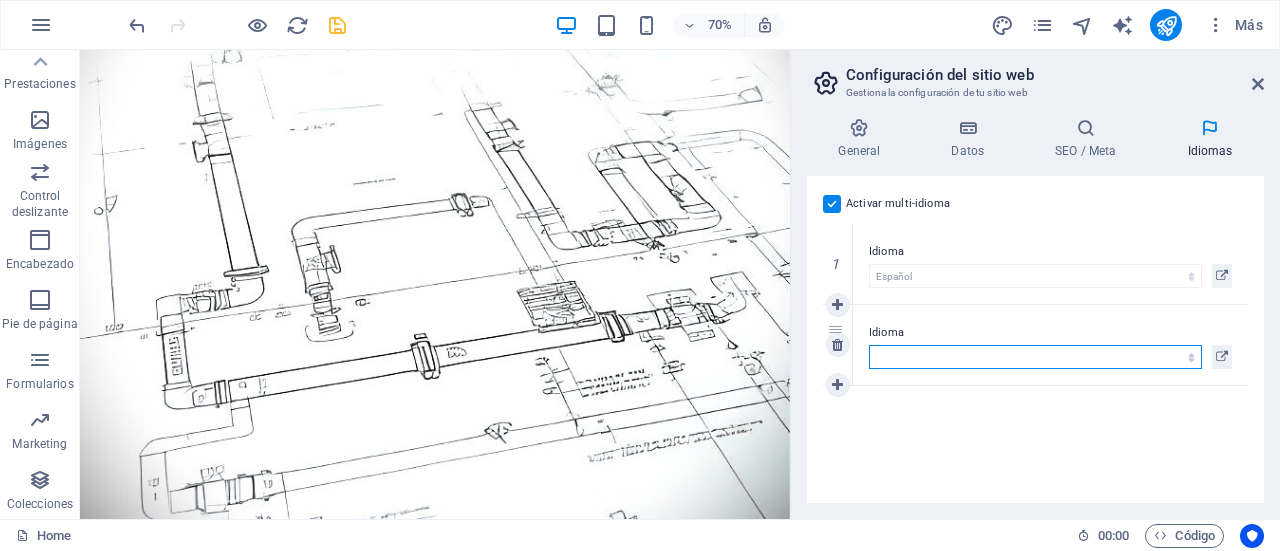 click on "Abkhazian Afar Afrikaans Akan Albanés Alemán Amharic Árabe Aragonese Armenian Assamese Avaric Avestan Aymara Azerbaijani Bambara Bashkir Basque Belarusian Bengalí Bihari languages Bislama Bokmål Bosnian Breton Búlgaro Burmese Catalán Central Khmer Chamorro Chechen Checo Chino Church Slavic Chuvash Coreano Cornish Corsican Cree Croata Danés Dzongkha Eslovaco Esloveno Español Esperanto Estonian Ewe Faroese Farsi (Persa) Fijian Finlandés Francés Fulah Gaelic Galician Ganda Georgian Greenlandic Griego Guaraní Gujarati Haitian Creole Hausa Hebreo Herero Hindi Hiri Motu Holandés Húngaro Ido Igbo Indonesio Inglés Interlingua Interlingue Inuktitut Inupiaq Irish Islandés Italiano Japonés Javanese Kannada Kanuri Kashmiri Kazakh Kikuyu Kinyarwanda Komi Kongo Kurdish Kwanyama Kyrgyz Lao Latín Letón Limburgish Lingala Lituano Luba-Katanga Luxembourgish Macedonio Malagasy Malay Malayalam Maldivian Maltés Manx Maori Marathi Marshallese Mongolian Nauru Navajo Ndonga Nepali North Ndebele Northern Sami Pali" at bounding box center (1035, 357) 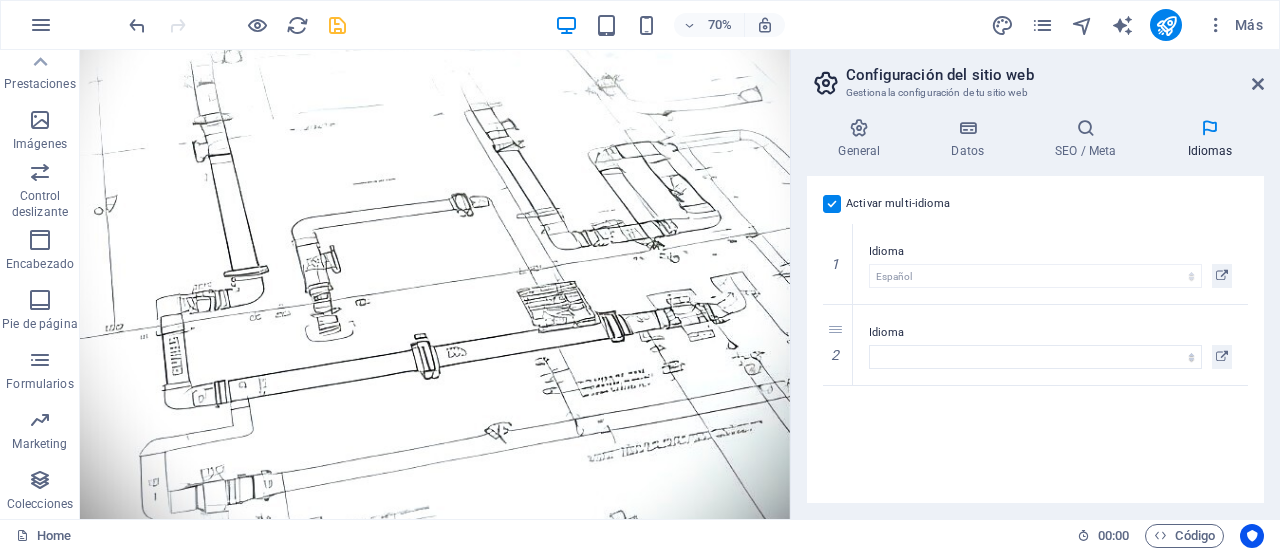 click on "Activar multi-idioma Para desactivar la opción multi-idioma, elimine todos los idiomas hasta que solo tenga un idioma. Idioma del sitio web Abkhazian Afar Afrikaans Akan Albanés Alemán Amharic Árabe Aragonese Armenian Assamese Avaric Avestan Aymara Azerbaijani Bambara Bashkir Basque Belarusian Bengalí Bihari languages Bislama Bokmål Bosnian Breton Búlgaro Burmese Catalán Central Khmer Chamorro Chechen Checo Chino Church Slavic Chuvash Coreano Cornish Corsican Cree Croata Danés Dzongkha Eslovaco Esloveno Español Esperanto Estonian Ewe Faroese Farsi (Persa) Fijian Finlandés Francés Fulah Gaelic Galician Ganda Georgian Greenlandic Griego Guaraní Gujarati Haitian Creole Hausa Hebreo Herero Hindi Hiri Motu Holandés Húngaro Ido Igbo Indonesio Inglés Interlingua Interlingue Inuktitut Inupiaq Irish Islandés Italiano Japonés Javanese Kannada Kanuri Kashmiri Kazakh Kikuyu Kinyarwanda Komi Kongo Kurdish Kwanyama Kyrgyz Lao Latín Letón Limburgish Lingala Lituano Luba-Katanga Luxembourgish Macedonio 1" at bounding box center (1035, 339) 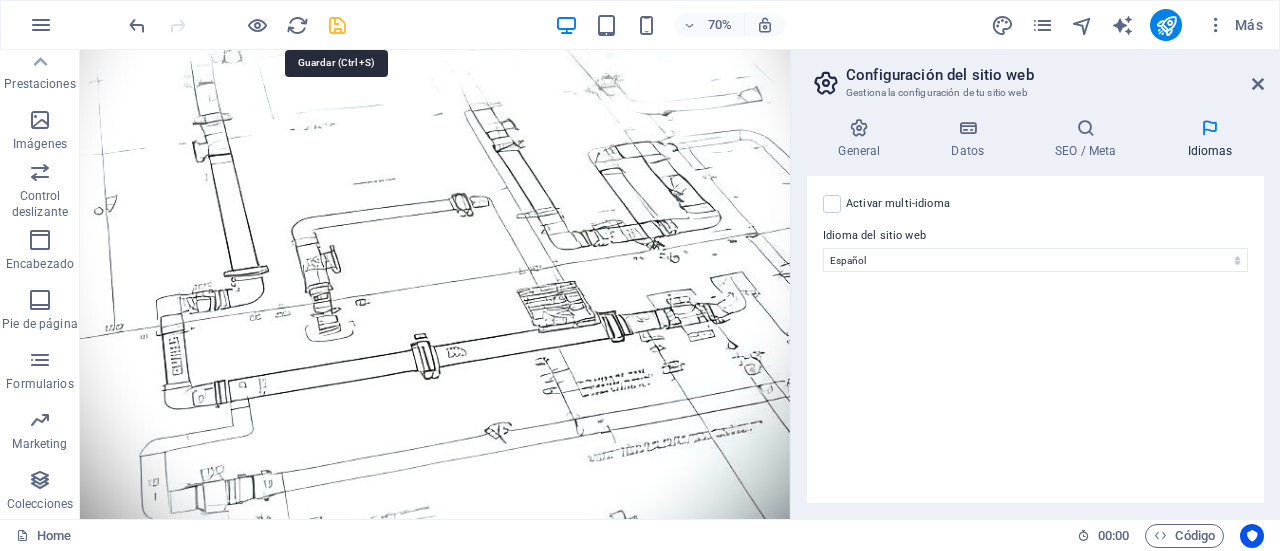 click at bounding box center (337, 25) 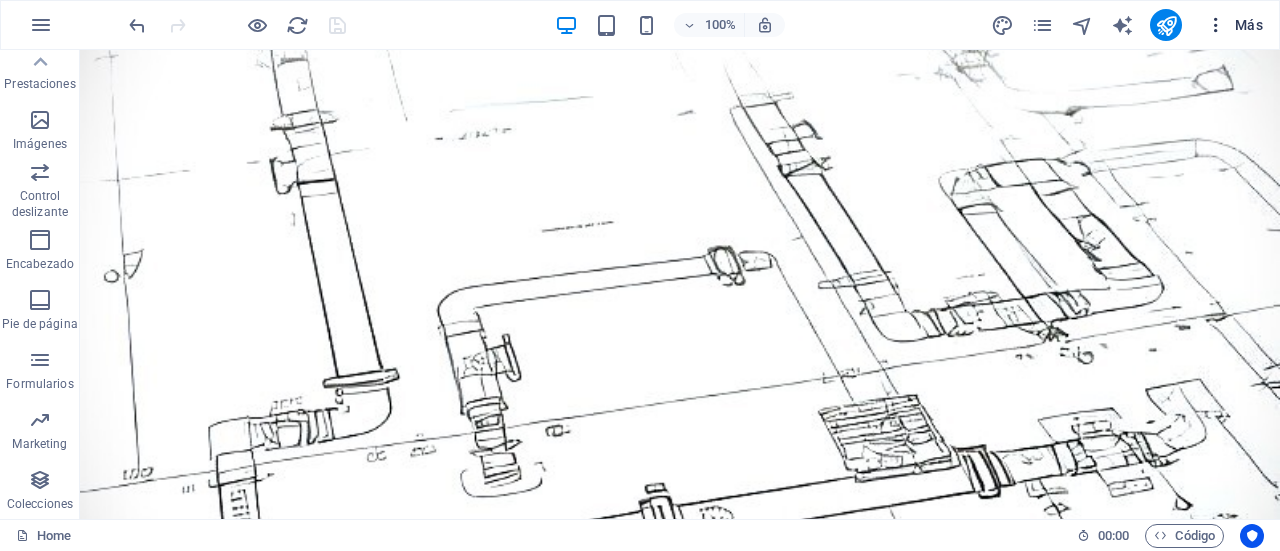 click on "Más" at bounding box center [1234, 25] 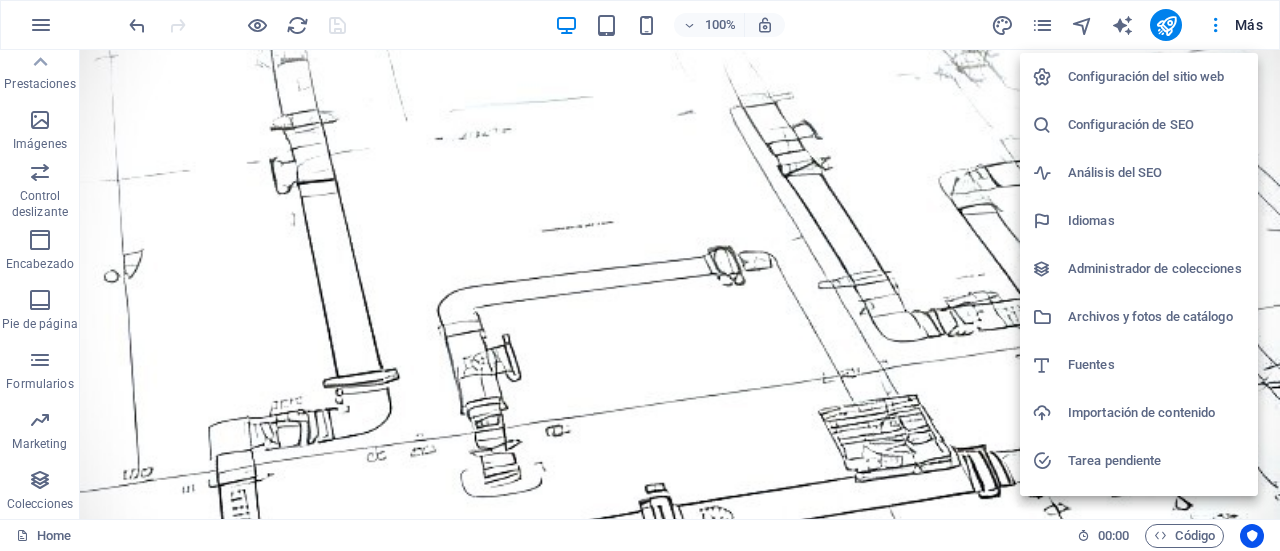 click on "Configuración del sitio web" at bounding box center (1157, 77) 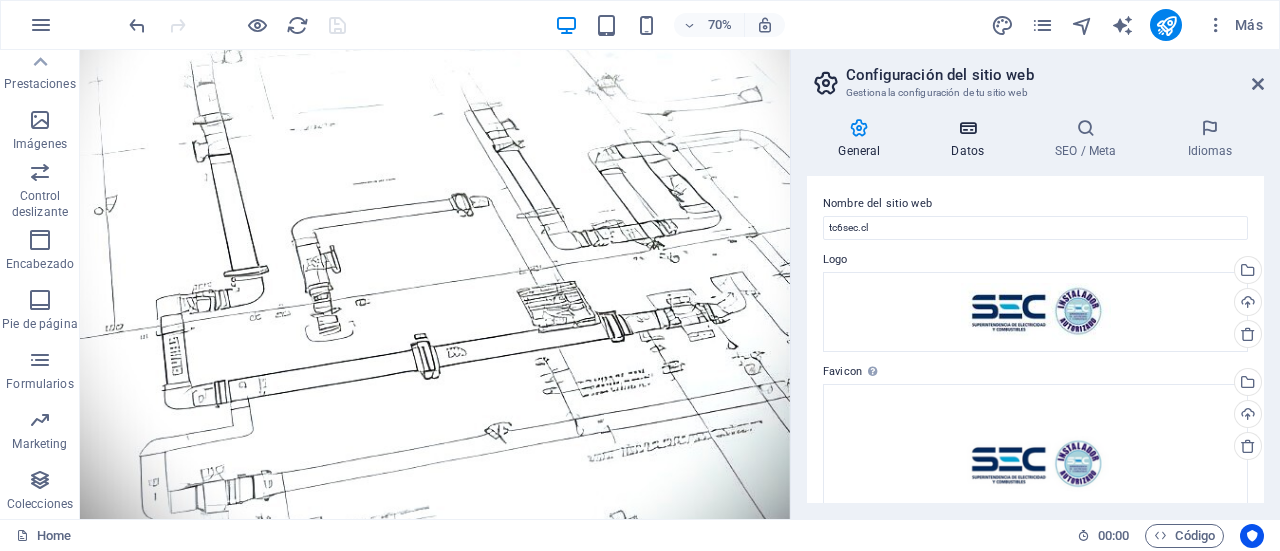 click on "Datos" at bounding box center [972, 139] 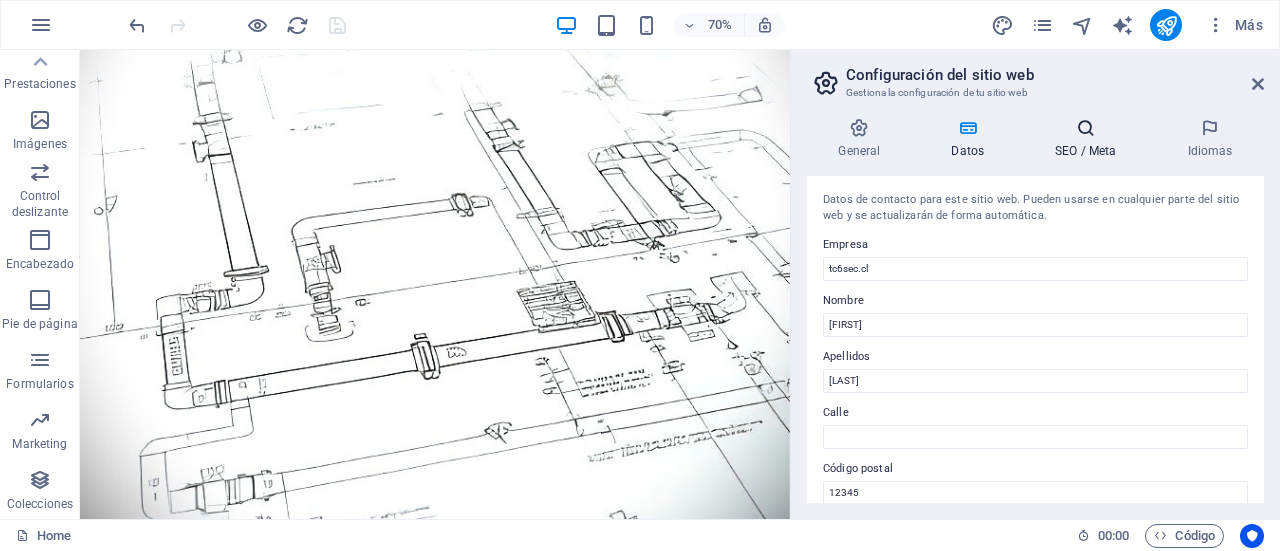 click on "SEO / Meta" at bounding box center (1090, 139) 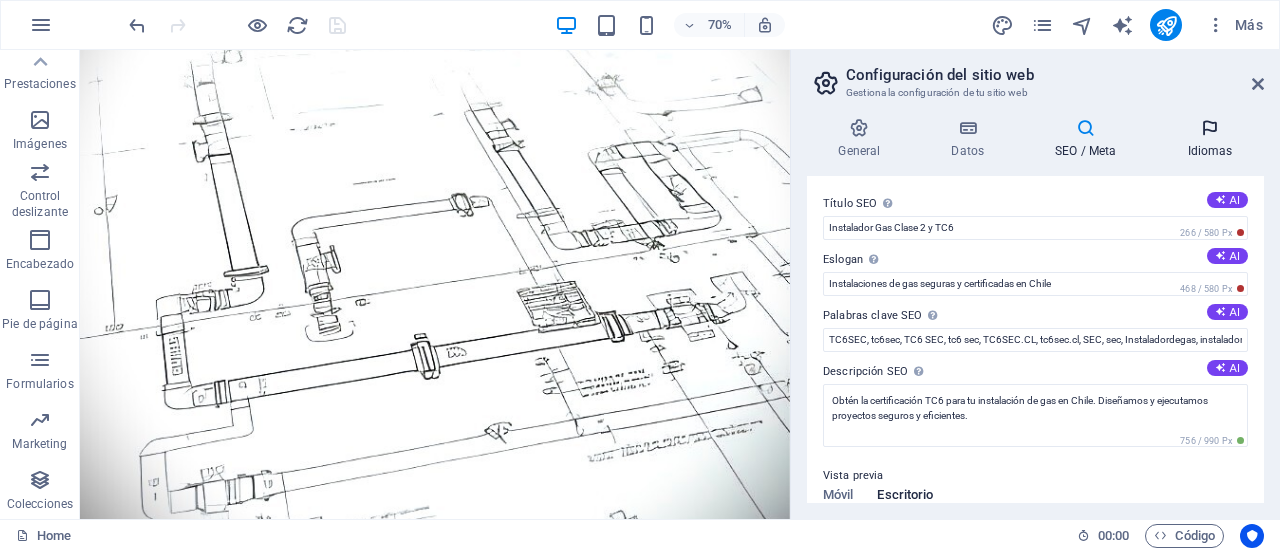 click at bounding box center (1210, 128) 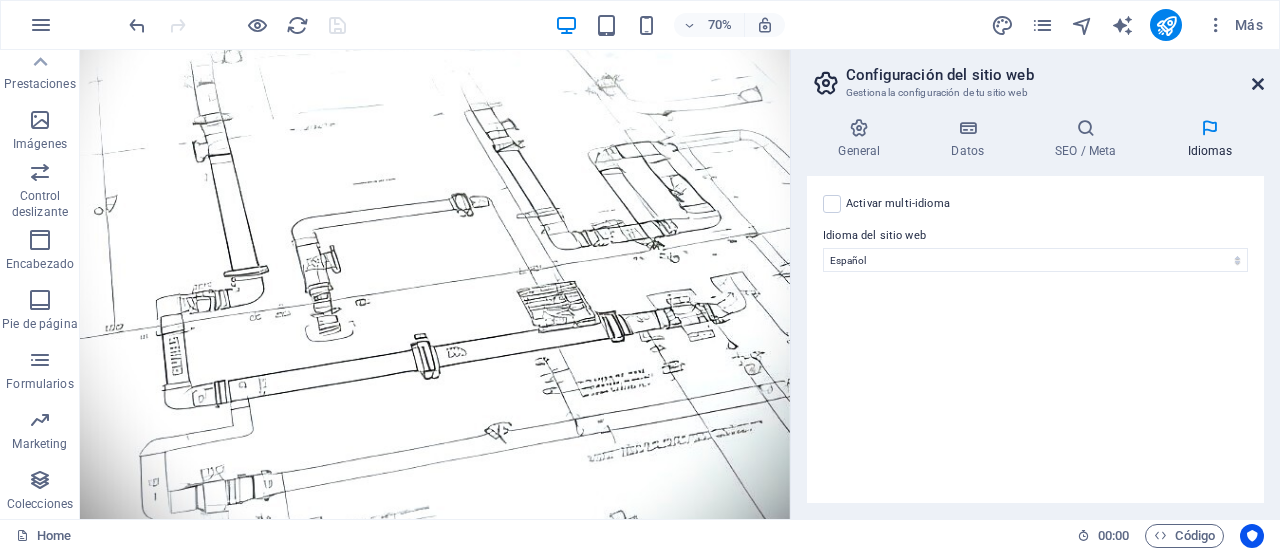 drag, startPoint x: 1261, startPoint y: 79, endPoint x: 1142, endPoint y: 5, distance: 140.13208 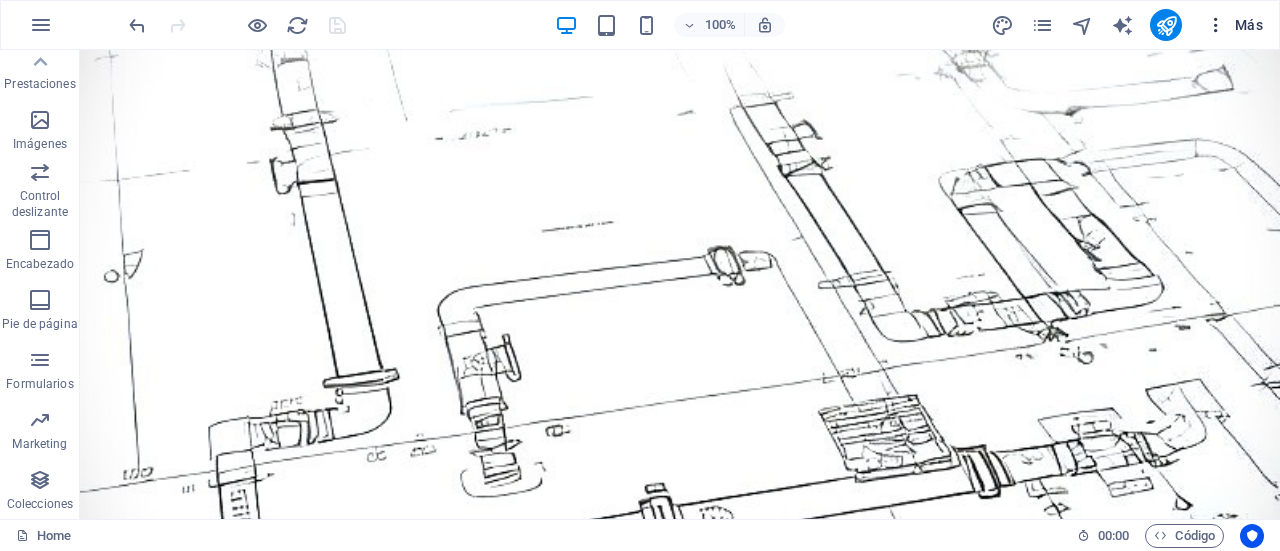 click on "Más" at bounding box center (1234, 25) 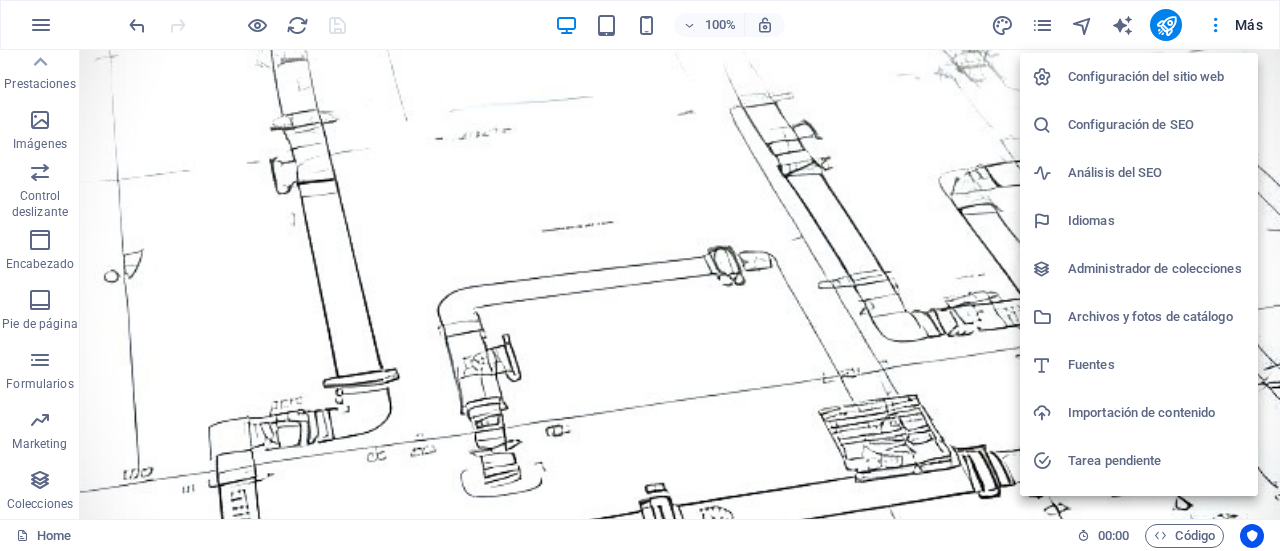 click on "Configuración de SEO" at bounding box center (1157, 125) 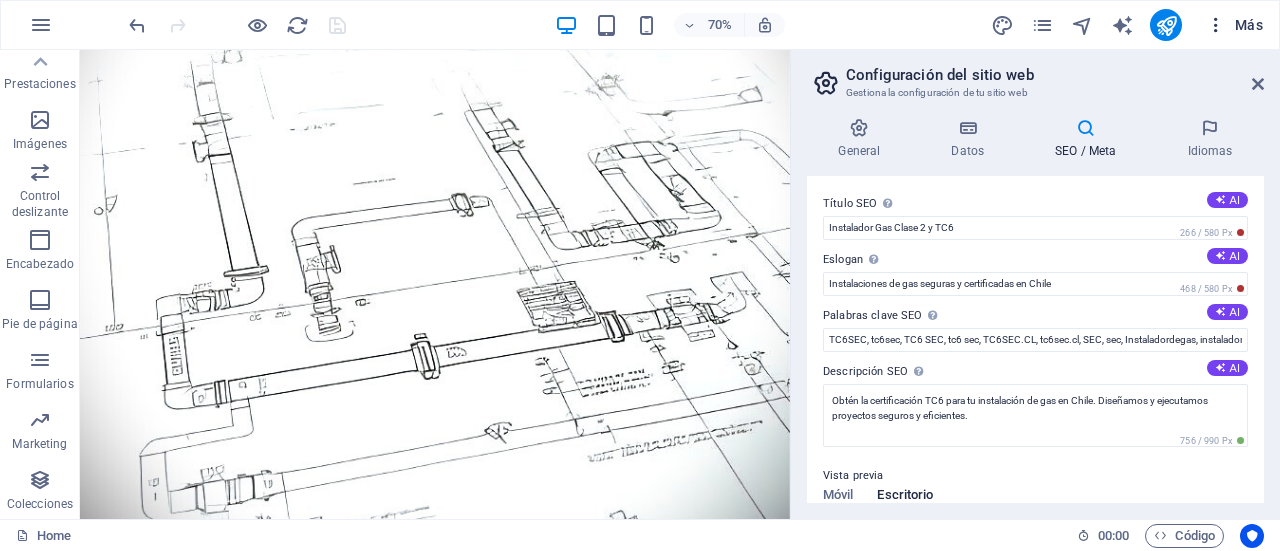 click on "Más" at bounding box center [1234, 25] 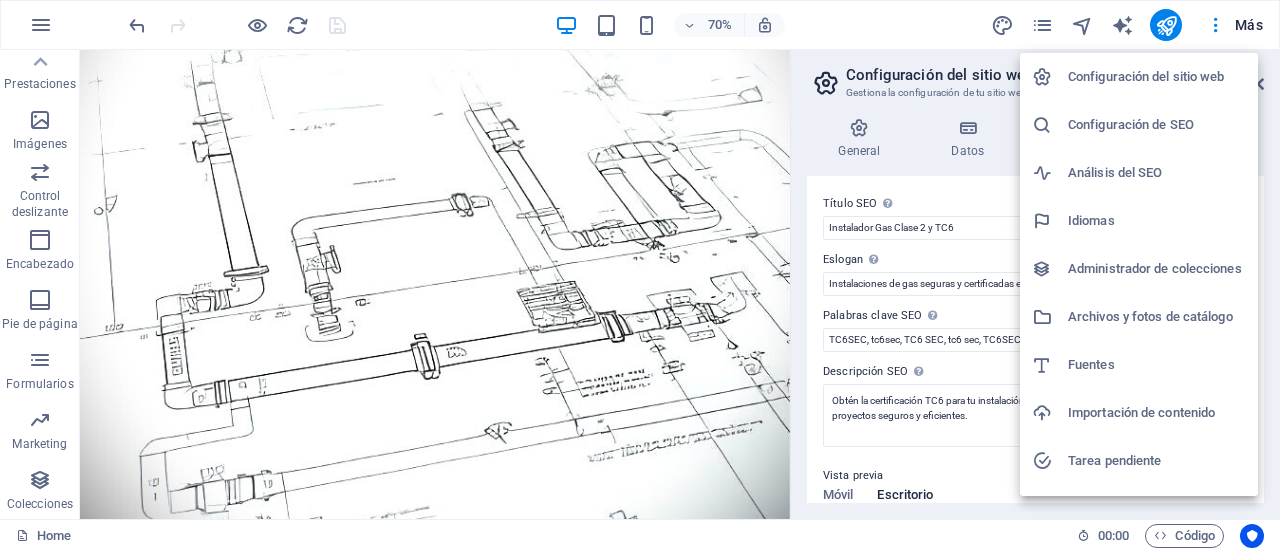 click on "Idiomas" at bounding box center [1157, 221] 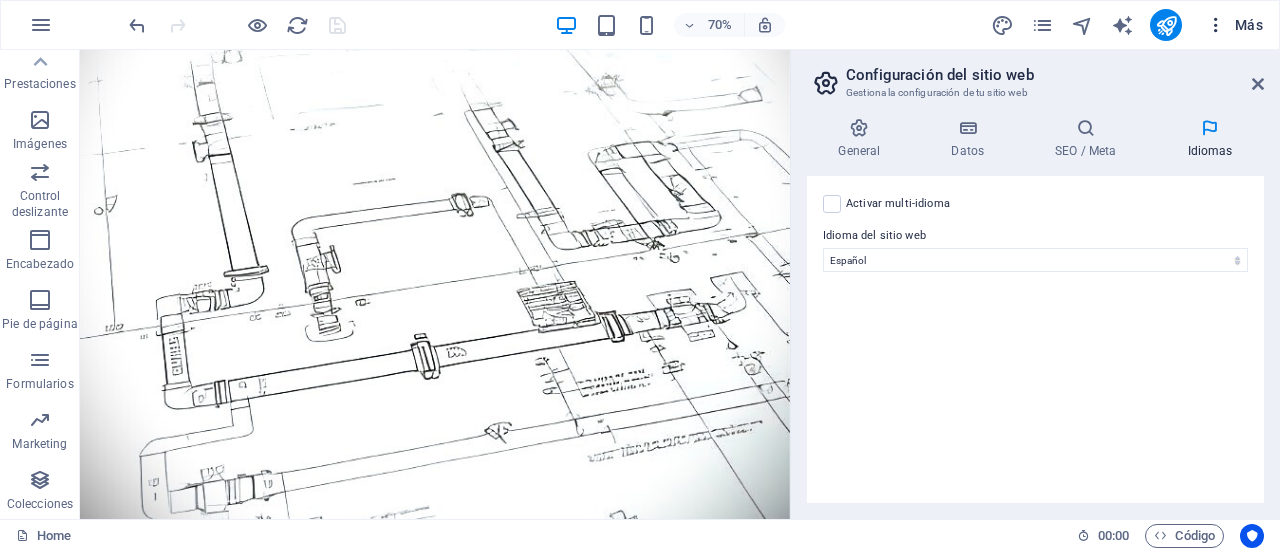 click on "Más" at bounding box center [1234, 25] 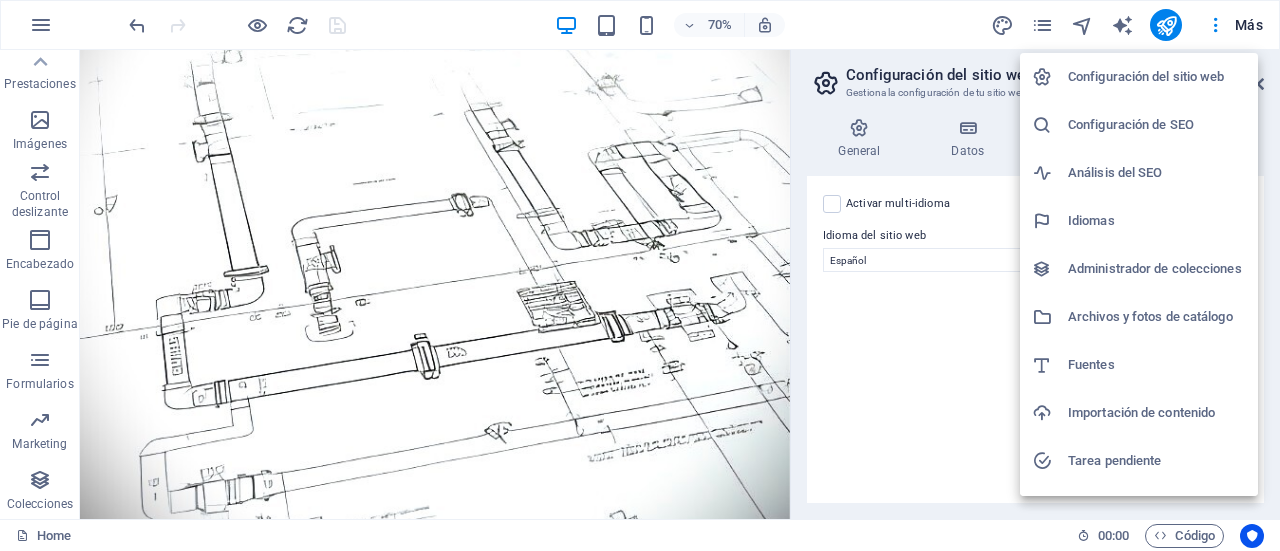 click on "Administrador de colecciones" at bounding box center [1157, 269] 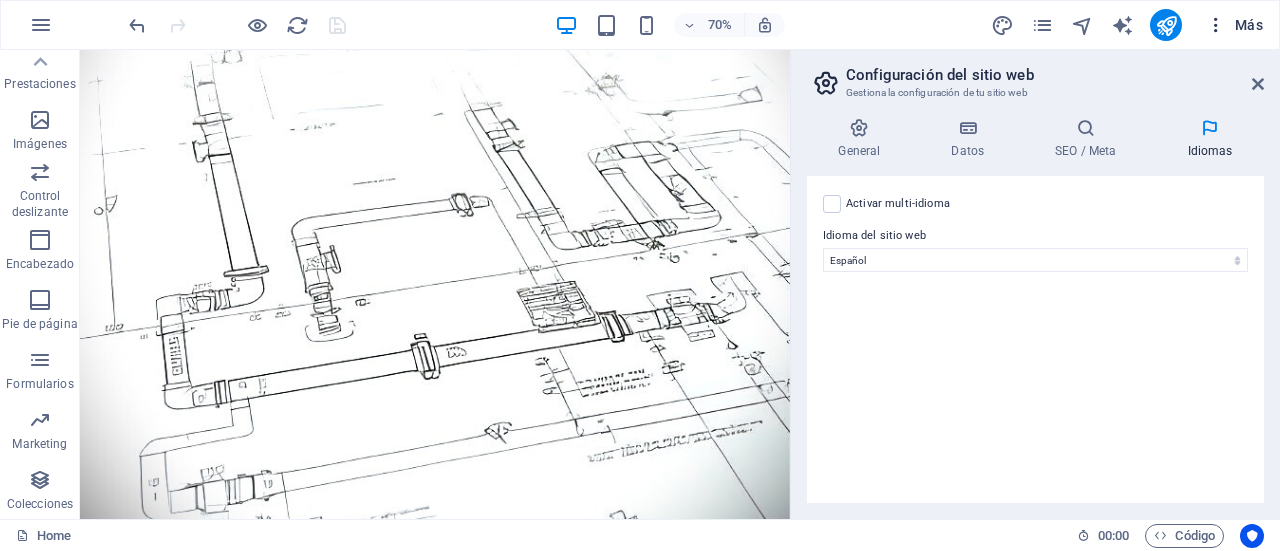 click on "Más" at bounding box center [1234, 25] 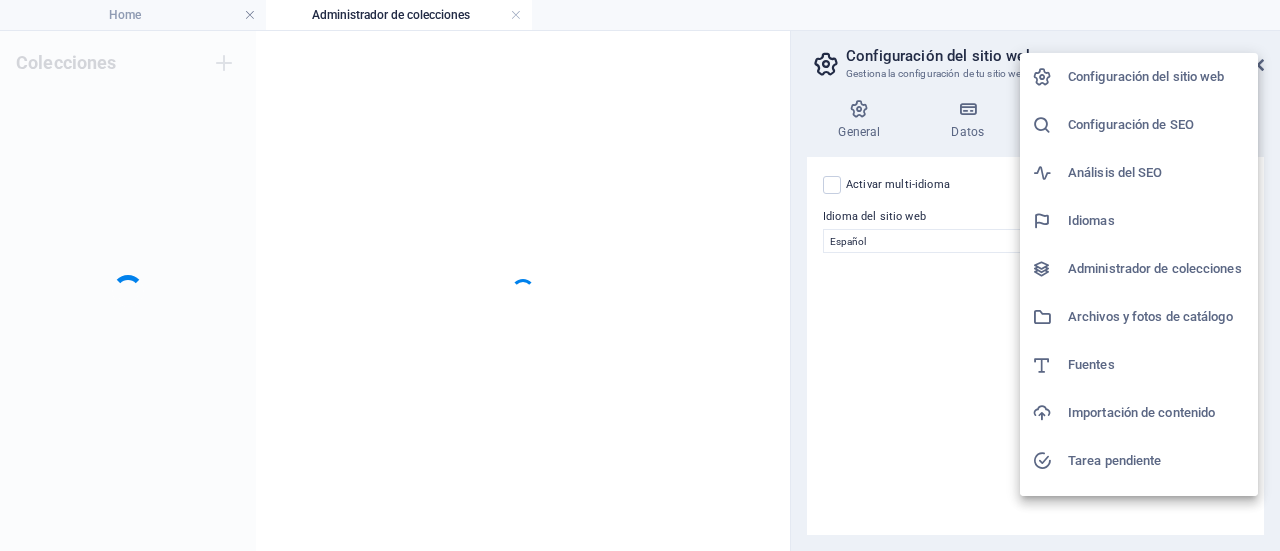 scroll, scrollTop: 0, scrollLeft: 0, axis: both 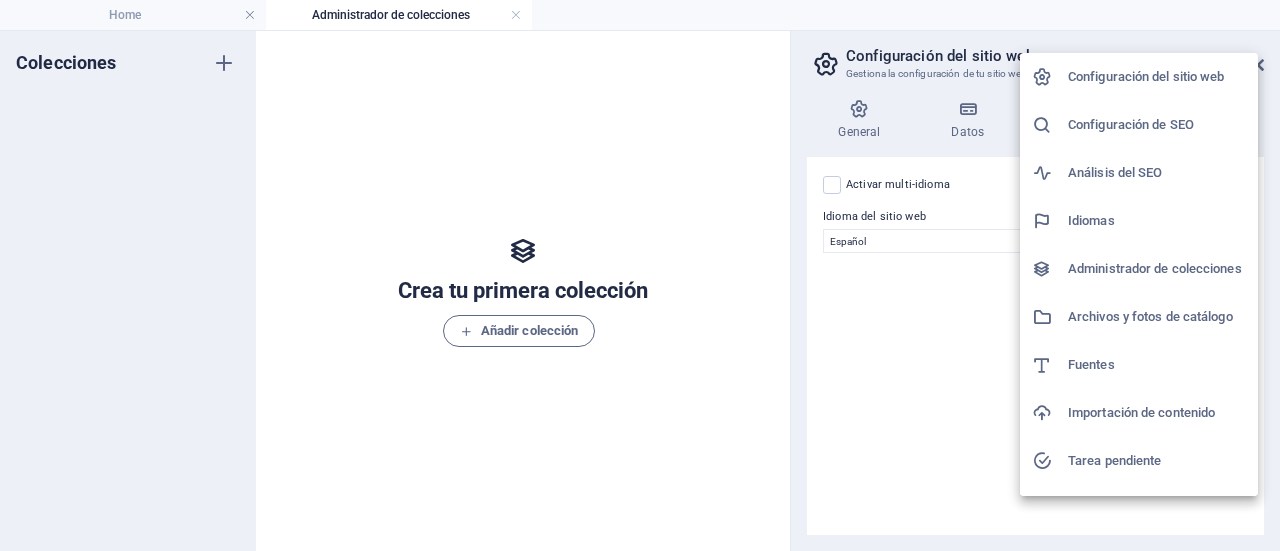 click at bounding box center (640, 275) 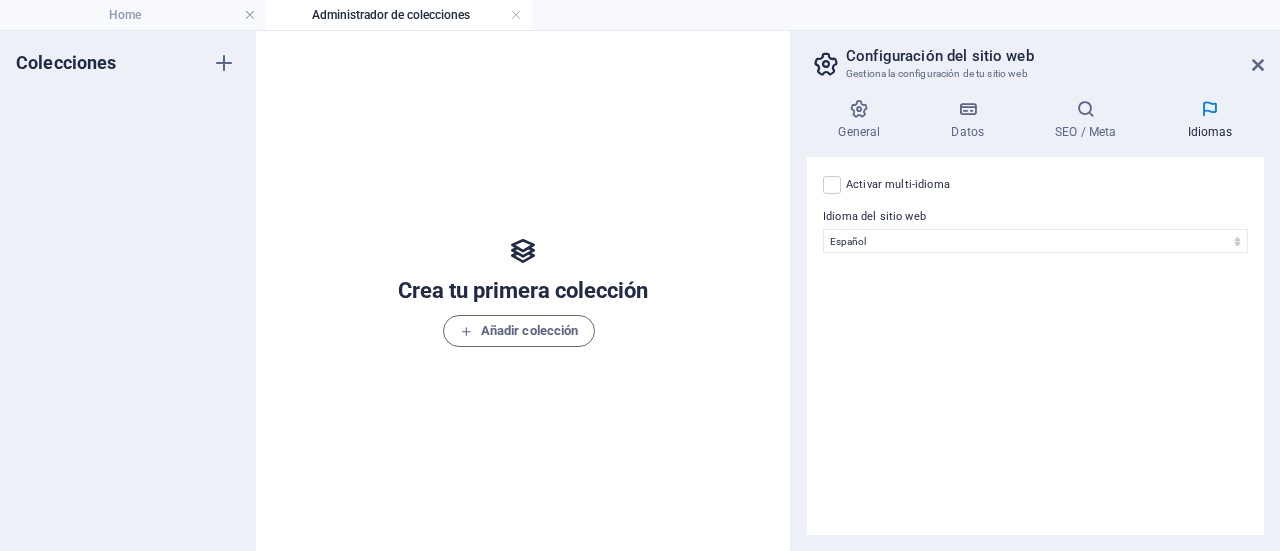 click on "Administrador de colecciones" at bounding box center [399, 15] 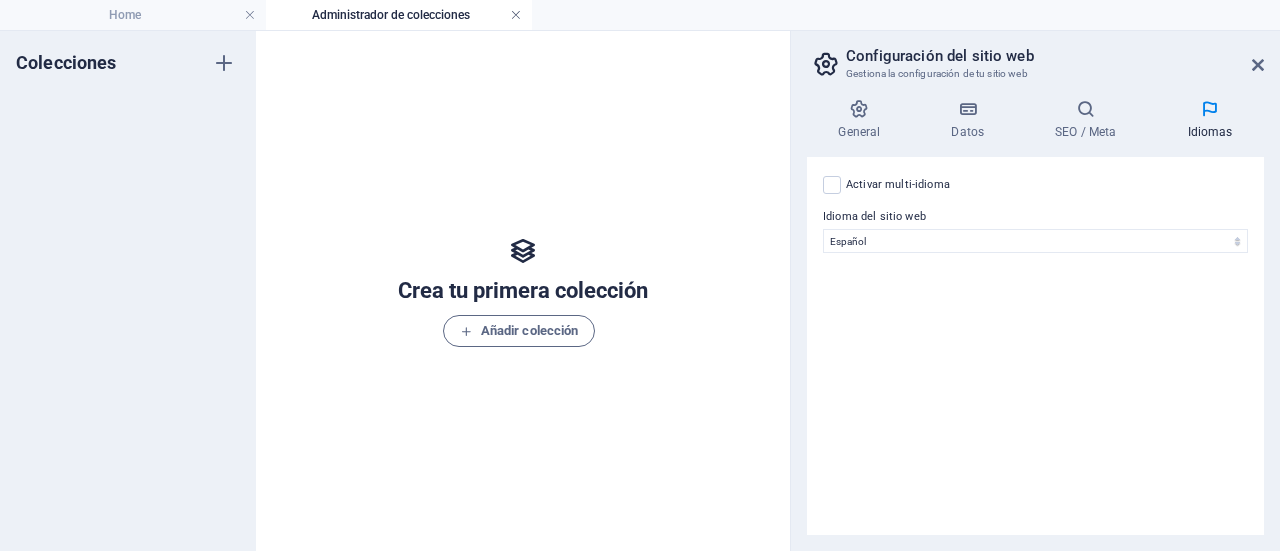click at bounding box center (516, 15) 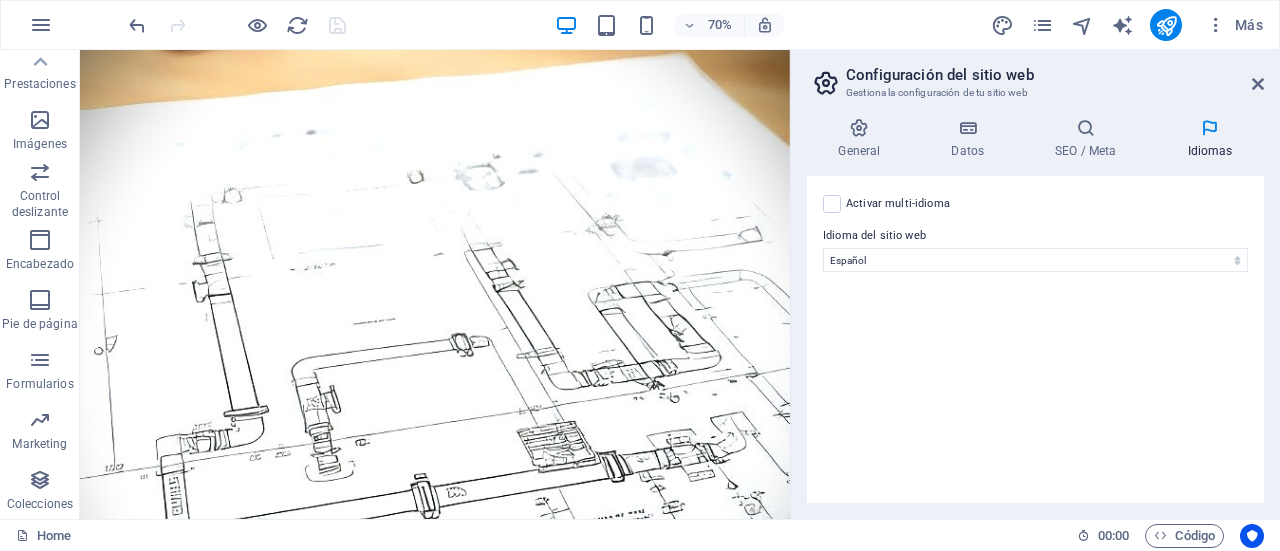 scroll, scrollTop: 200, scrollLeft: 0, axis: vertical 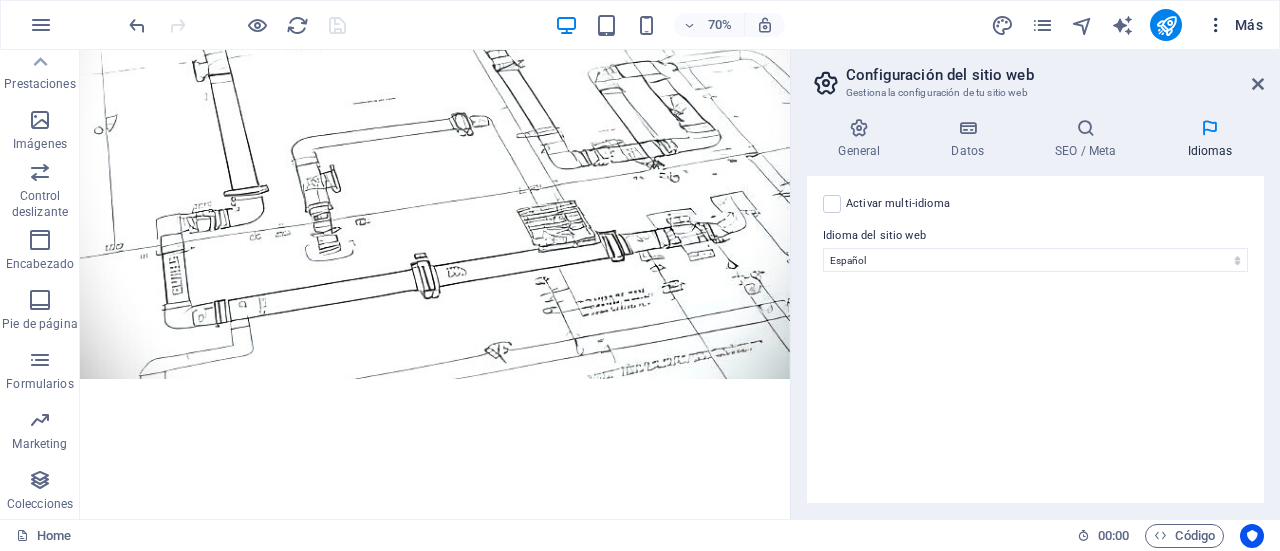 click on "Más" at bounding box center (1234, 25) 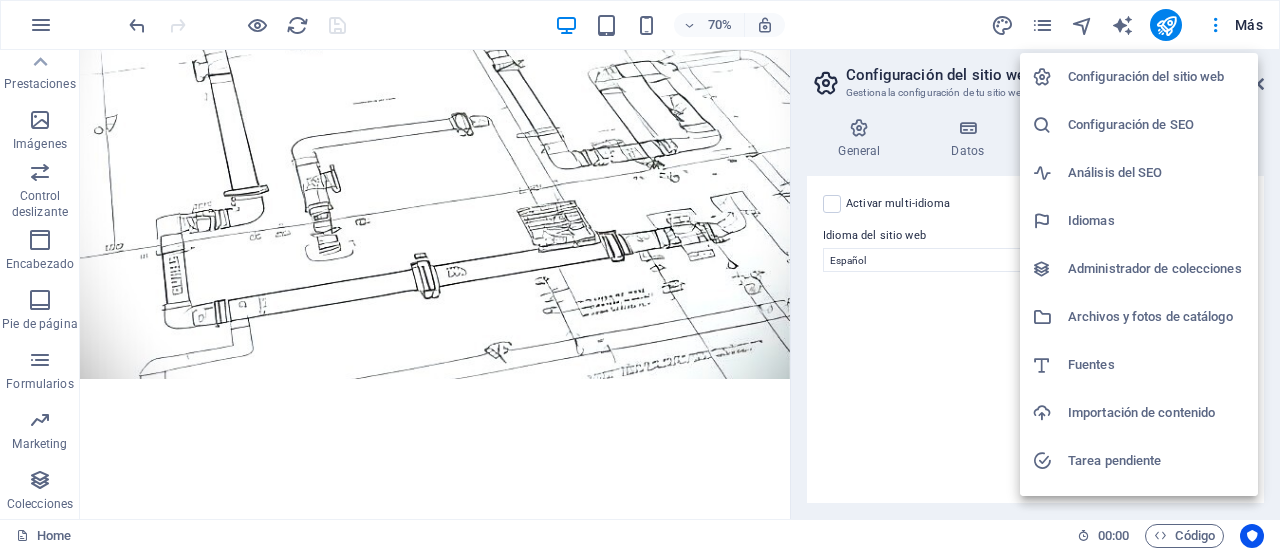click on "Archivos y fotos de catálogo" at bounding box center (1157, 317) 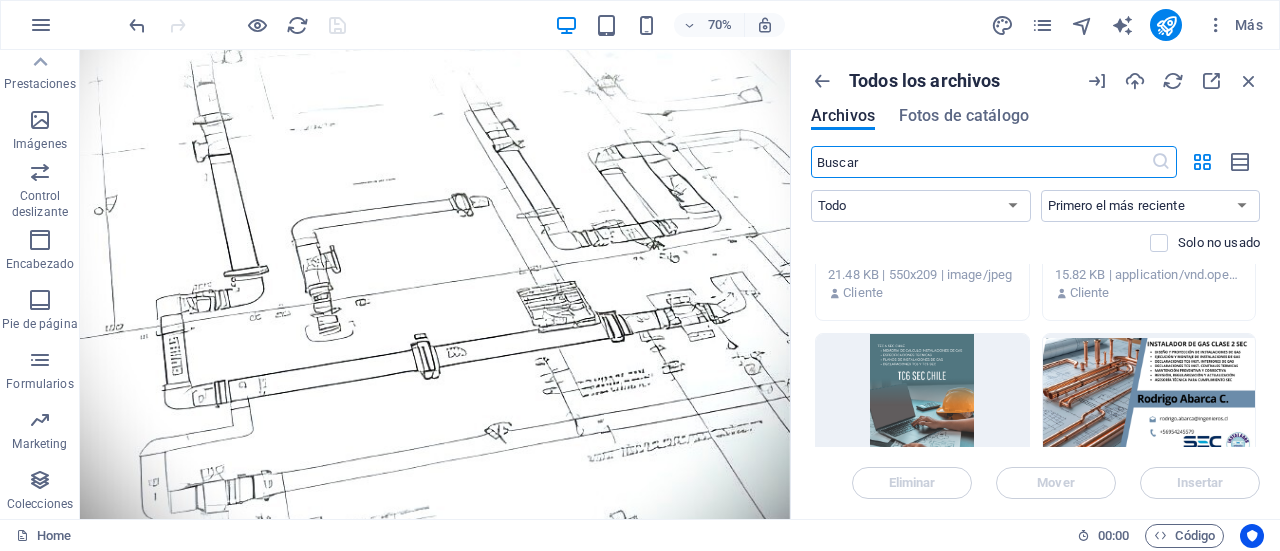 scroll, scrollTop: 2828, scrollLeft: 0, axis: vertical 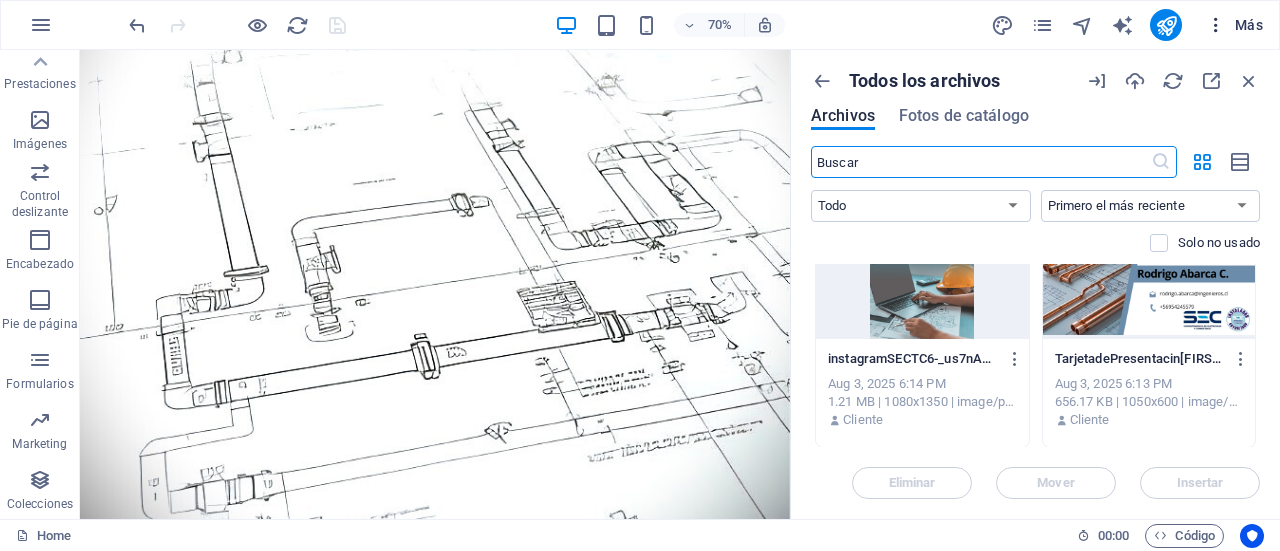 click on "Más" at bounding box center [1234, 25] 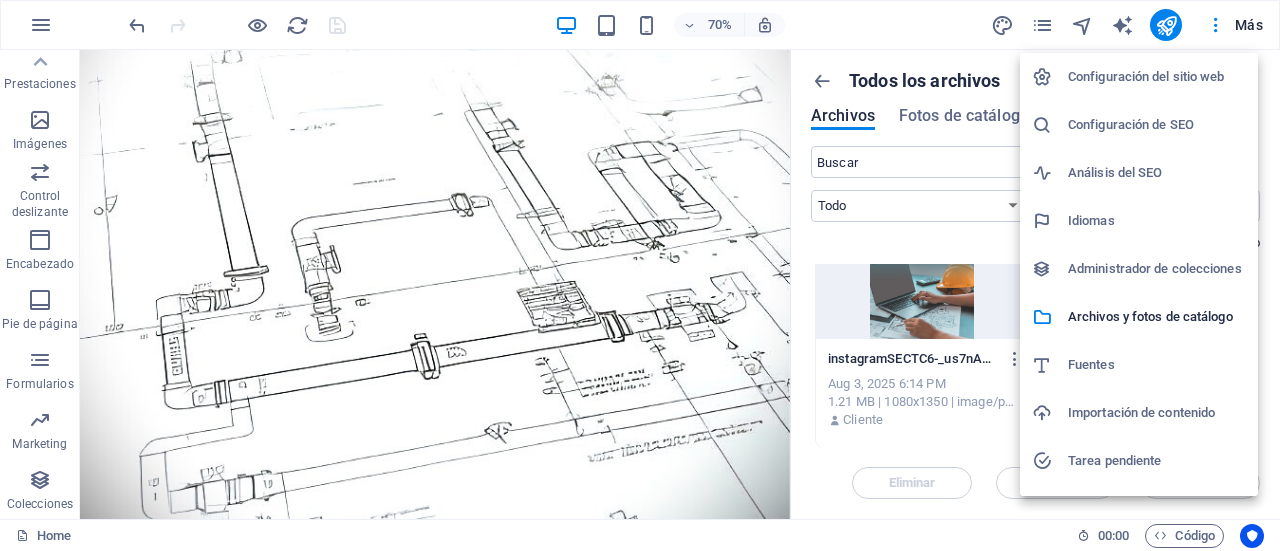 click on "Importación de contenido" at bounding box center [1157, 413] 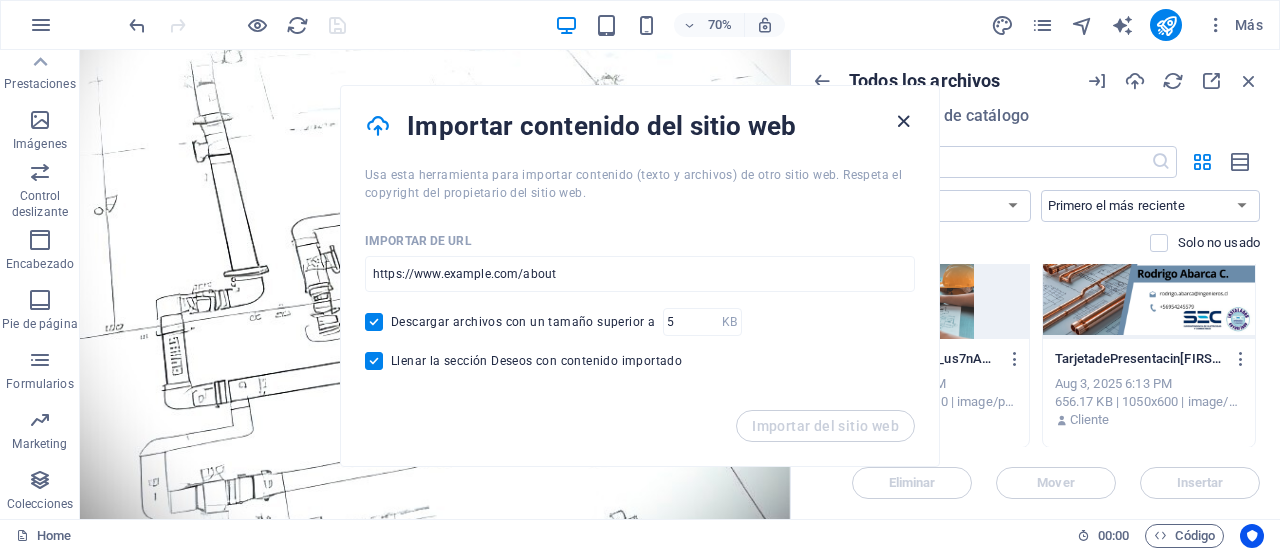 click at bounding box center [903, 121] 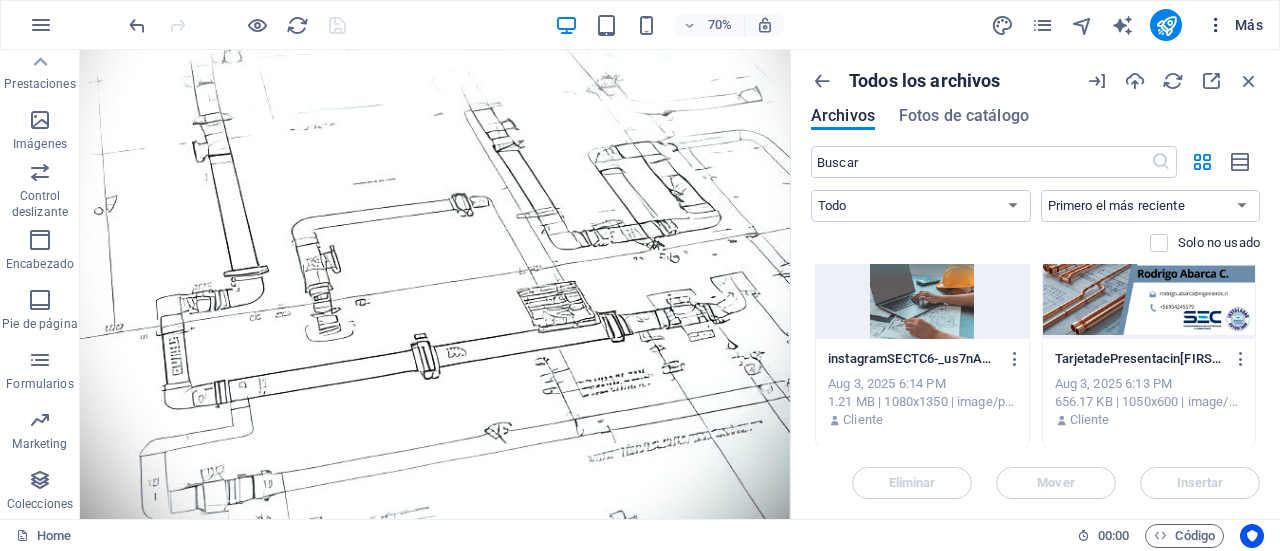 click on "Más" at bounding box center (1234, 25) 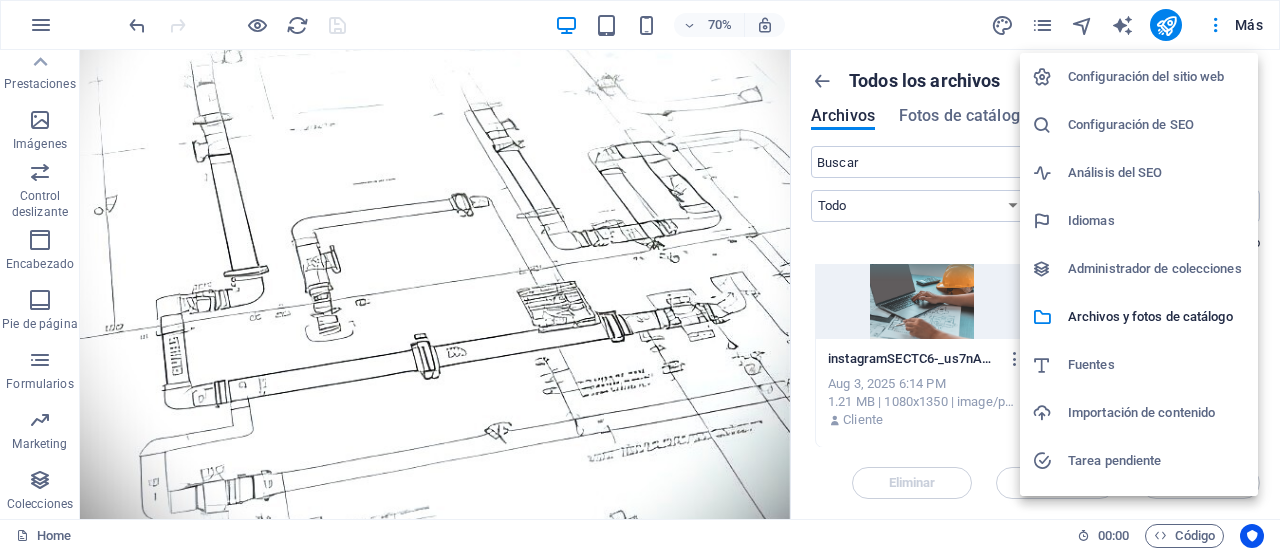 click on "Tarea pendiente" at bounding box center [1157, 461] 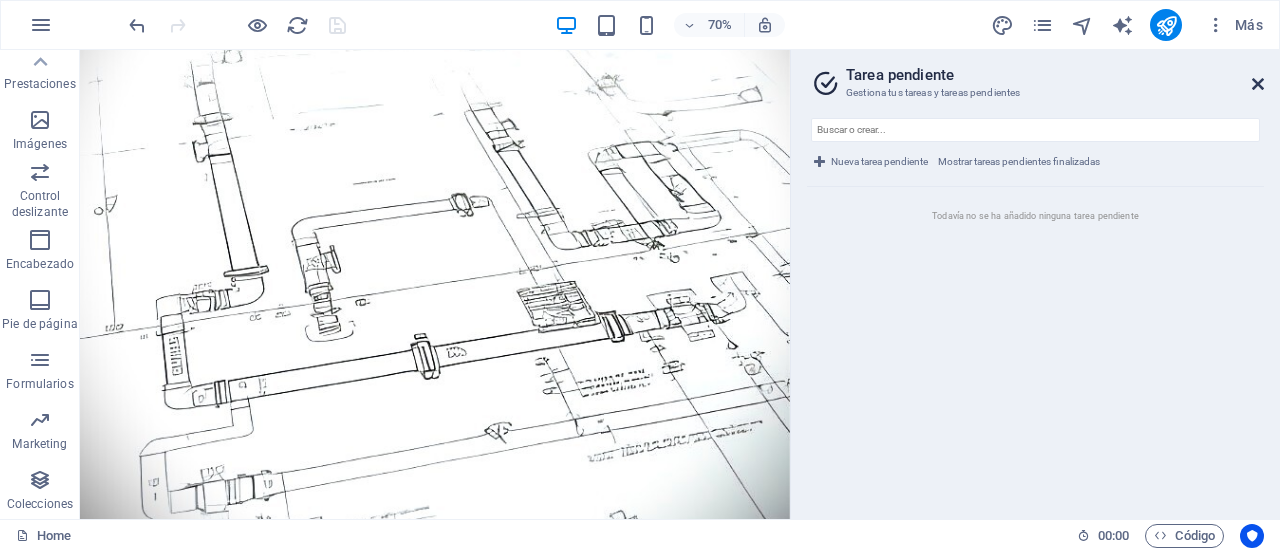 click at bounding box center (1258, 84) 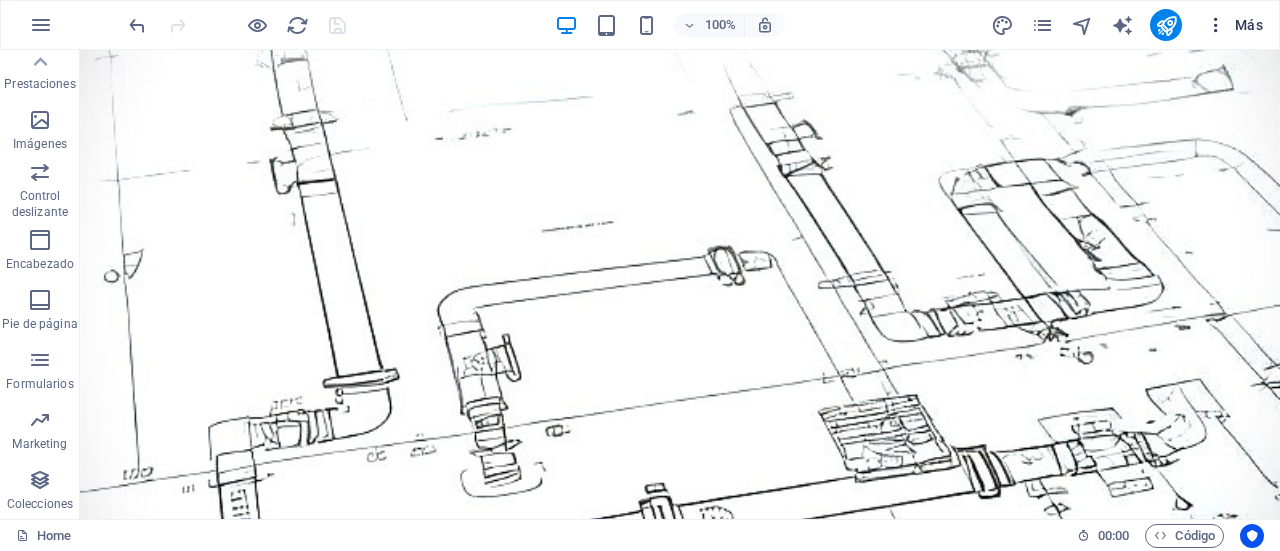 click on "Más" at bounding box center (1234, 25) 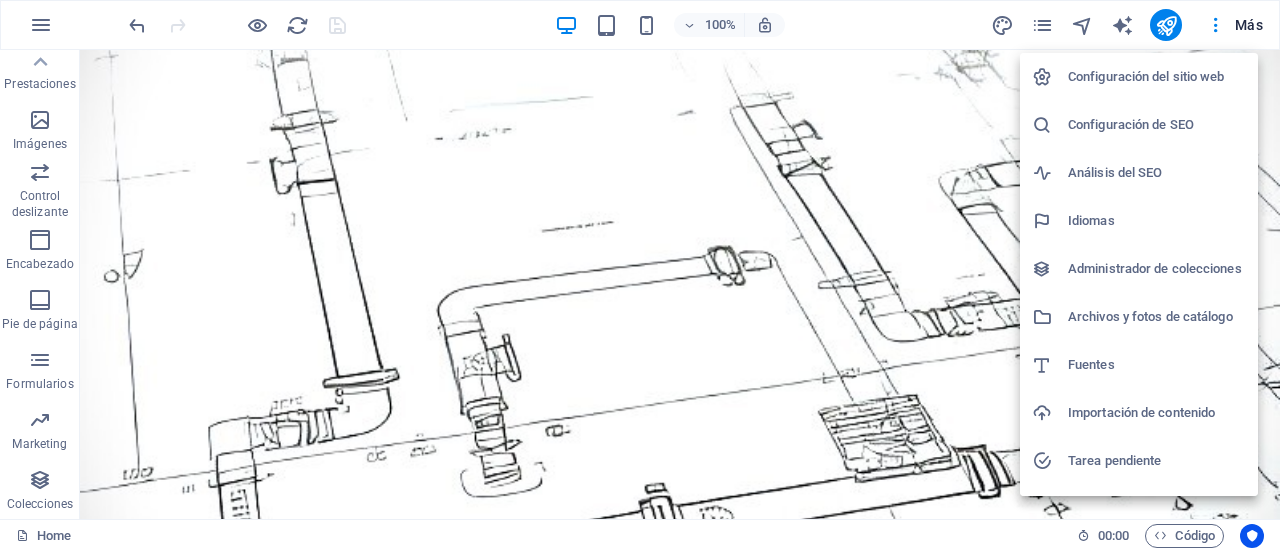 click on "Configuración del sitio web" at bounding box center (1157, 77) 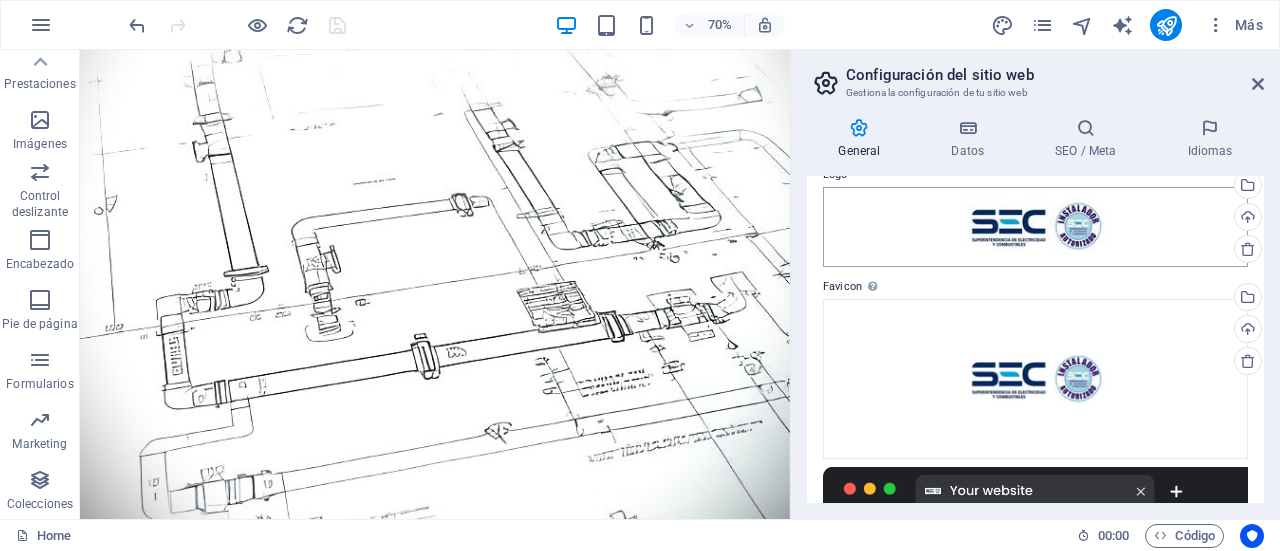 scroll, scrollTop: 0, scrollLeft: 0, axis: both 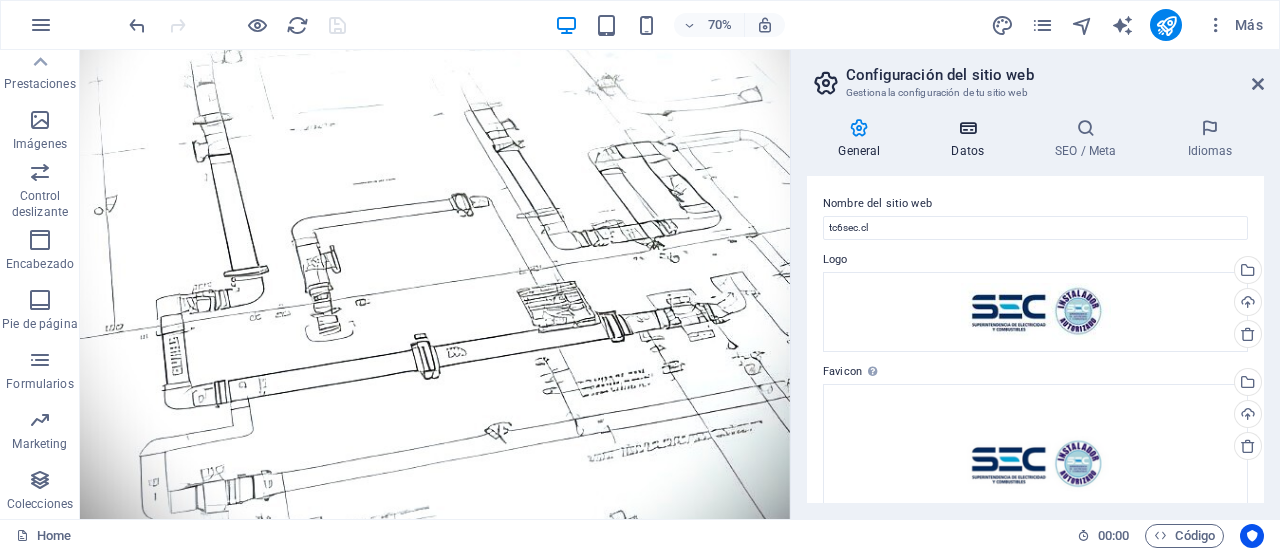 click on "Datos" at bounding box center (972, 139) 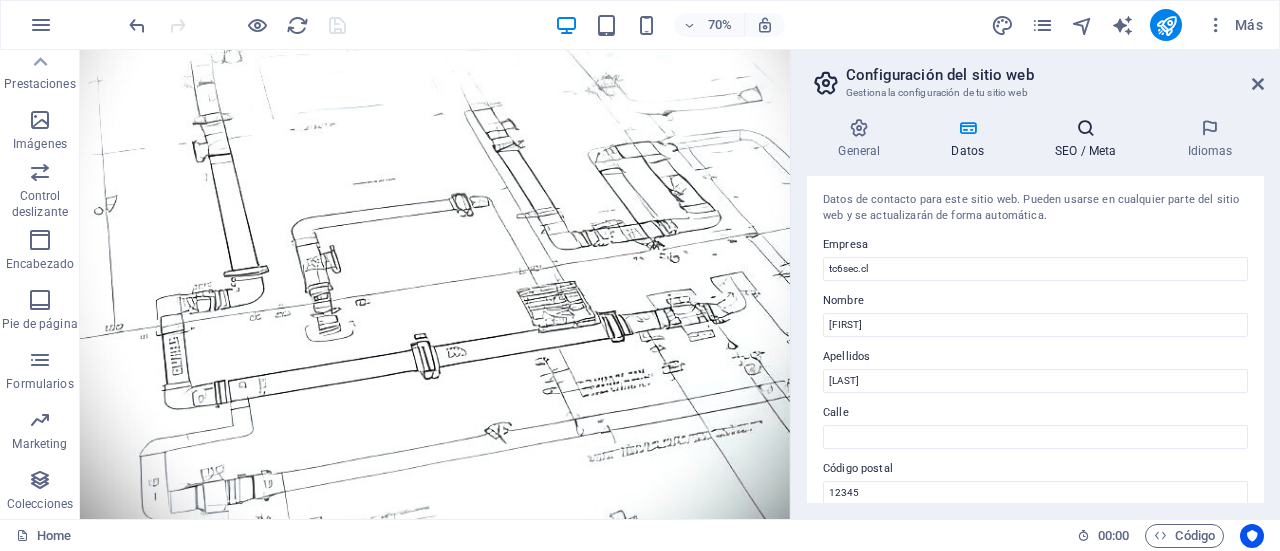 click at bounding box center [1086, 128] 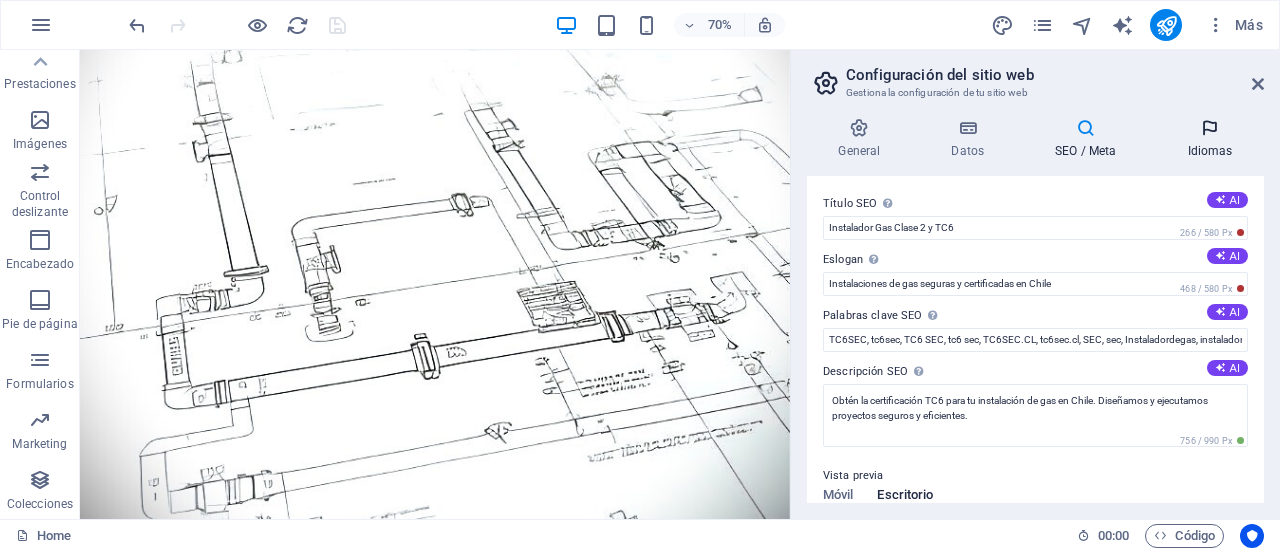 click at bounding box center [1210, 128] 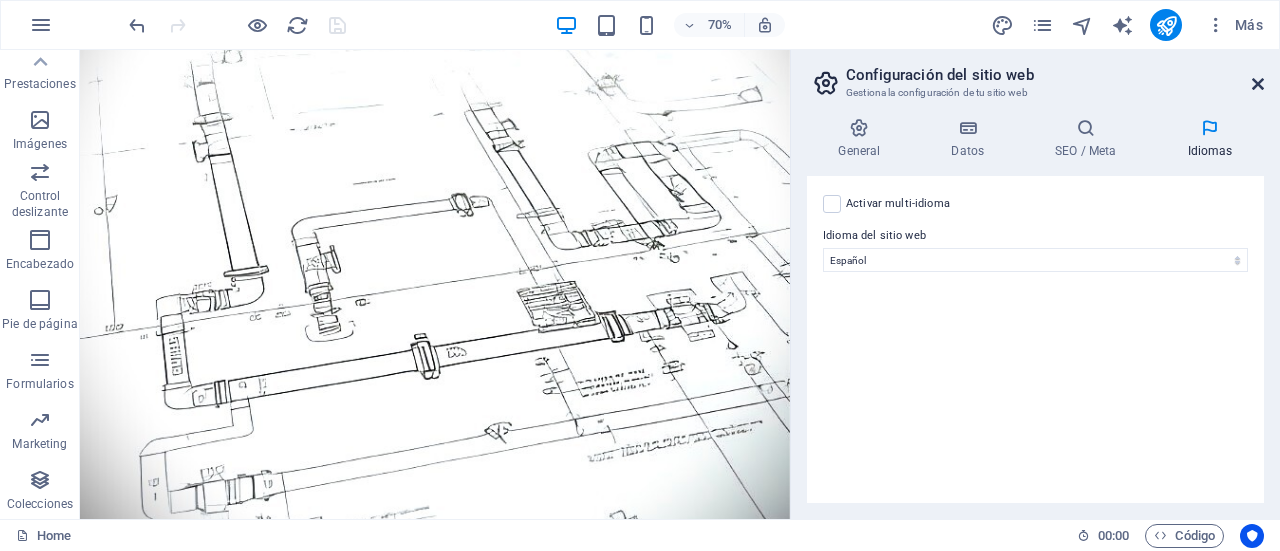 click on "Configuración del sitio web" at bounding box center [1055, 75] 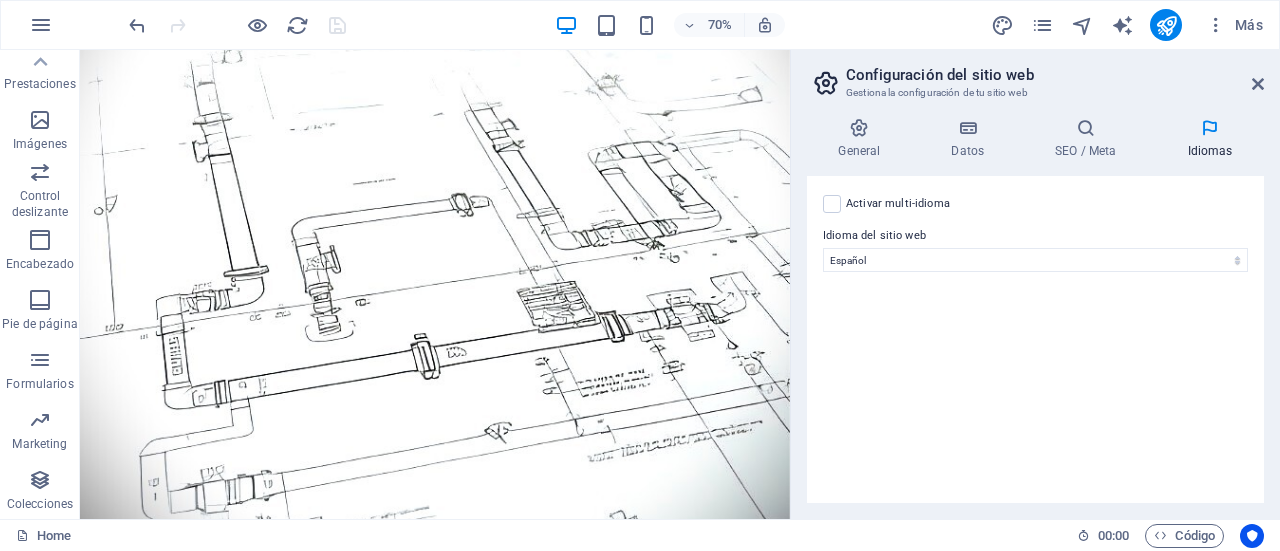 click on "Configuración del sitio web Gestiona la configuración de tu sitio web  General  Datos  SEO / Meta  Idiomas Nombre del sitio web [DOMAIN] Logo Arrastra archivos aquí, haz clic para escoger archivos o  selecciona archivos de Archivos o de nuestra galería gratuita de fotos y vídeos Selecciona archivos del administrador de archivos, de la galería de fotos o carga archivo(s) Cargar Favicon Define aquí el favicon de tu sitio web. Un favicon es un pequeño icono que se muestra en la pestaña del navegador al lado del título de tu sitio web. Este ayuda a los visitantes a identificar tu sitio web. Arrastra archivos aquí, haz clic para escoger archivos o  selecciona archivos de Archivos o de nuestra galería gratuita de fotos y vídeos Selecciona archivos del administrador de archivos, de la galería de fotos o carga archivo(s) Cargar Vista previa de imagen (Open Graph) Esta imagen se mostrará cuando el sitio web se comparta en redes sociales Arrastra archivos aquí, haz clic para escoger archivos o  Cargar" at bounding box center [1035, 284] 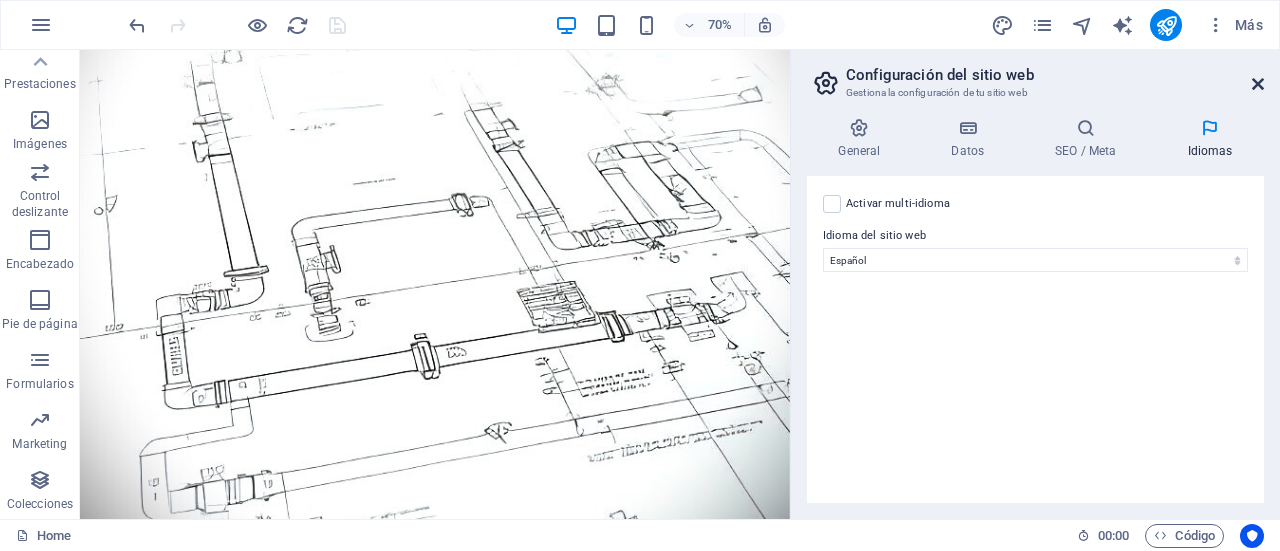 click at bounding box center [1258, 84] 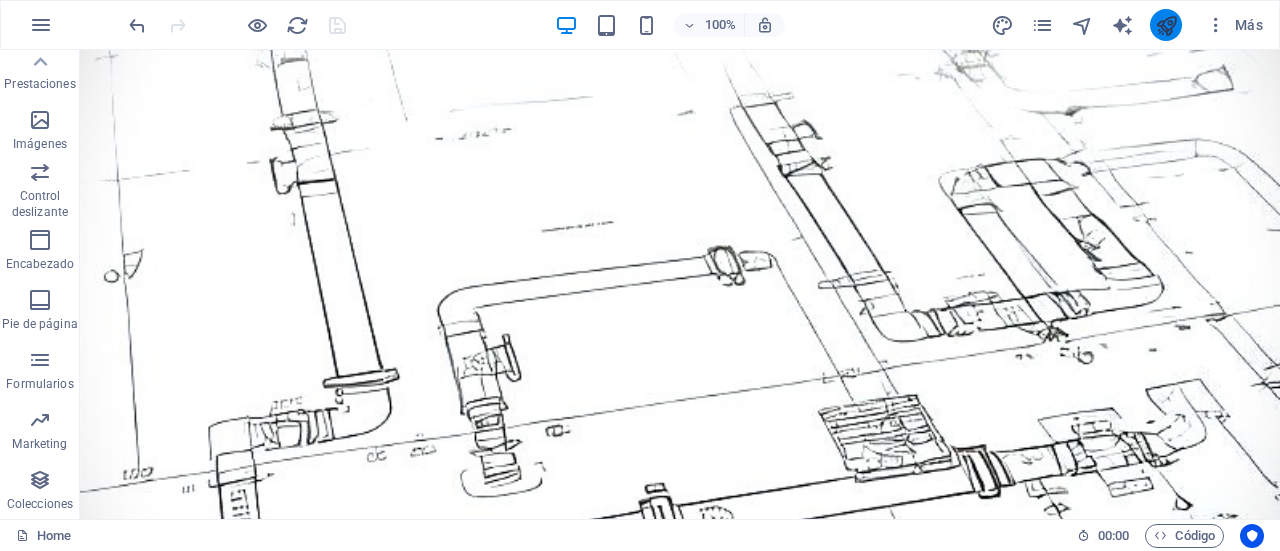 click at bounding box center [1166, 25] 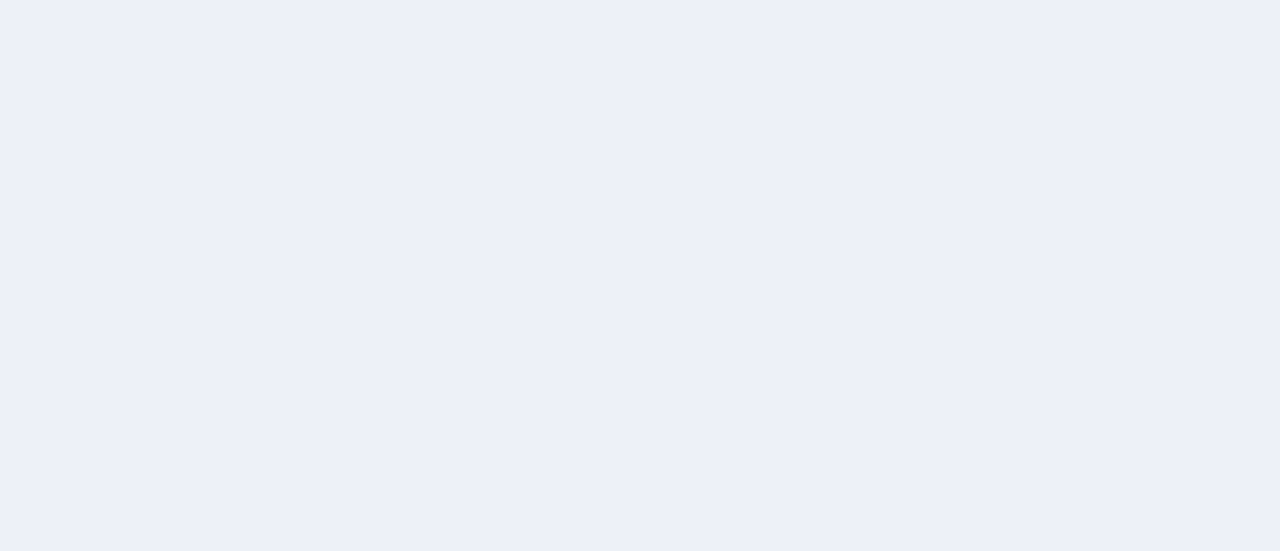 scroll, scrollTop: 0, scrollLeft: 0, axis: both 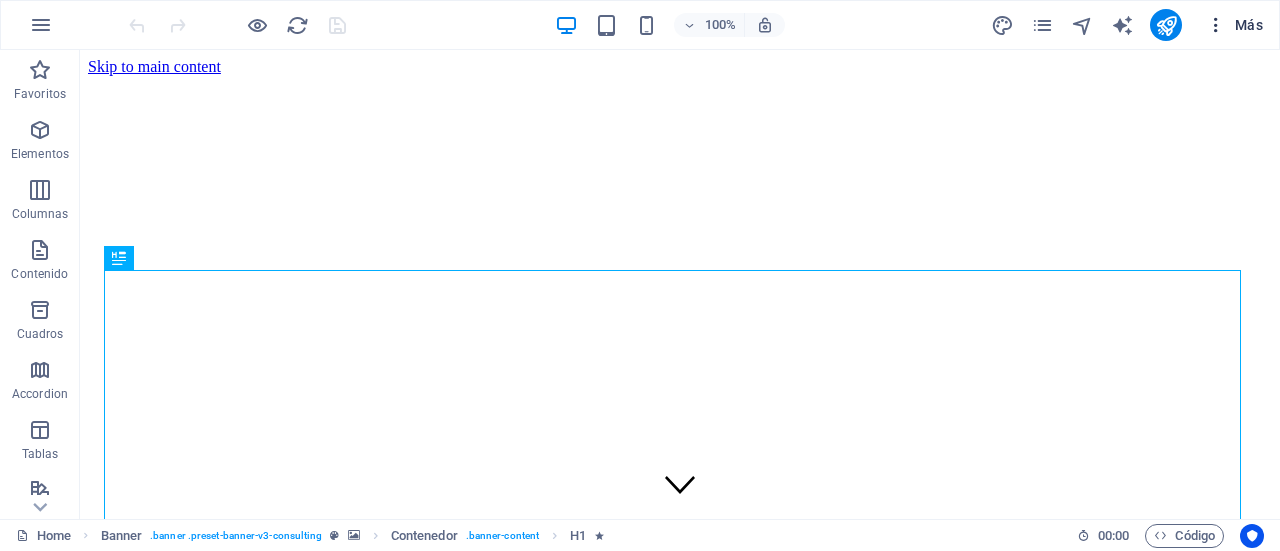 click on "Más" at bounding box center (1234, 25) 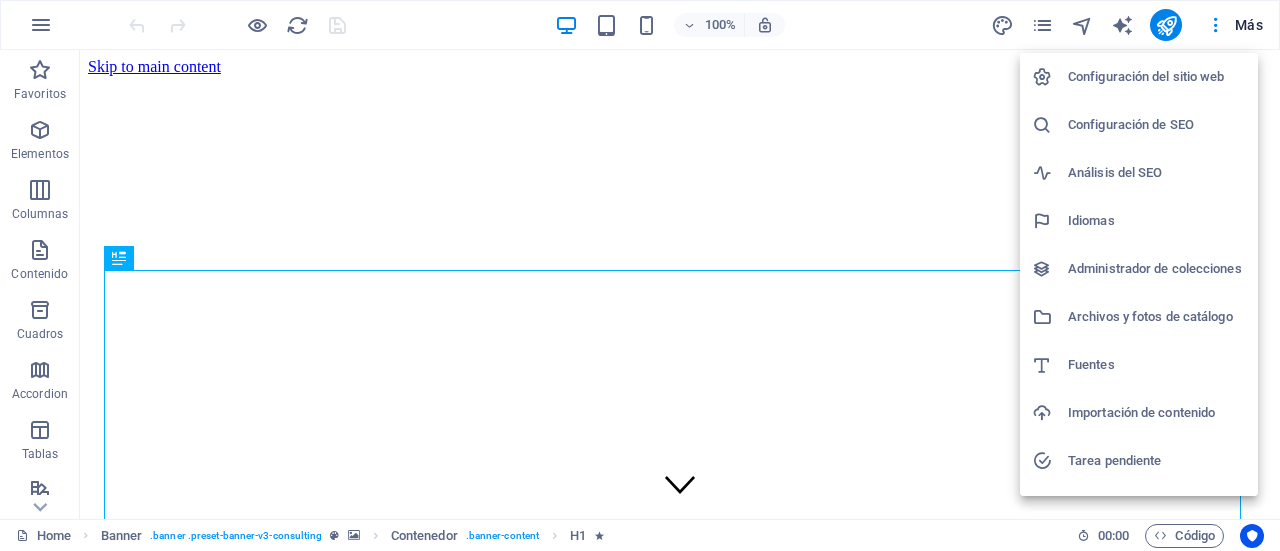 click on "Configuración del sitio web" at bounding box center (1157, 77) 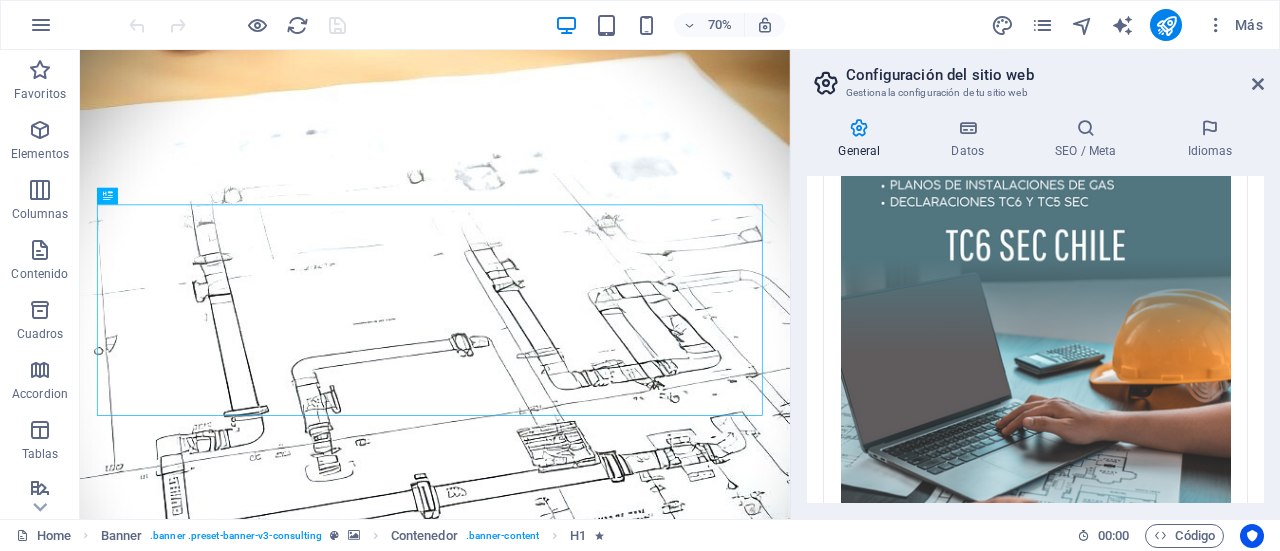 scroll, scrollTop: 673, scrollLeft: 0, axis: vertical 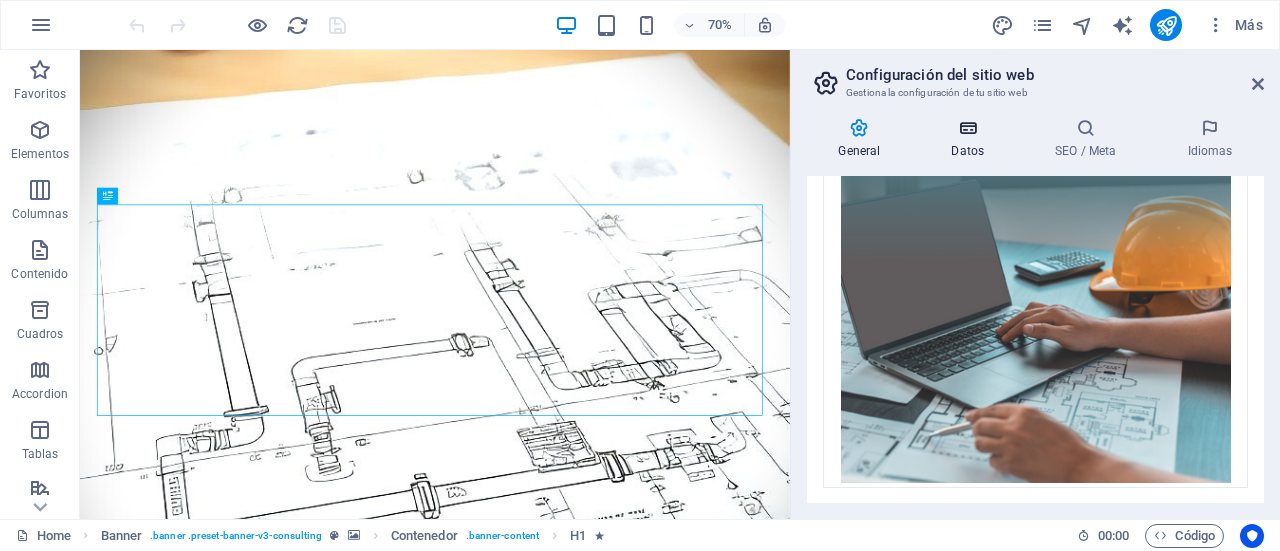 click on "Datos" at bounding box center (972, 139) 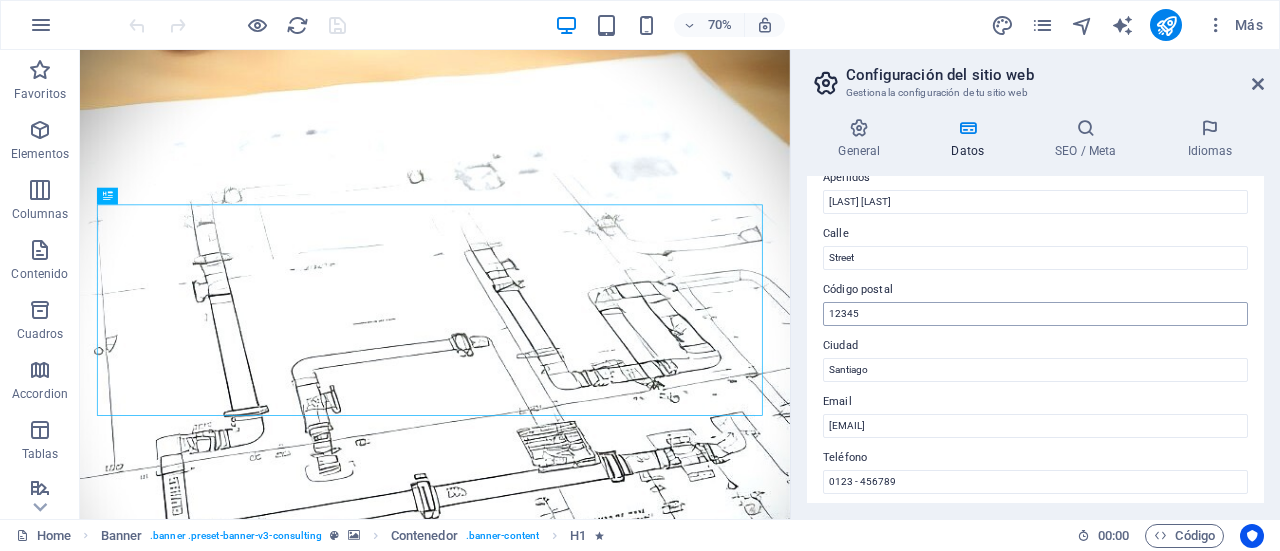 scroll, scrollTop: 300, scrollLeft: 0, axis: vertical 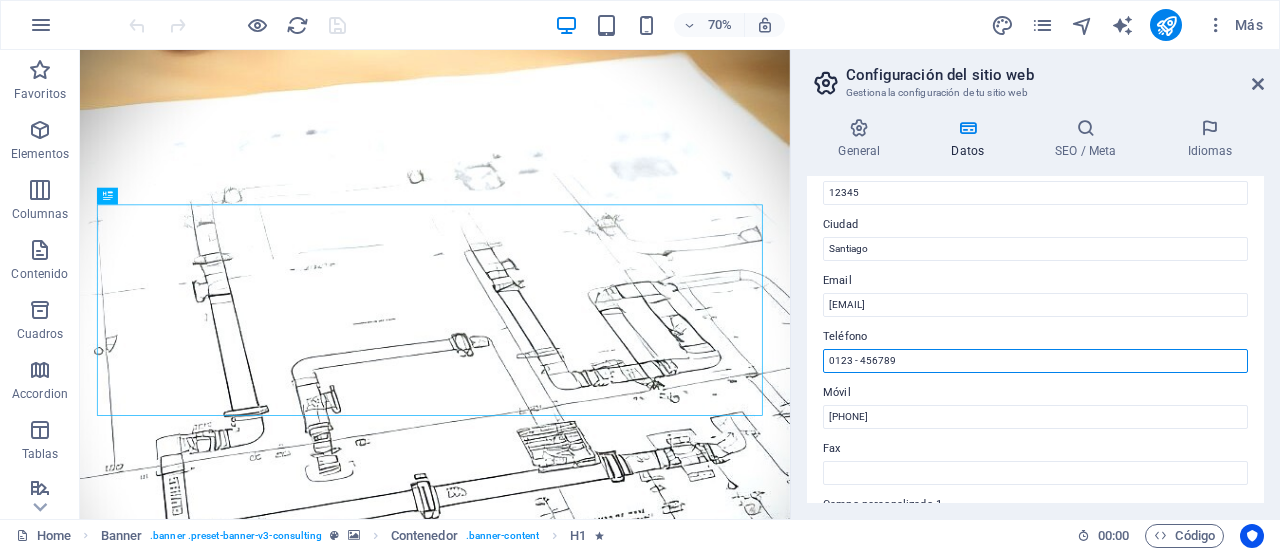 drag, startPoint x: 912, startPoint y: 360, endPoint x: 790, endPoint y: 359, distance: 122.0041 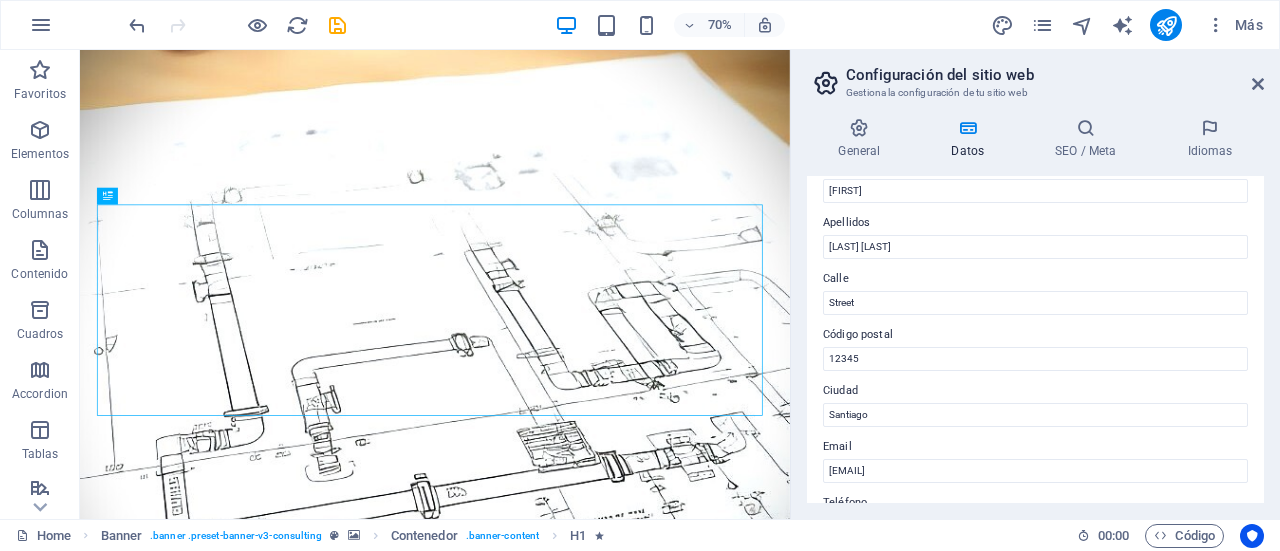 scroll, scrollTop: 0, scrollLeft: 0, axis: both 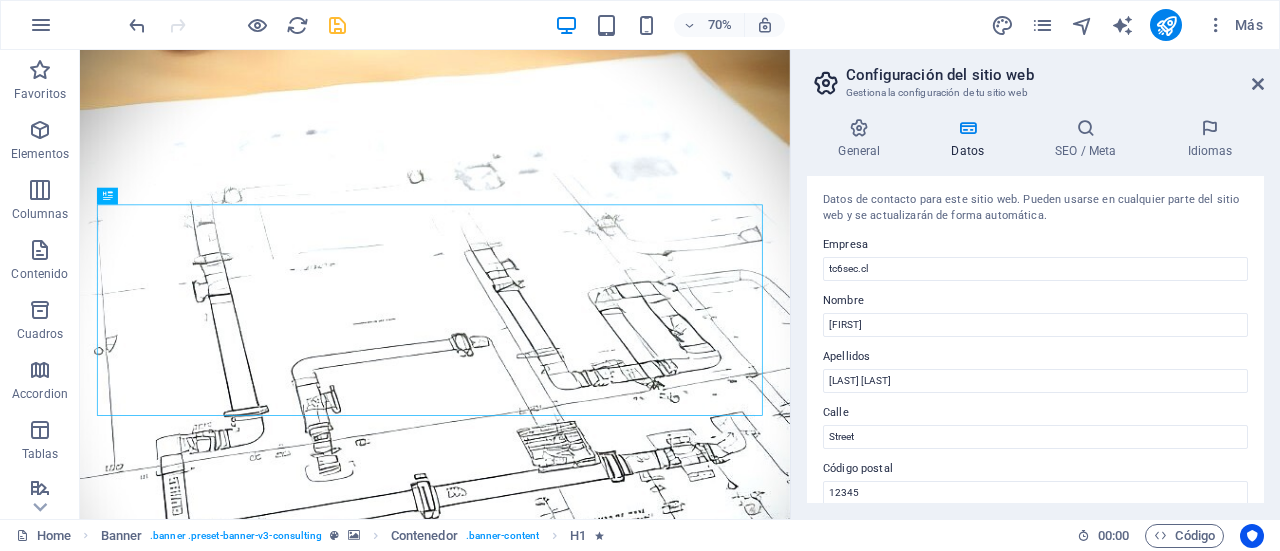 type on "[PHONE]" 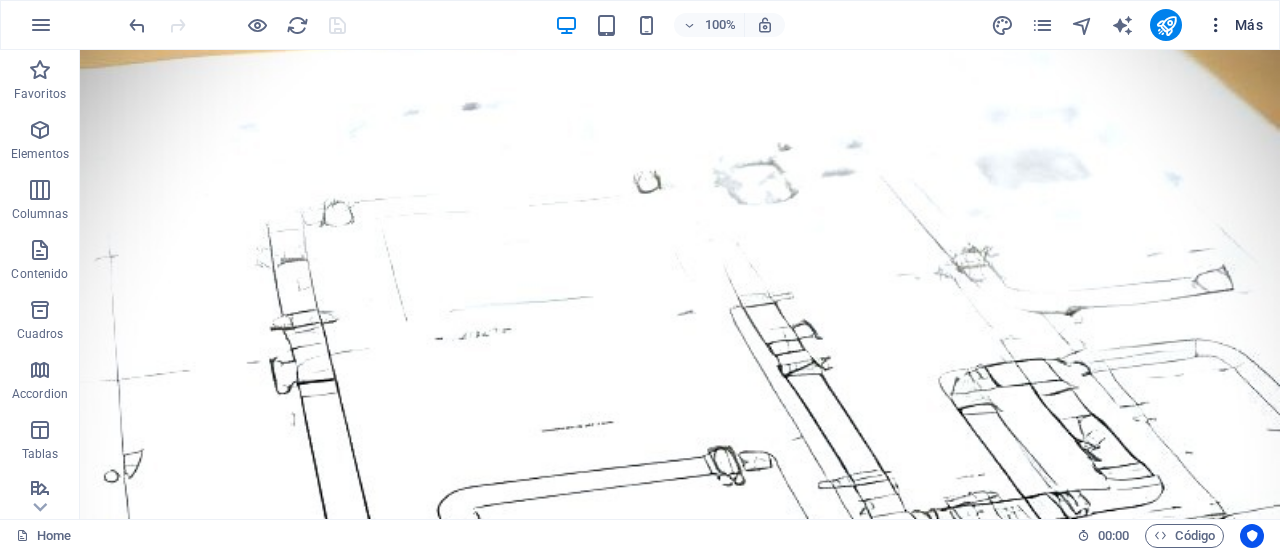 click on "Más" at bounding box center [1234, 25] 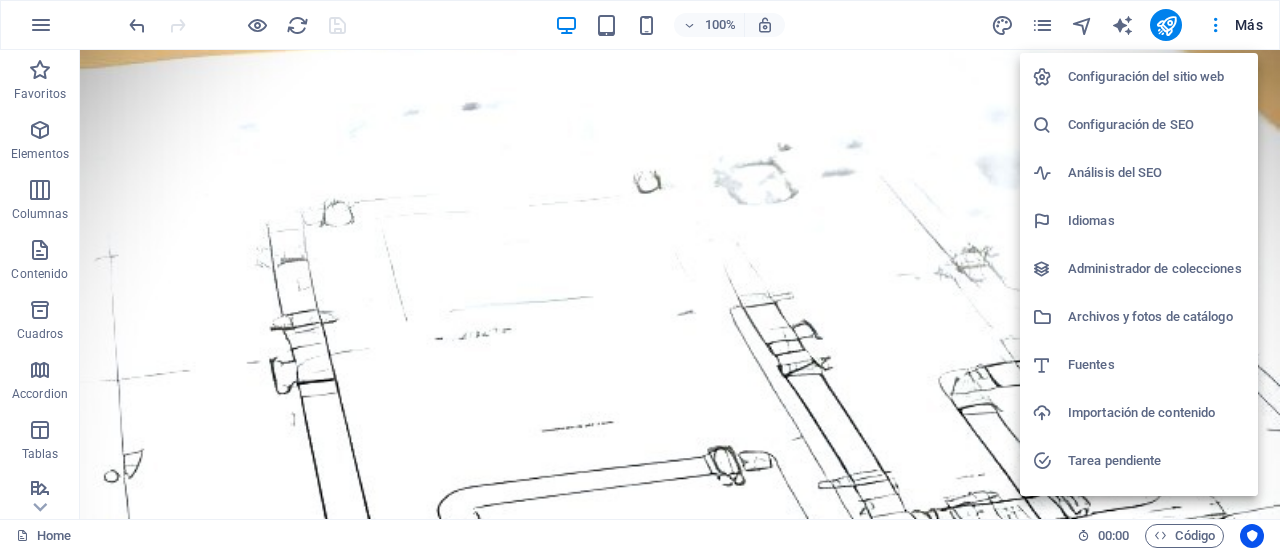 click on "Configuración del sitio web" at bounding box center [1157, 77] 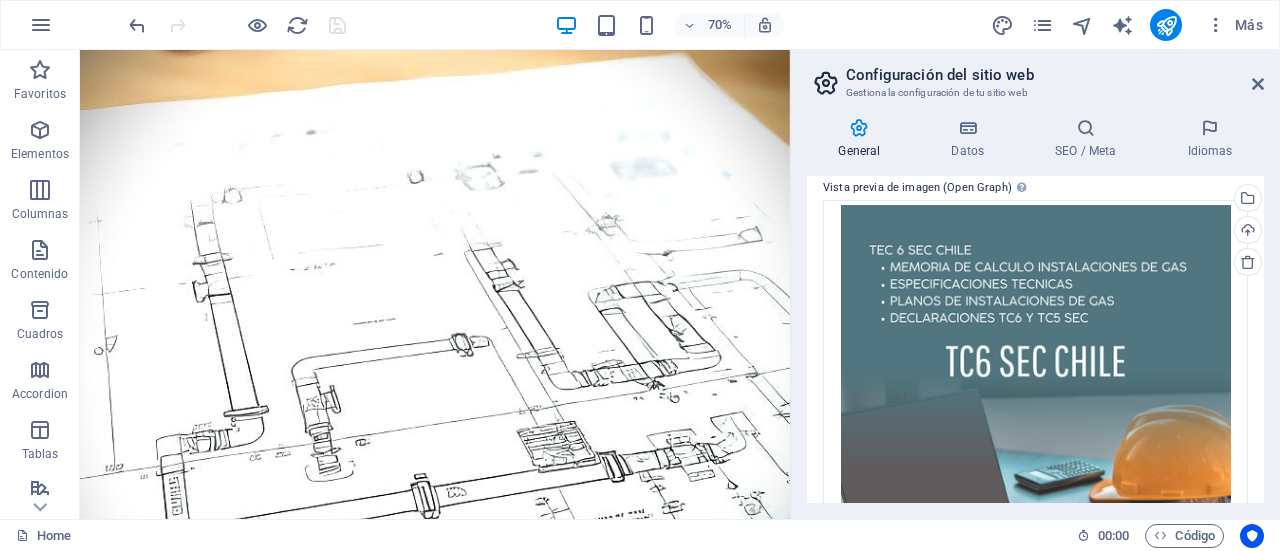 scroll, scrollTop: 374, scrollLeft: 0, axis: vertical 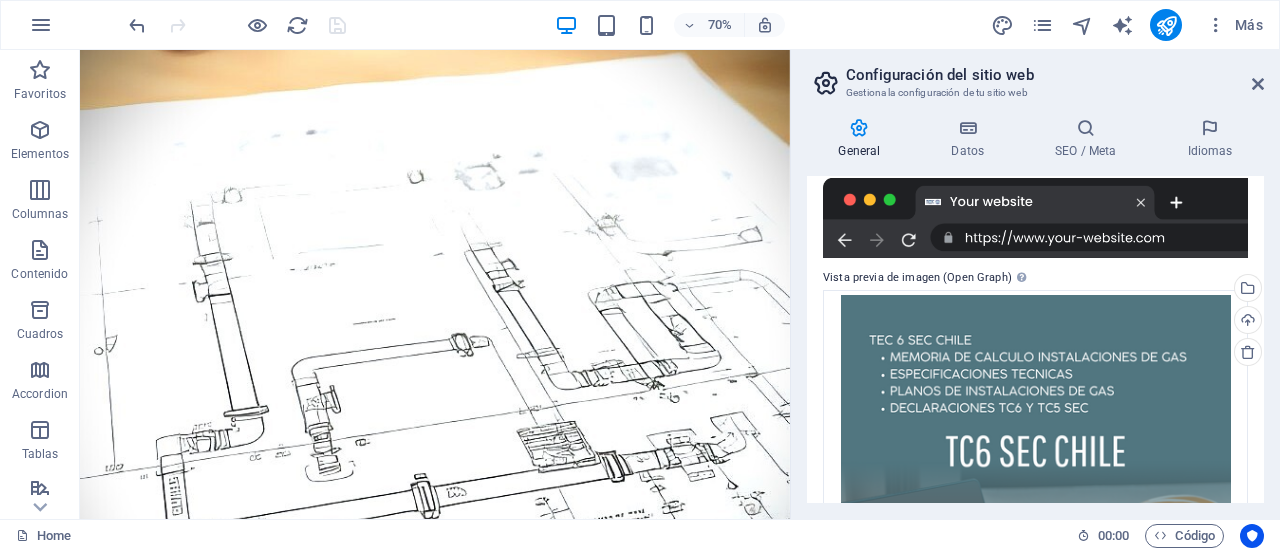 click on "General  Datos  SEO / Meta  Idiomas Nombre del sitio web tc6sec.cl Logo Arrastra archivos aquí, haz clic para escoger archivos o  selecciona archivos de Archivos o de nuestra galería gratuita de fotos y vídeos Selecciona archivos del administrador de archivos, de la galería de fotos o carga archivo(s) Cargar Favicon Define aquí el favicon de tu sitio web. Un favicon es un pequeño icono que se muestra en la pestaña del navegador al lado del título de tu sitio web. Este ayuda a los visitantes a identificar tu sitio web. Arrastra archivos aquí, haz clic para escoger archivos o  selecciona archivos de Archivos o de nuestra galería gratuita de fotos y vídeos Selecciona archivos del administrador de archivos, de la galería de fotos o carga archivo(s) Cargar Vista previa de imagen (Open Graph) Esta imagen se mostrará cuando el sitio web se comparta en redes sociales Arrastra archivos aquí, haz clic para escoger archivos o  Cargar Empresa tc6sec.cl Nombre Rodrigo Apellidos Abarca Campos Calle Street AI" at bounding box center (1035, 310) 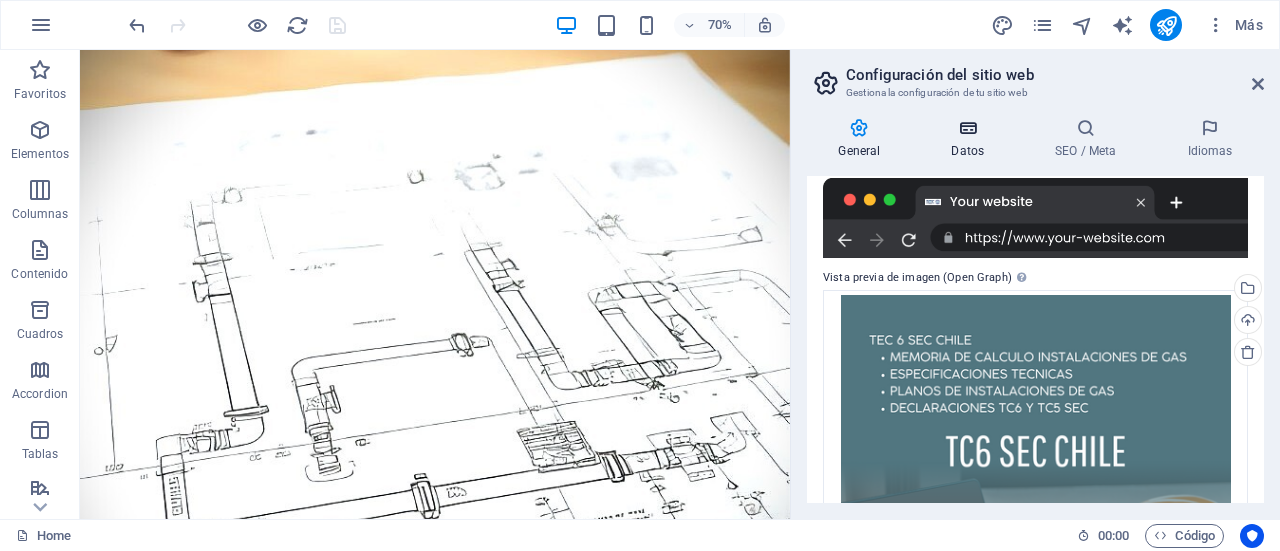 click on "Datos" at bounding box center [972, 139] 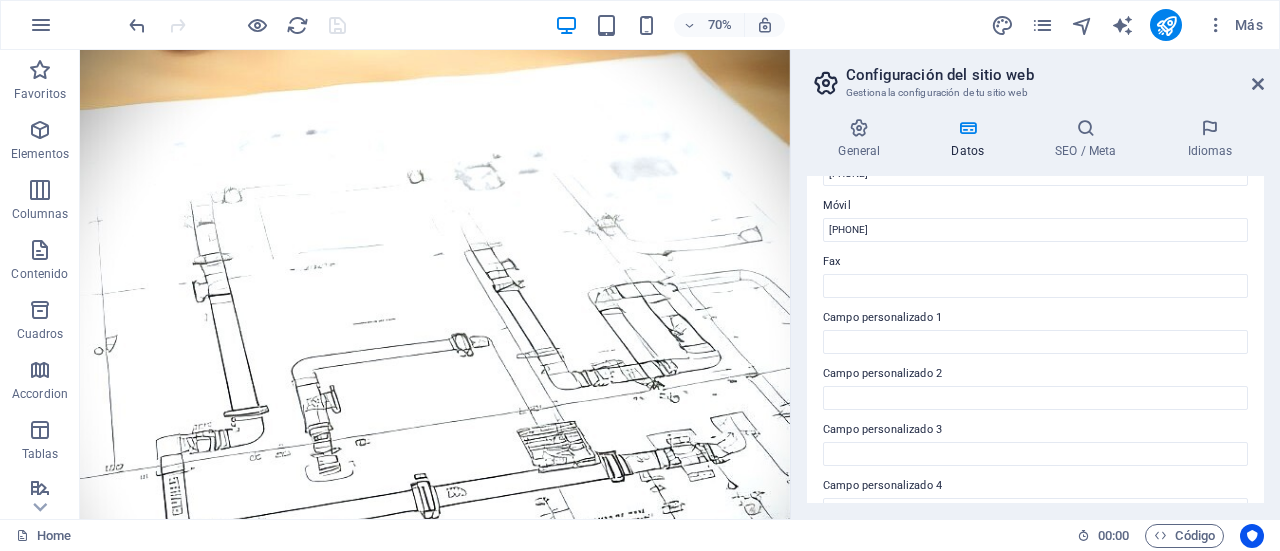 scroll, scrollTop: 633, scrollLeft: 0, axis: vertical 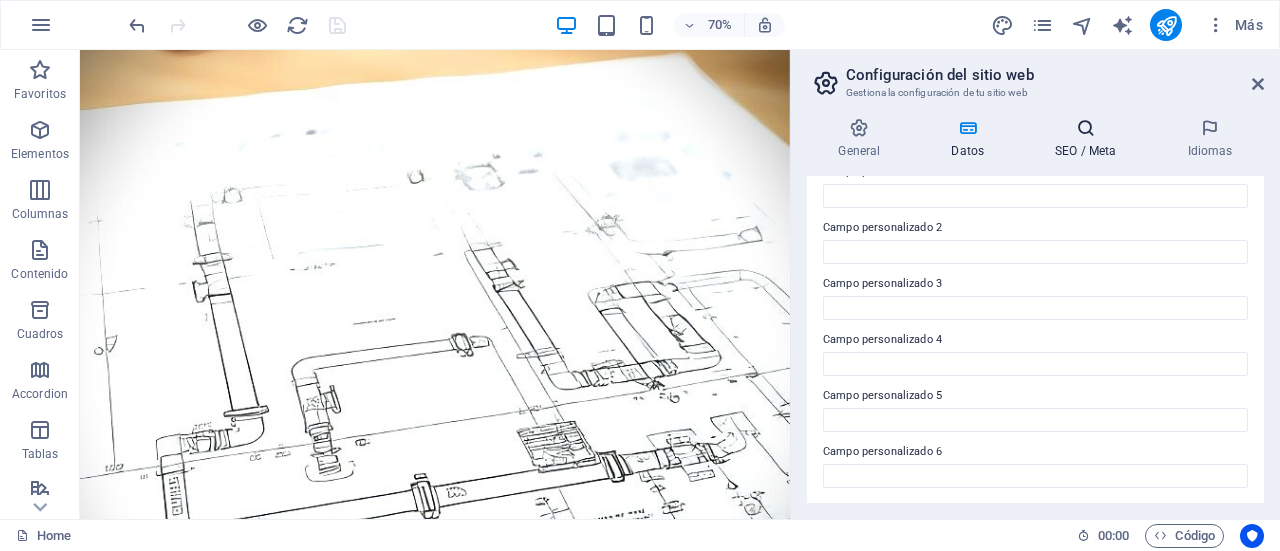 click on "SEO / Meta" at bounding box center [1090, 139] 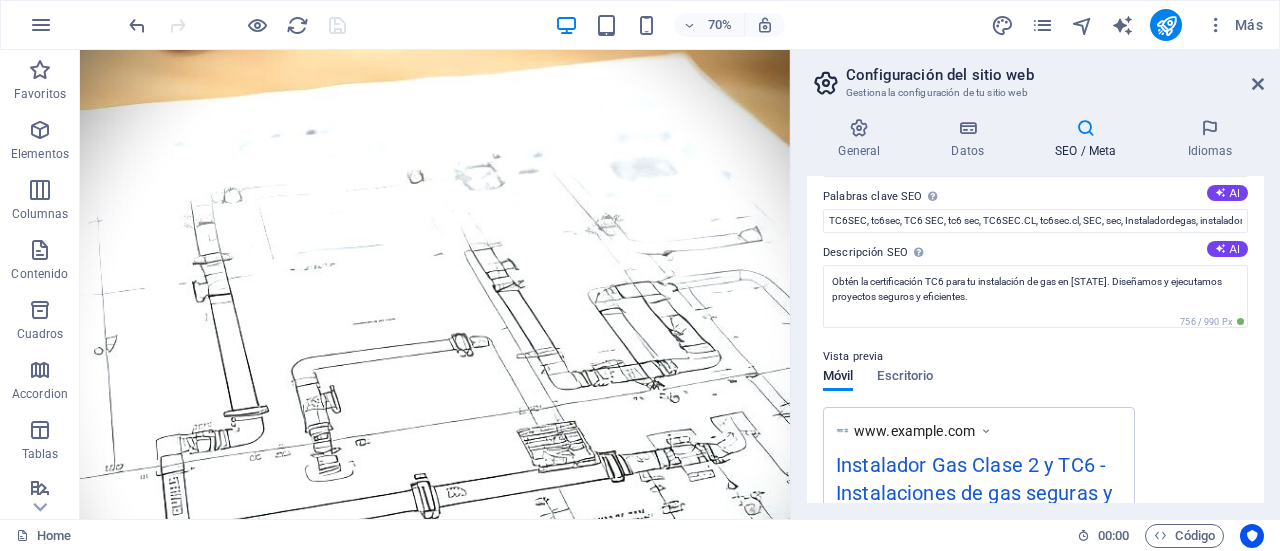 scroll, scrollTop: 0, scrollLeft: 0, axis: both 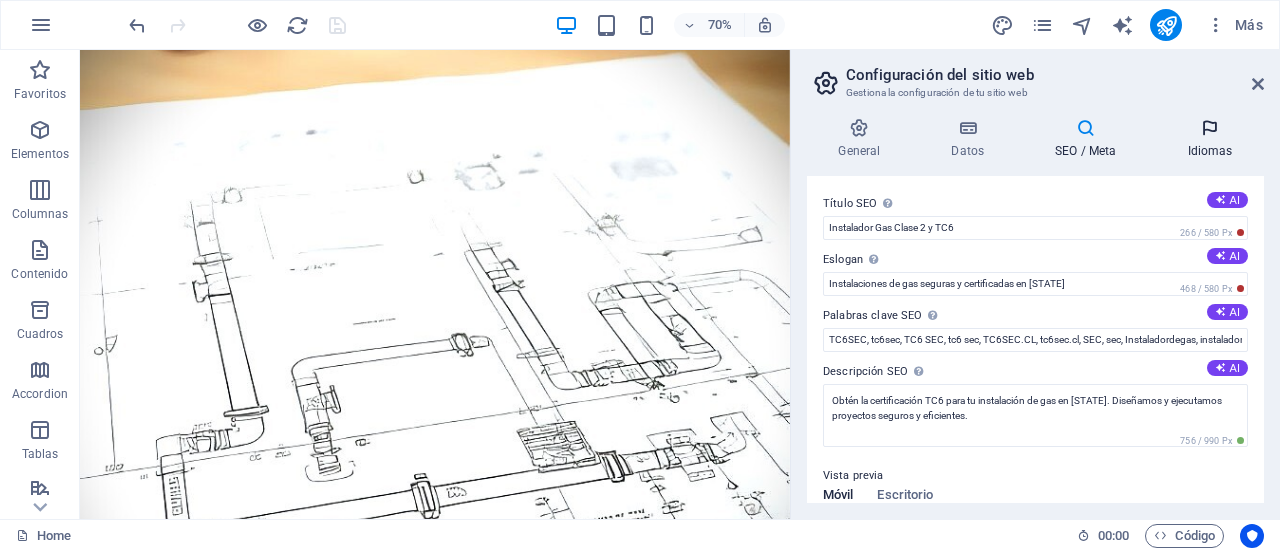 click at bounding box center [1210, 128] 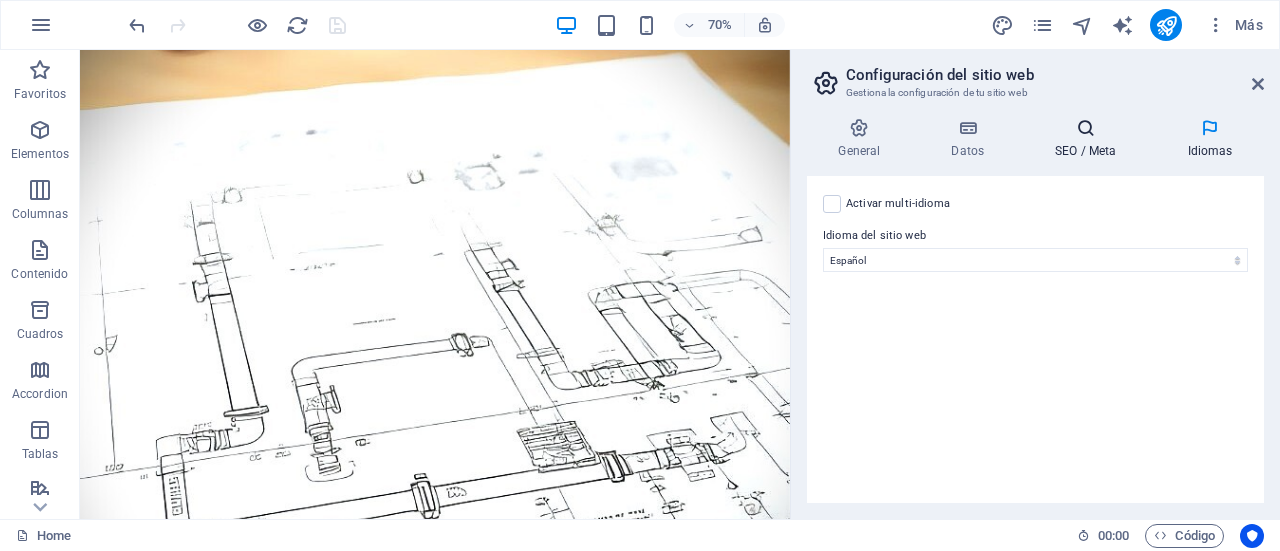 click on "SEO / Meta" at bounding box center (1090, 139) 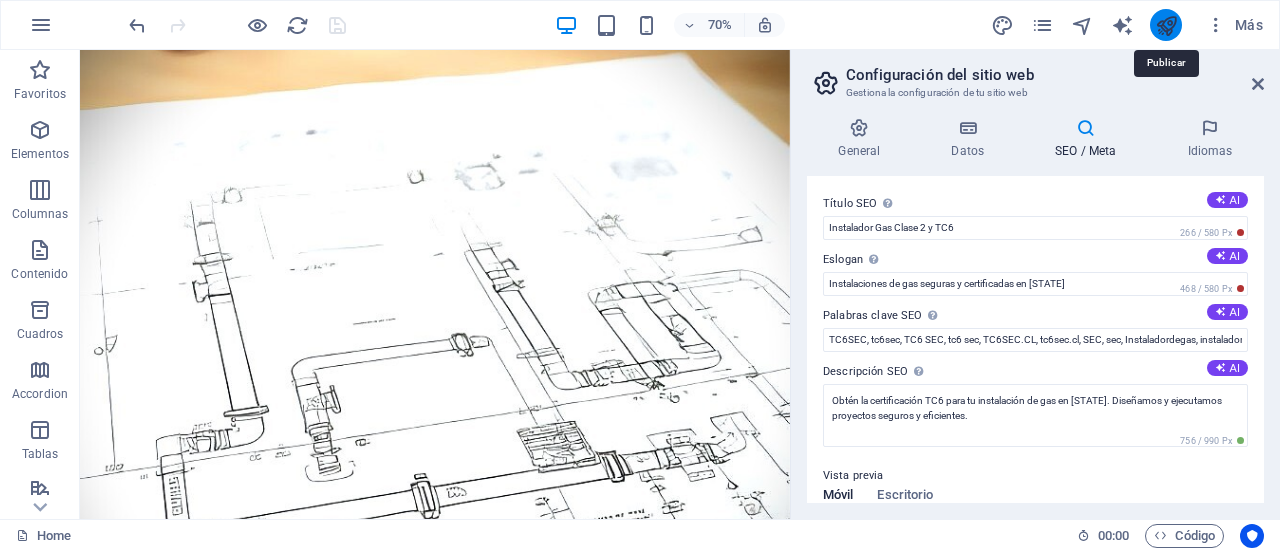 click at bounding box center [1166, 25] 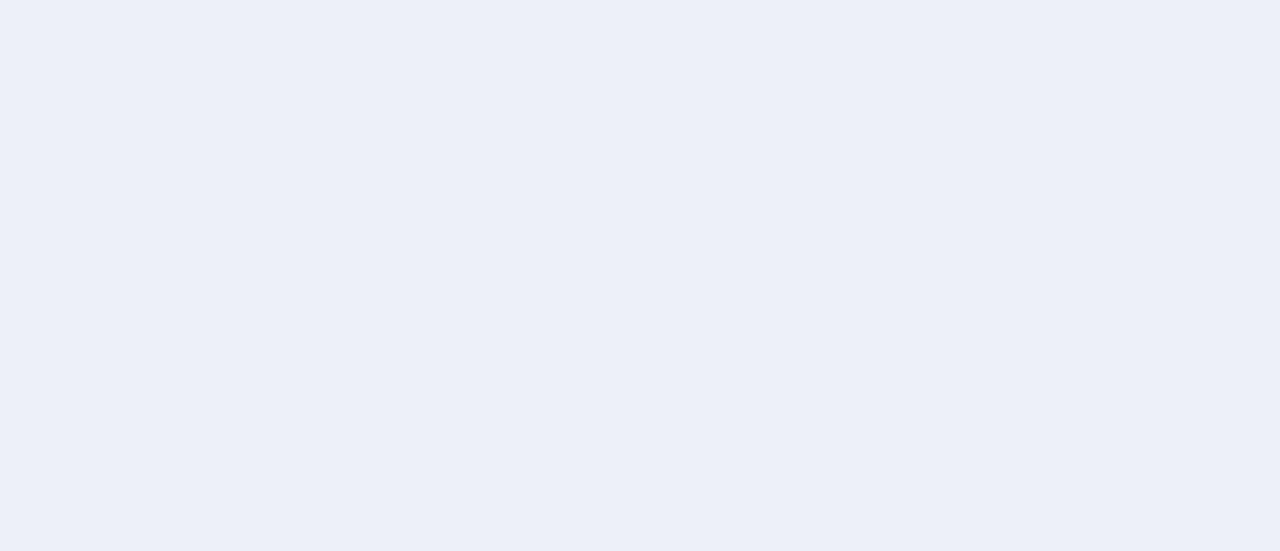 scroll, scrollTop: 0, scrollLeft: 0, axis: both 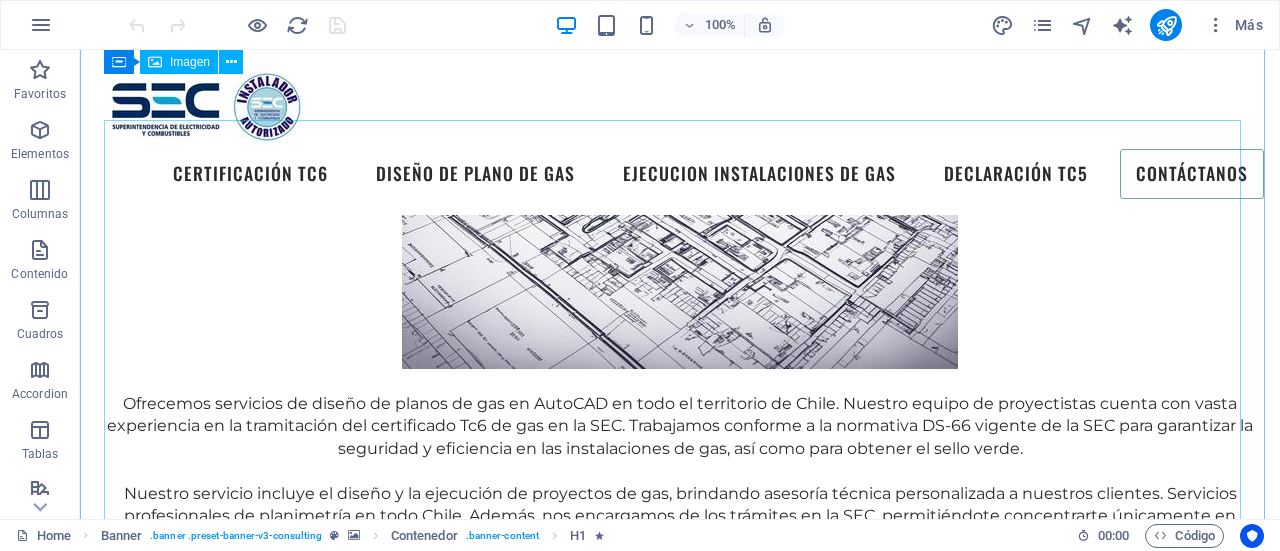 click at bounding box center [680, 2588] 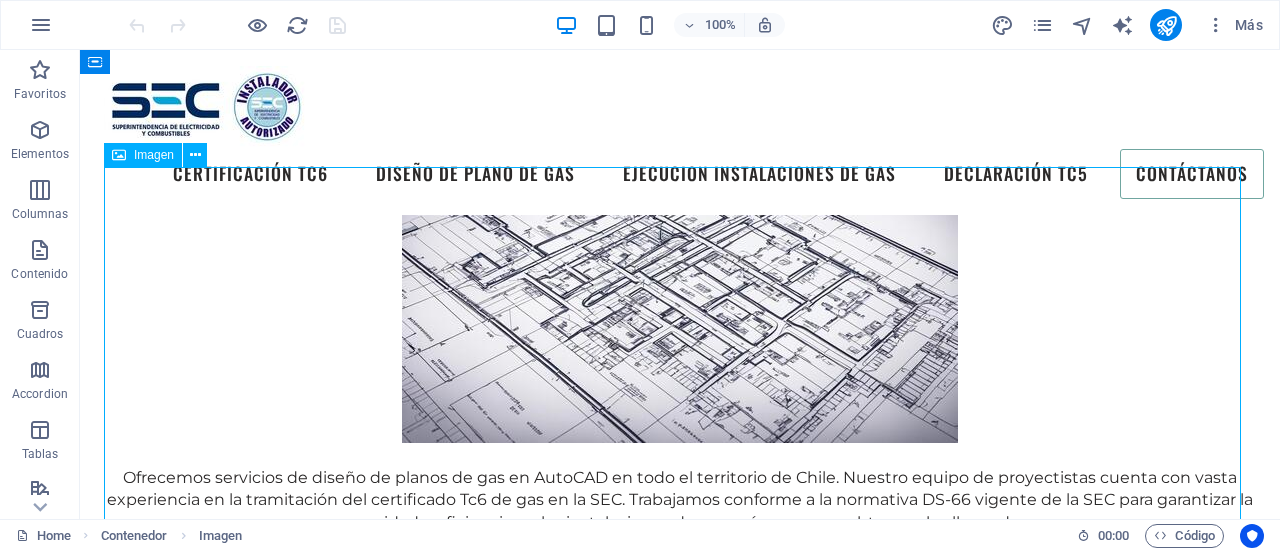 scroll, scrollTop: 3974, scrollLeft: 0, axis: vertical 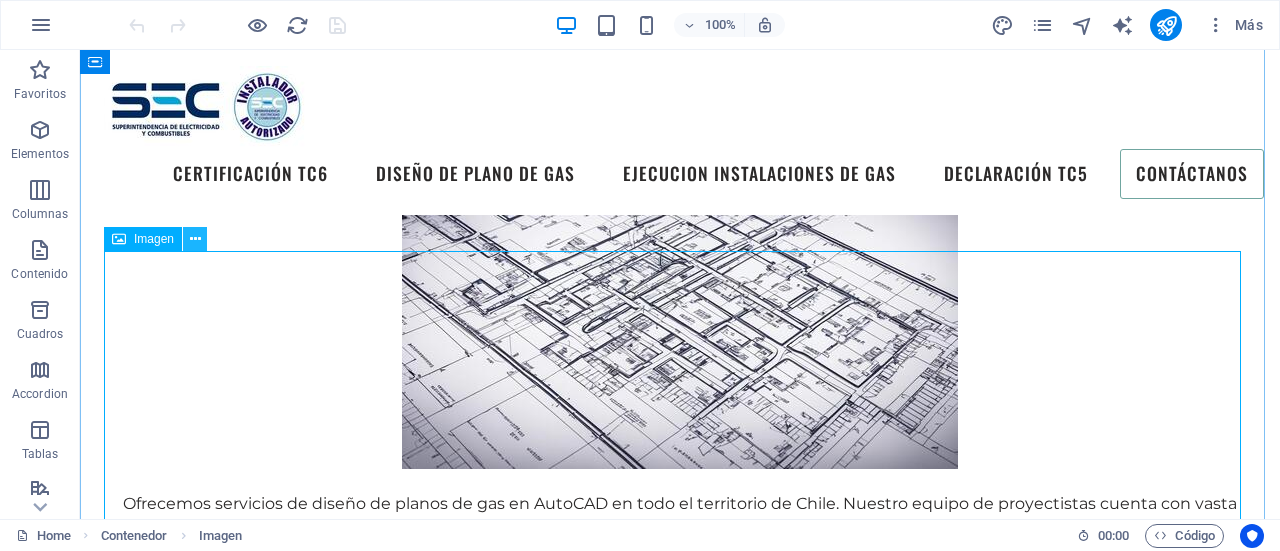 click at bounding box center [195, 239] 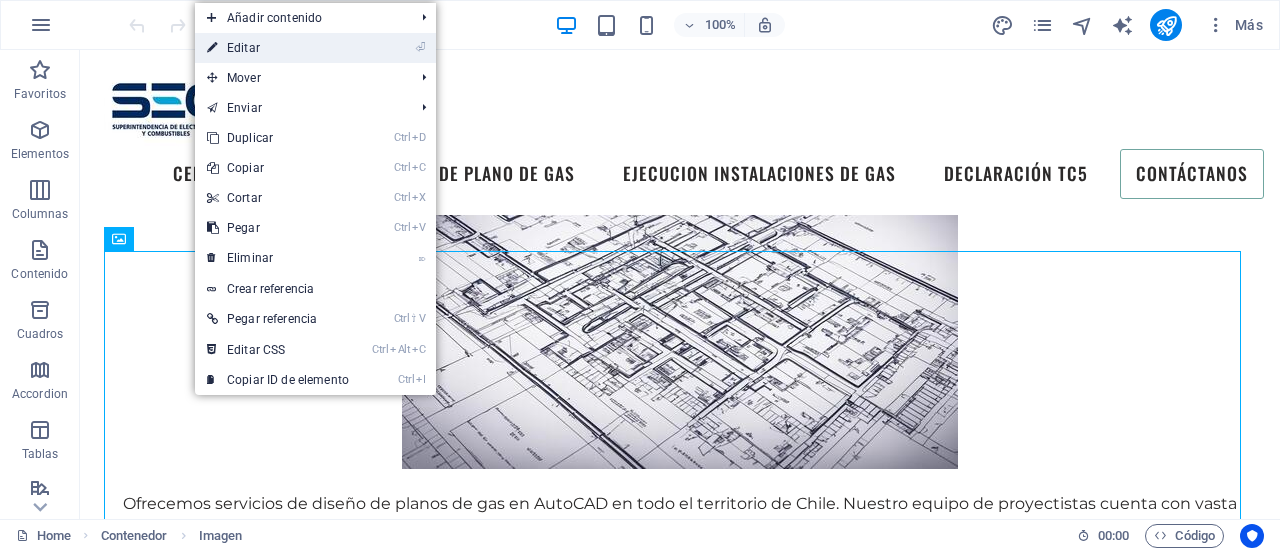 click on "⏎  Editar" at bounding box center [278, 48] 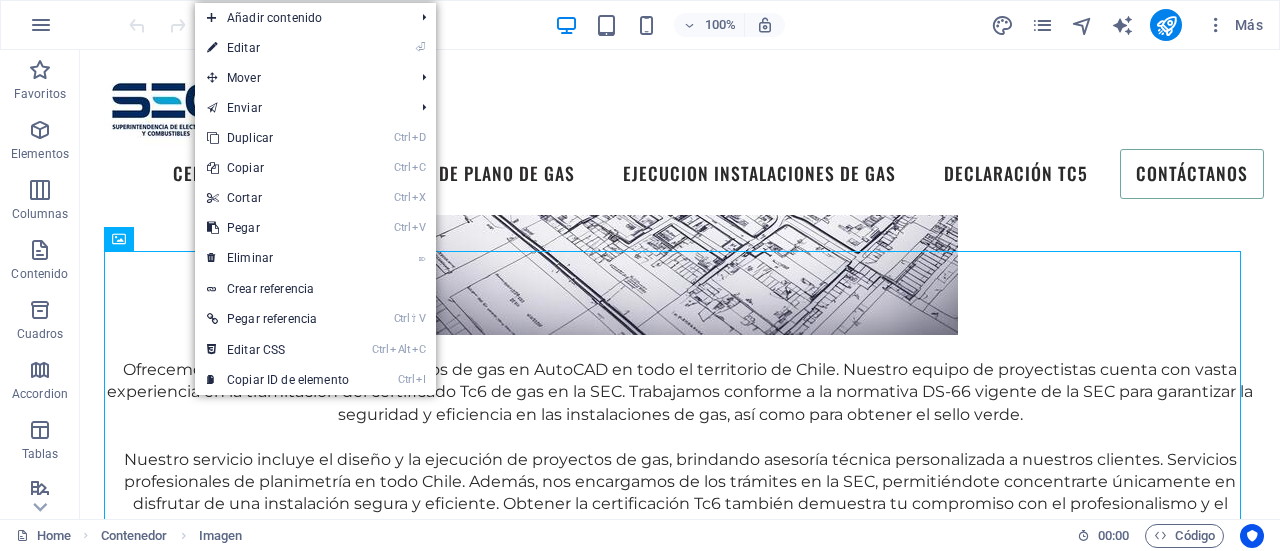 select on "px" 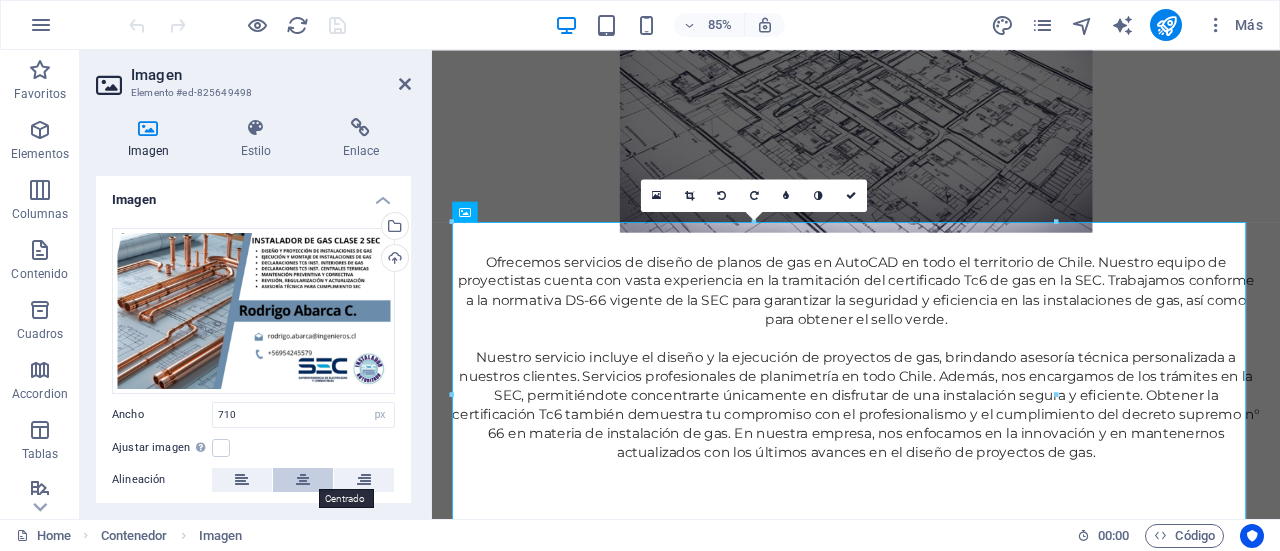 click at bounding box center (303, 480) 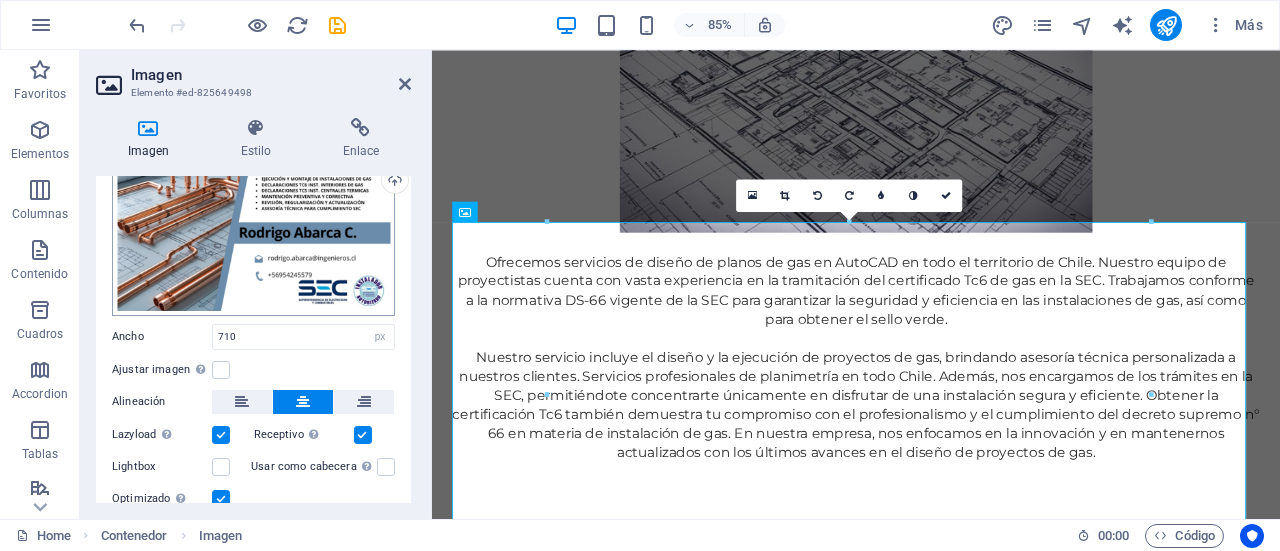 scroll, scrollTop: 100, scrollLeft: 0, axis: vertical 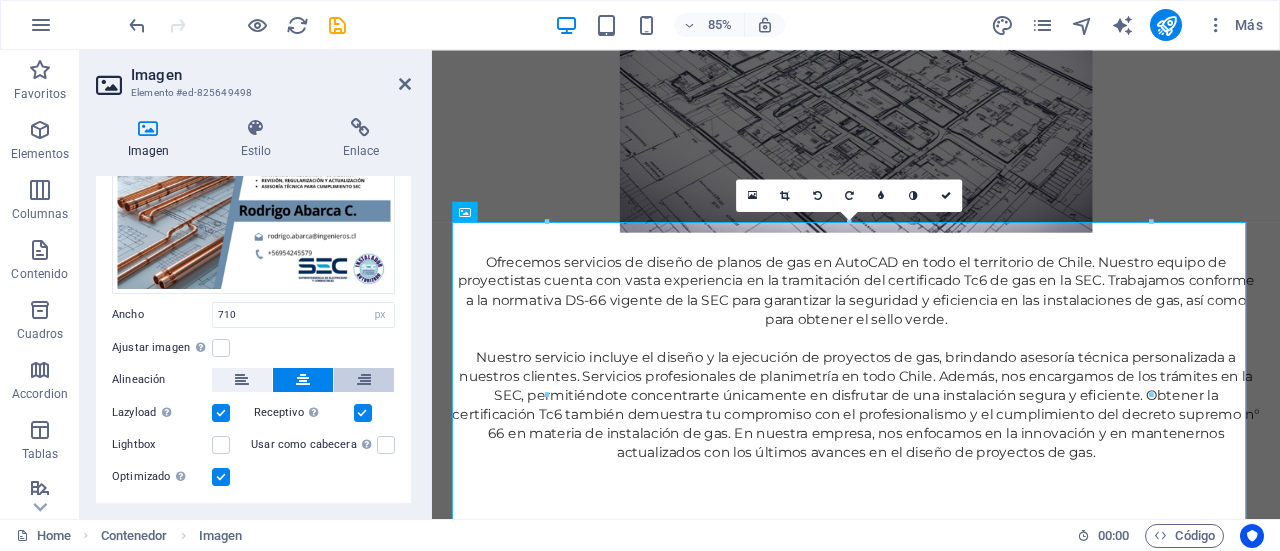 click at bounding box center [364, 380] 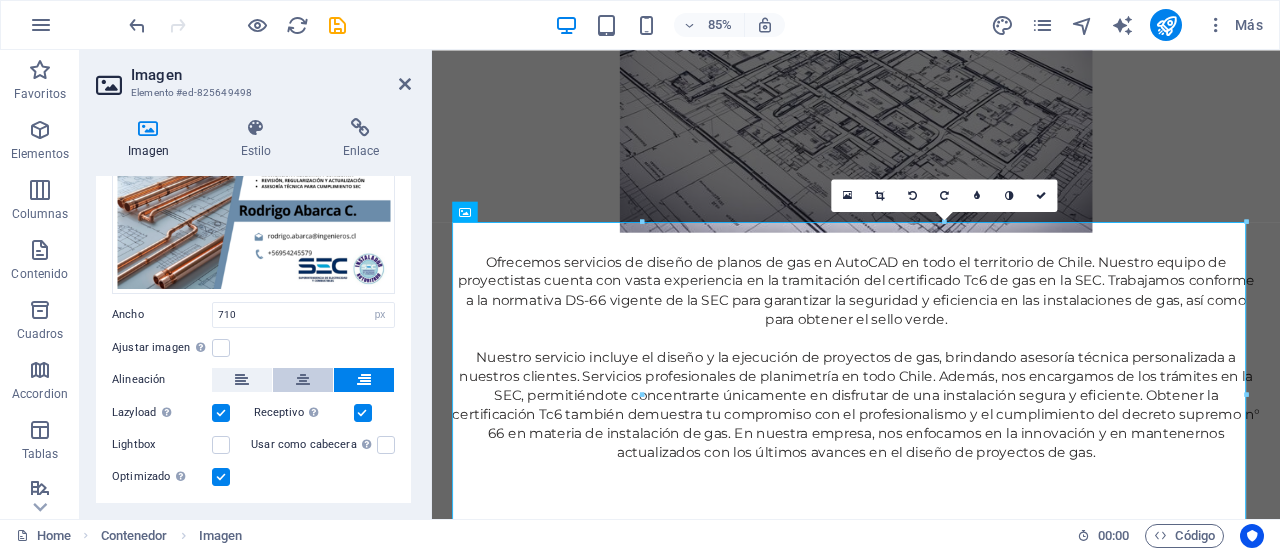click at bounding box center (303, 380) 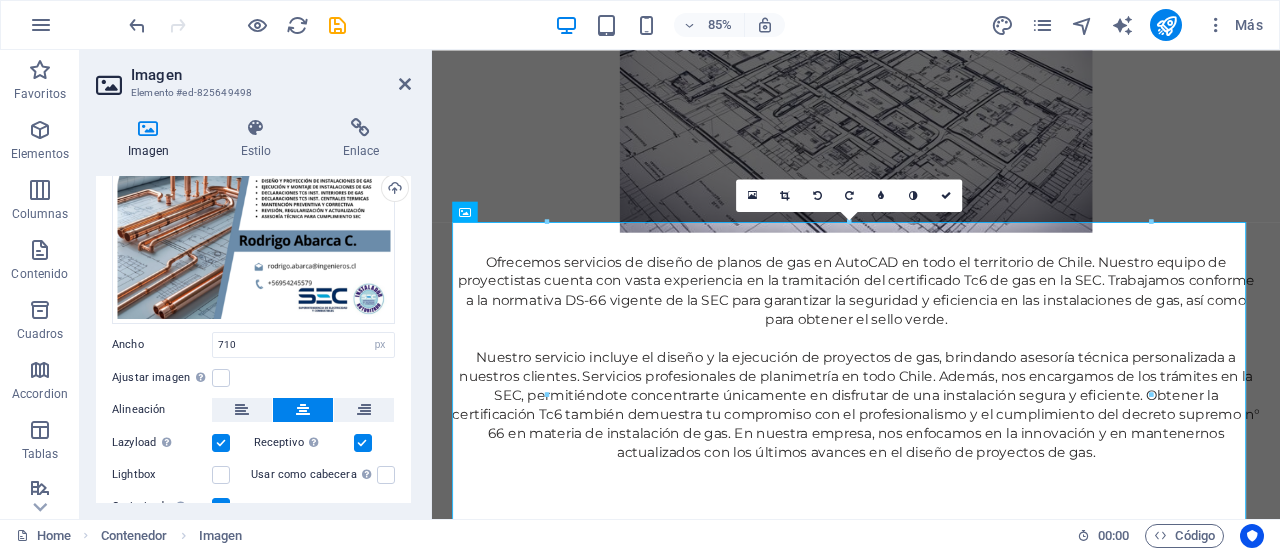 scroll, scrollTop: 0, scrollLeft: 0, axis: both 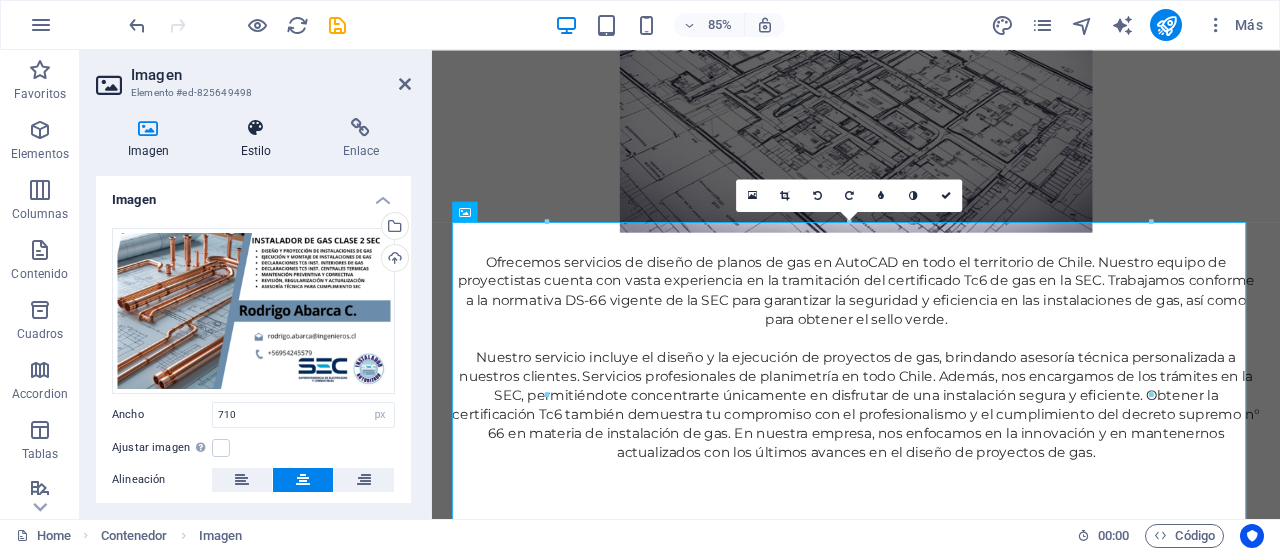 click on "Estilo" at bounding box center [260, 139] 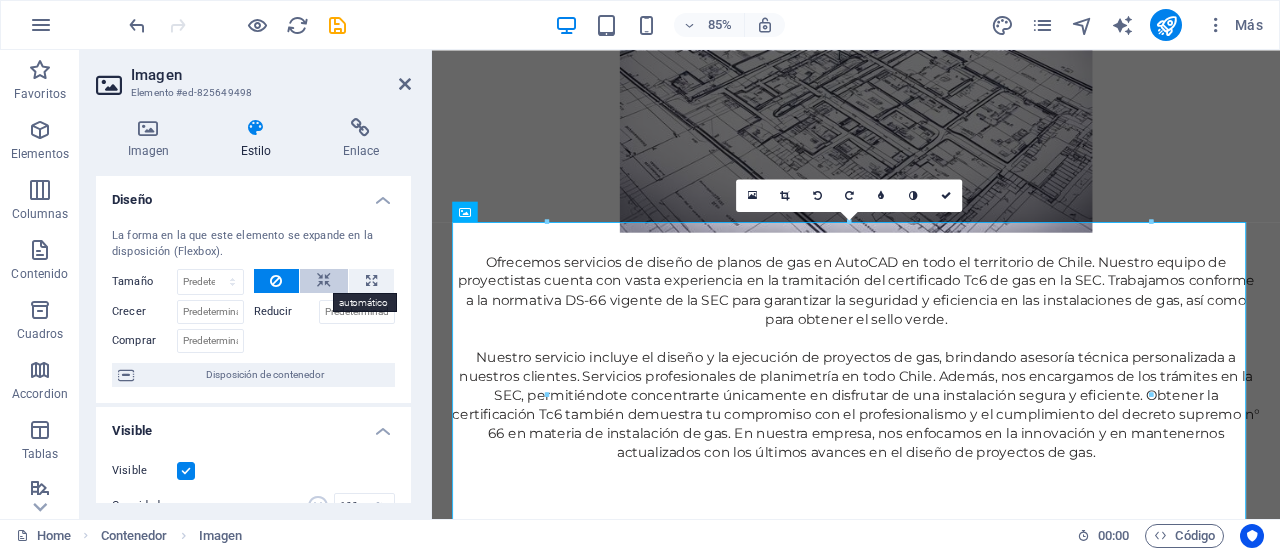 click at bounding box center (324, 281) 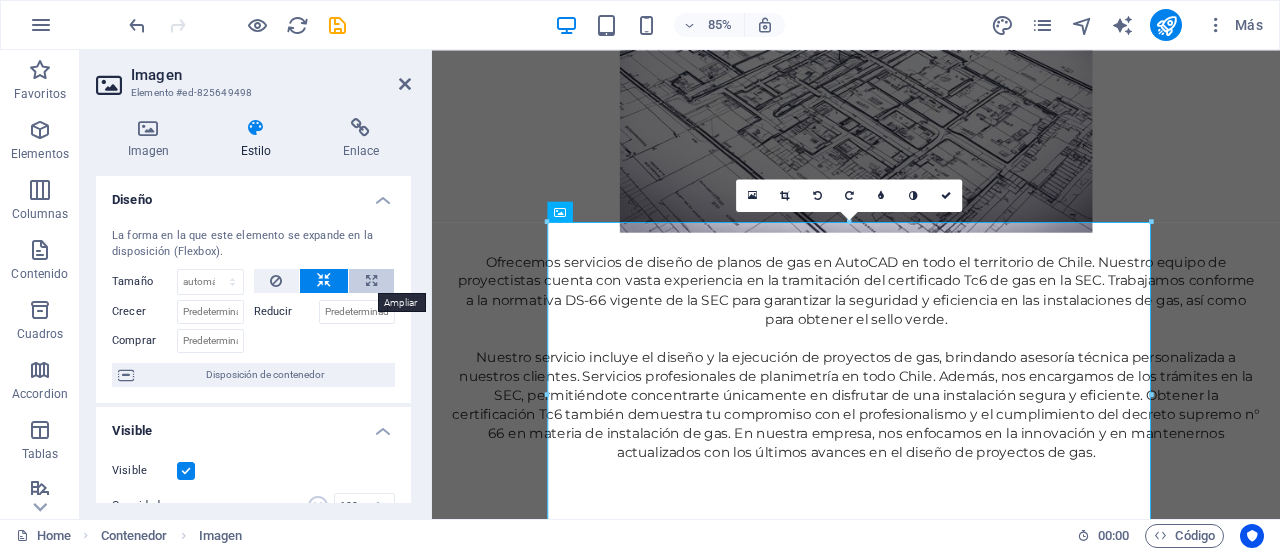 click at bounding box center [371, 281] 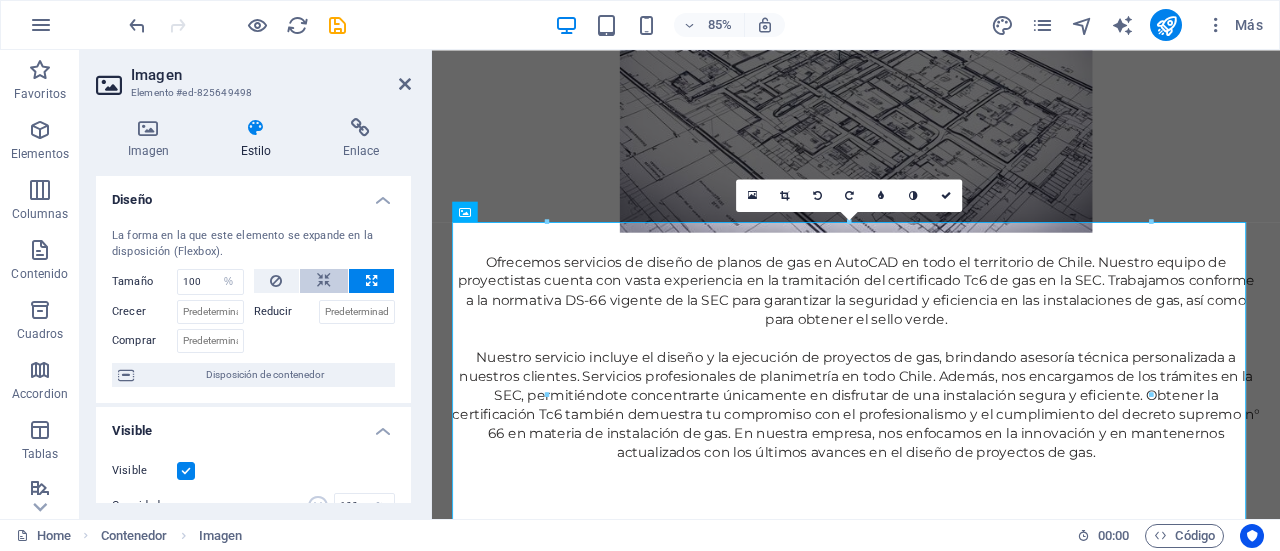 click at bounding box center (324, 281) 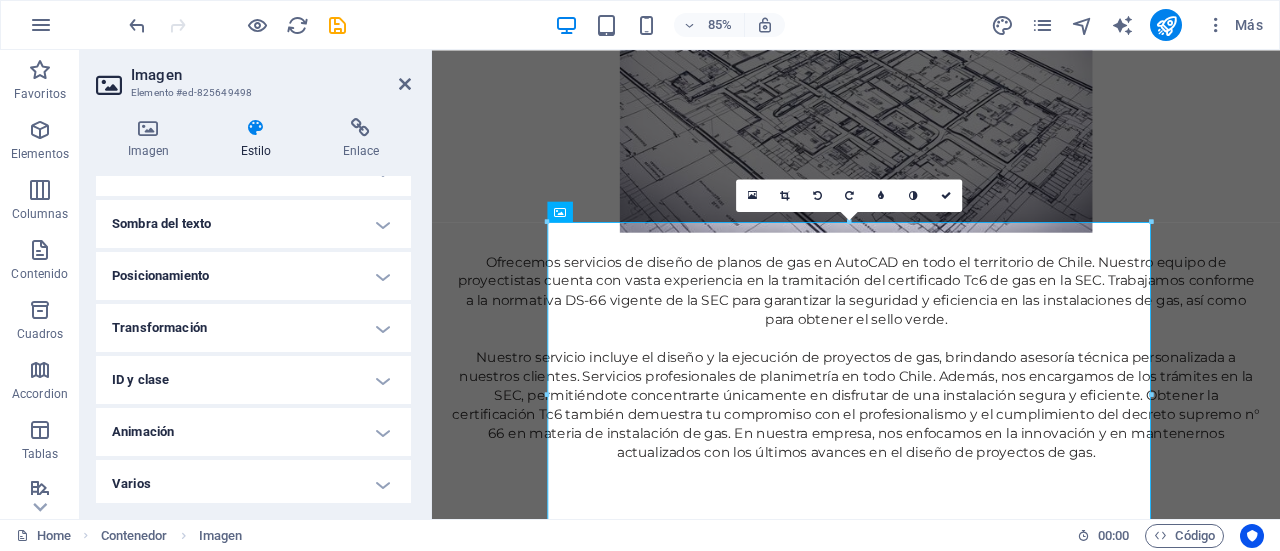 scroll, scrollTop: 533, scrollLeft: 0, axis: vertical 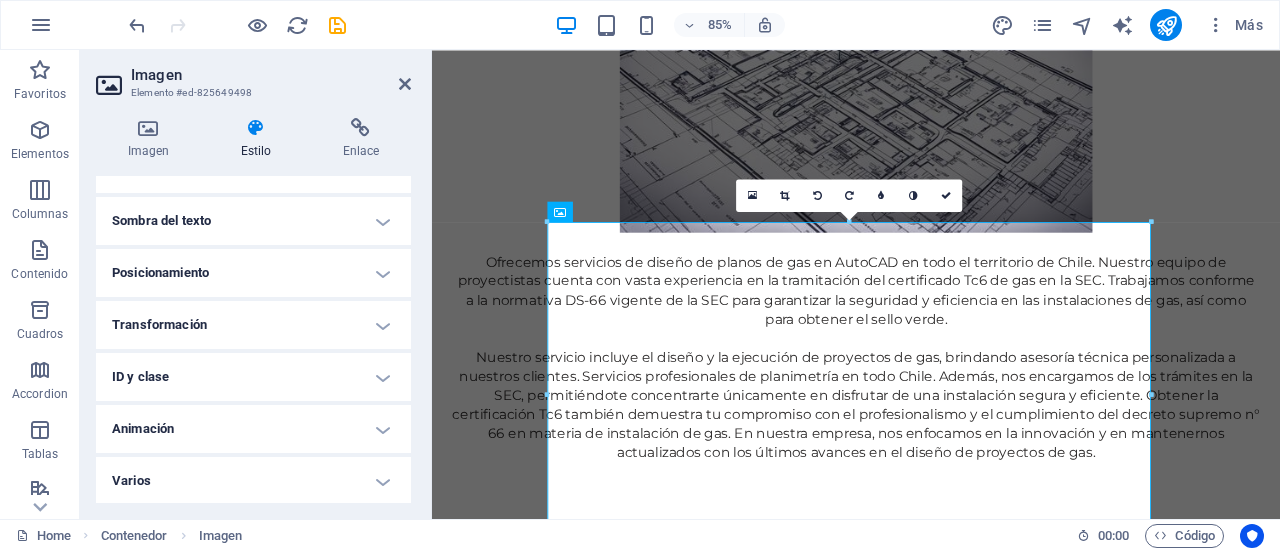 click on "Imagen Elemento #ed-825649498" at bounding box center (253, 76) 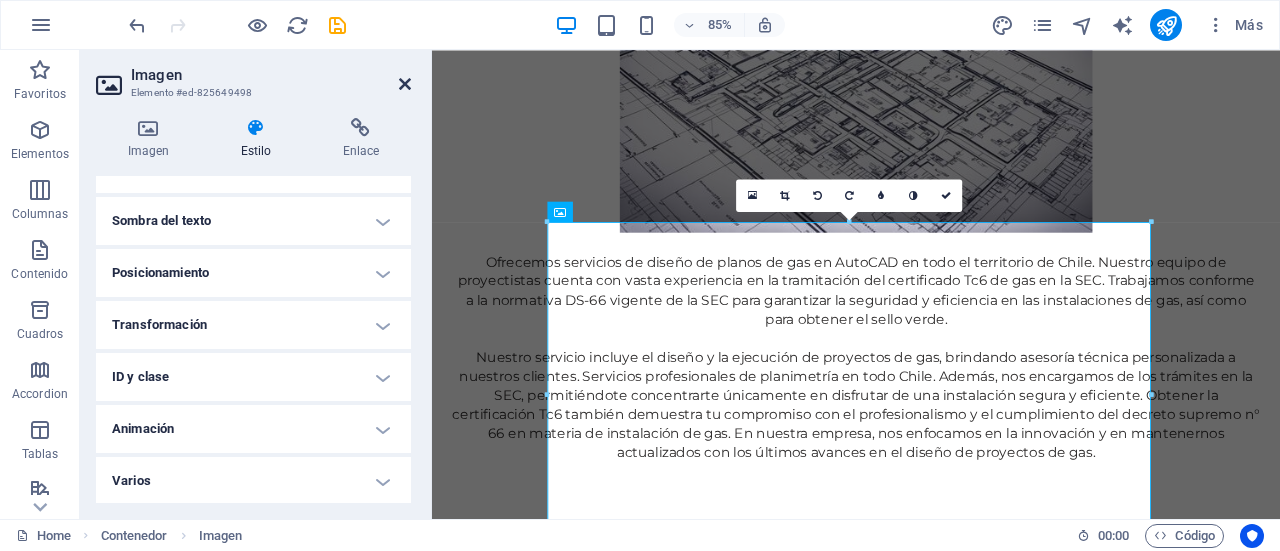 click at bounding box center (405, 84) 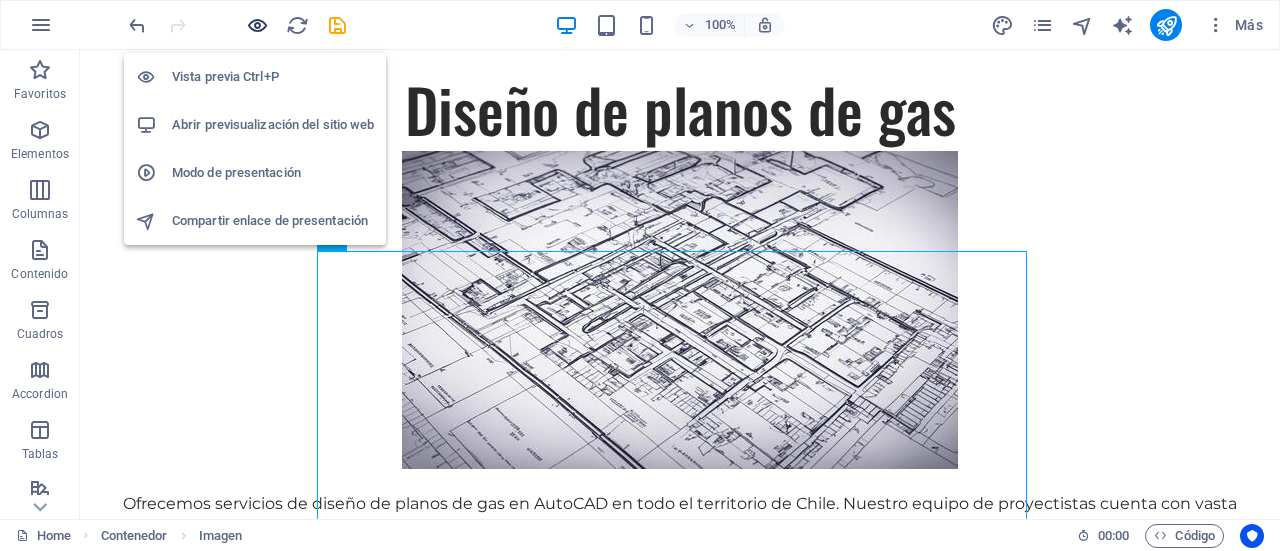 click at bounding box center [257, 25] 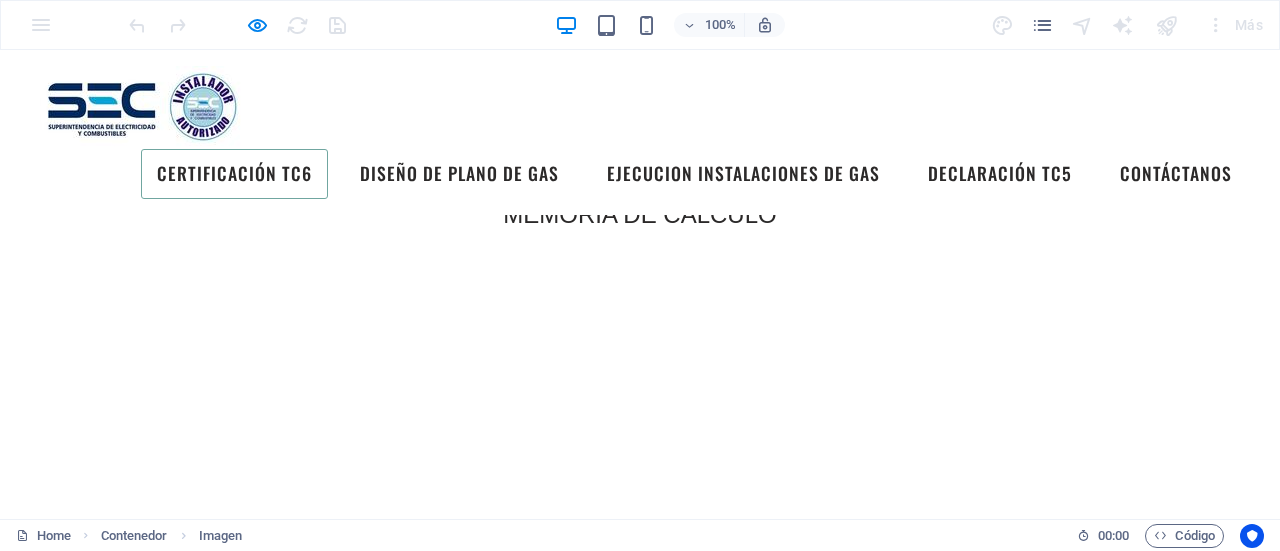 scroll, scrollTop: 1190, scrollLeft: 0, axis: vertical 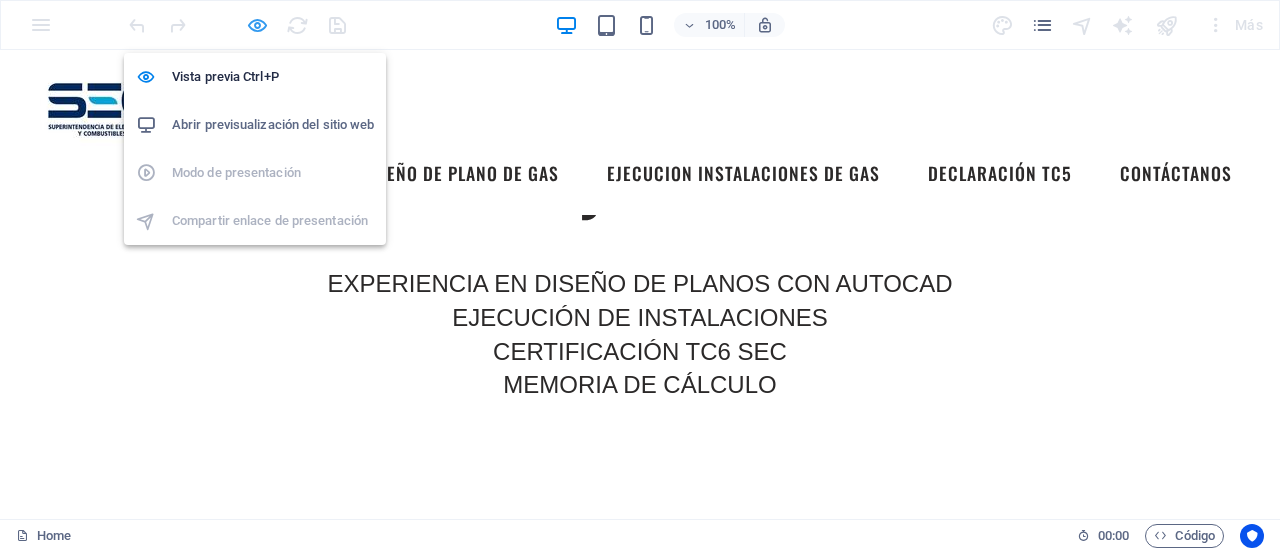 click at bounding box center (257, 25) 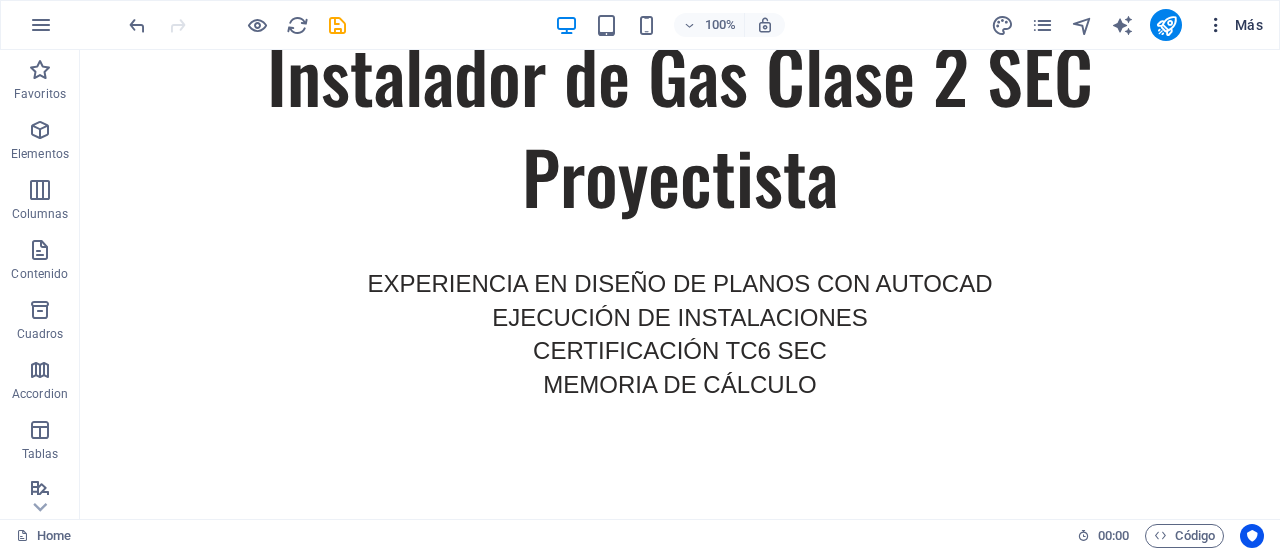 click on "Más" at bounding box center (1234, 25) 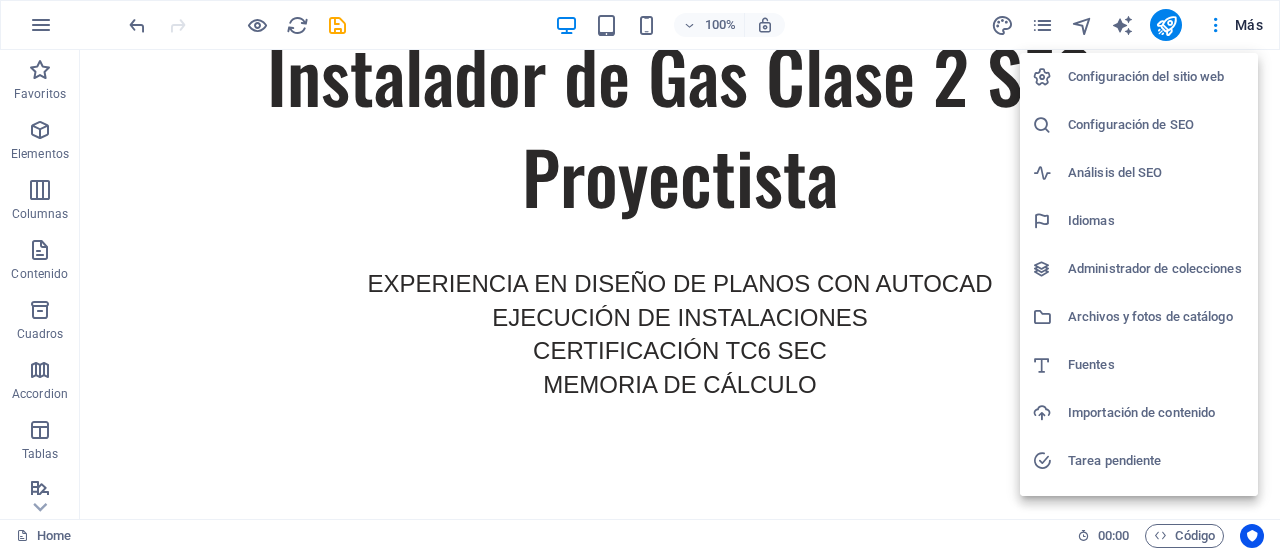 click on "Configuración del sitio web" at bounding box center (1157, 77) 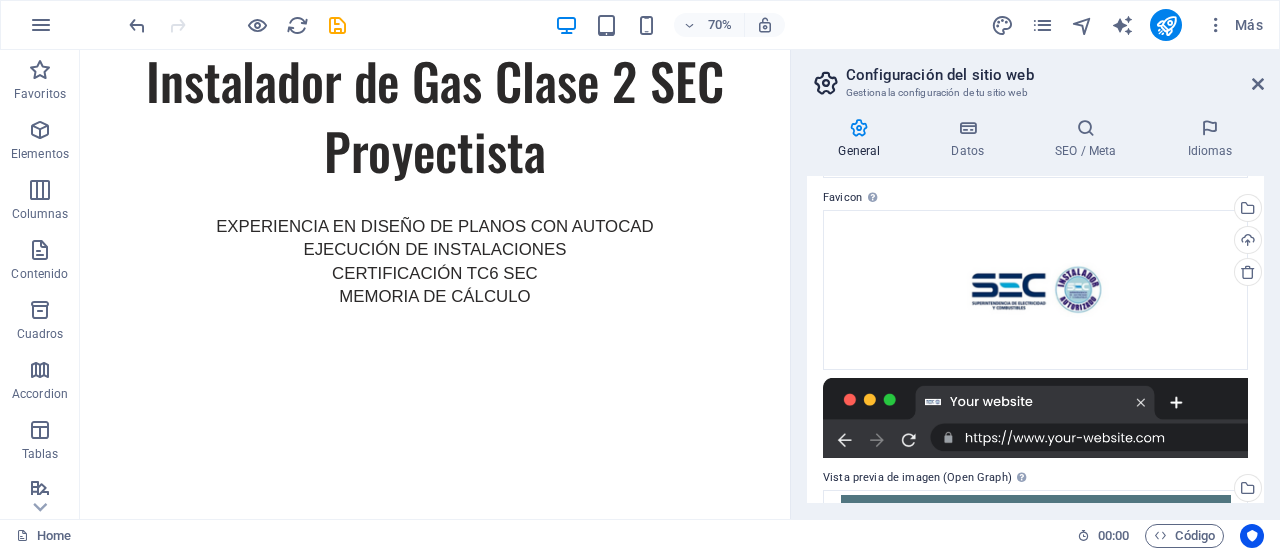 scroll, scrollTop: 0, scrollLeft: 0, axis: both 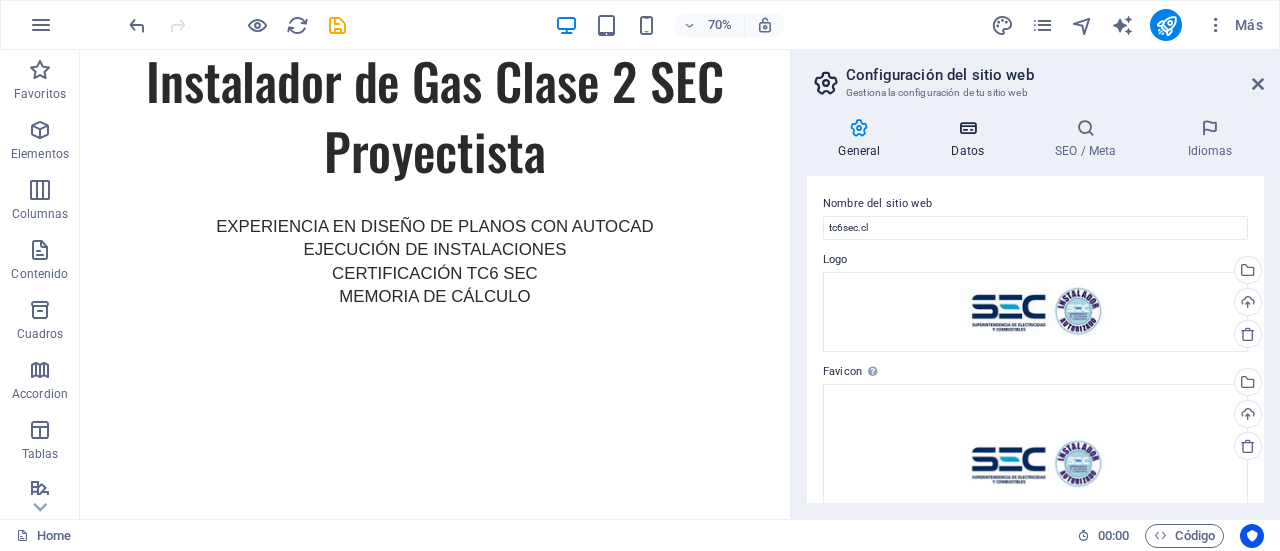 click on "Datos" at bounding box center [972, 139] 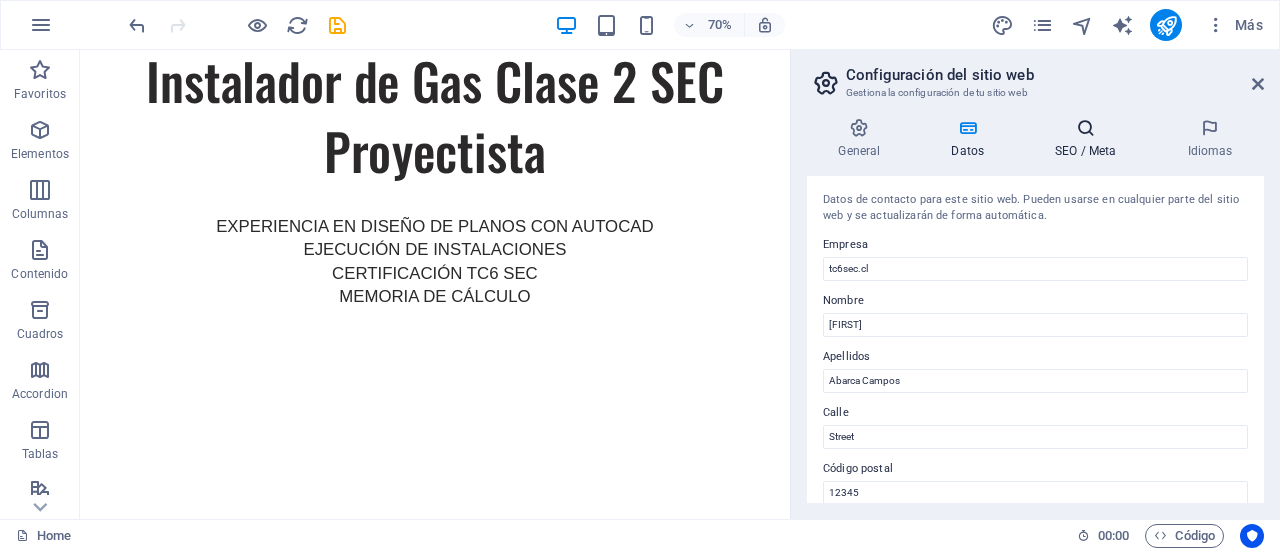 click on "SEO / Meta" at bounding box center (1090, 139) 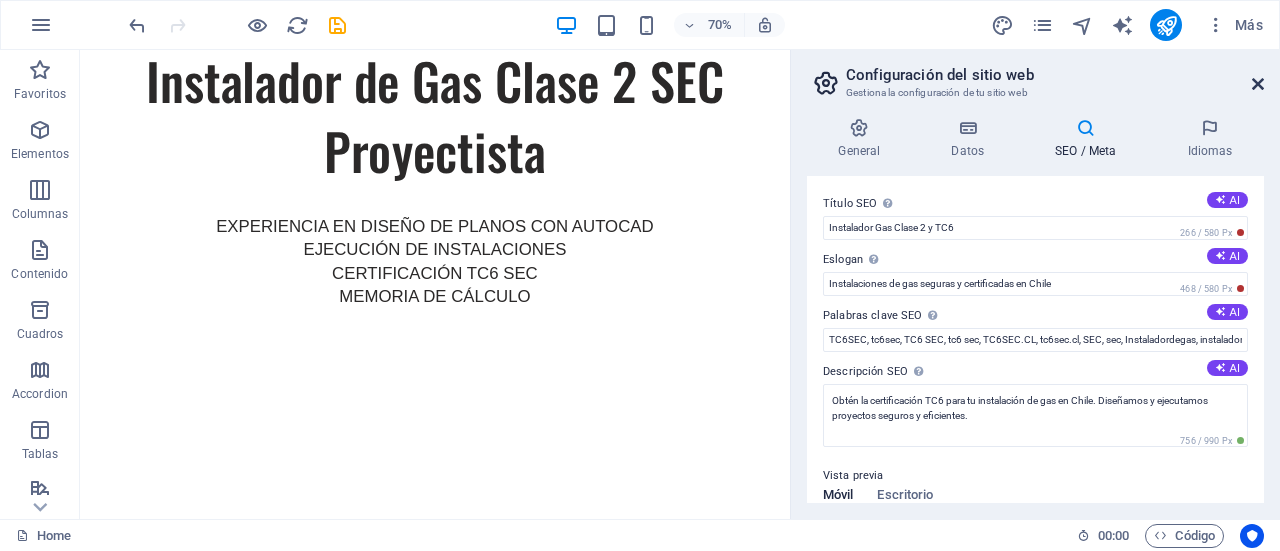 click at bounding box center (1258, 84) 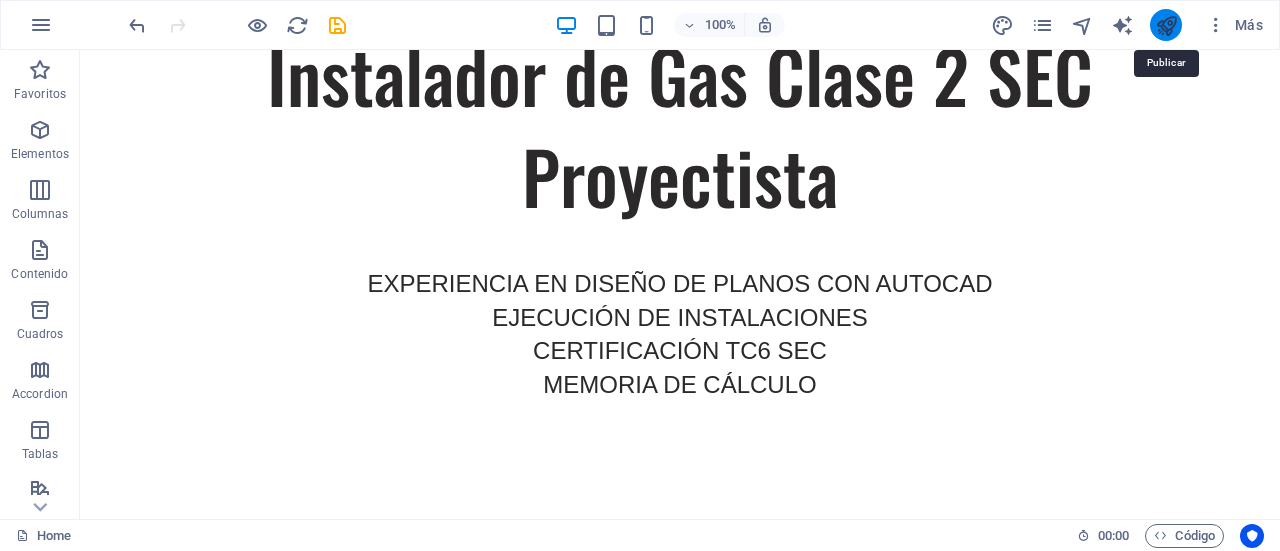 click at bounding box center (1166, 25) 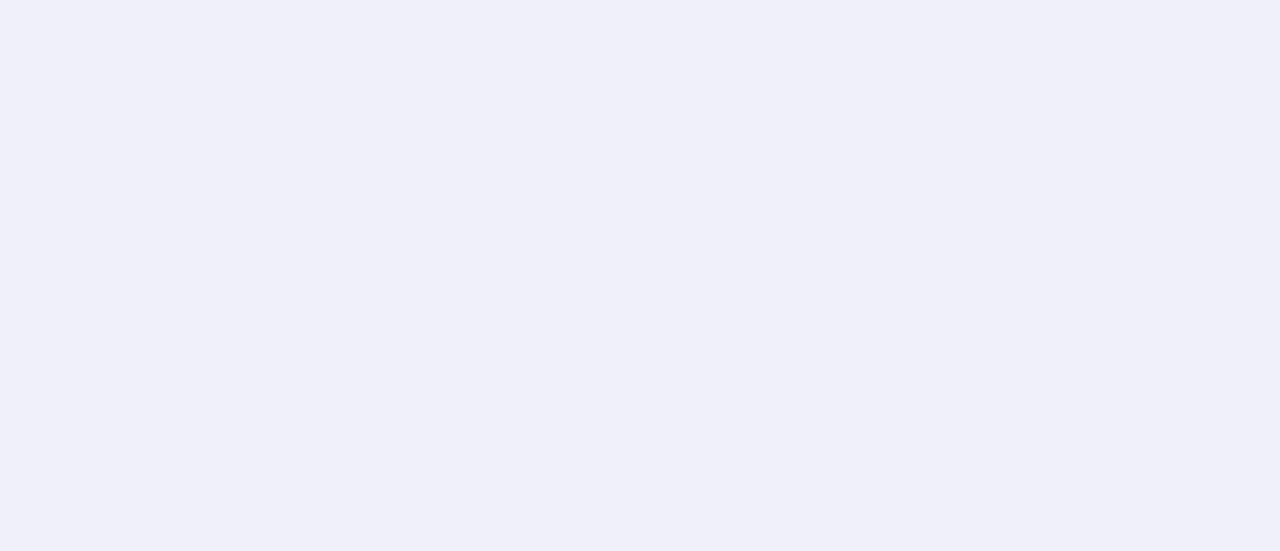 scroll, scrollTop: 0, scrollLeft: 0, axis: both 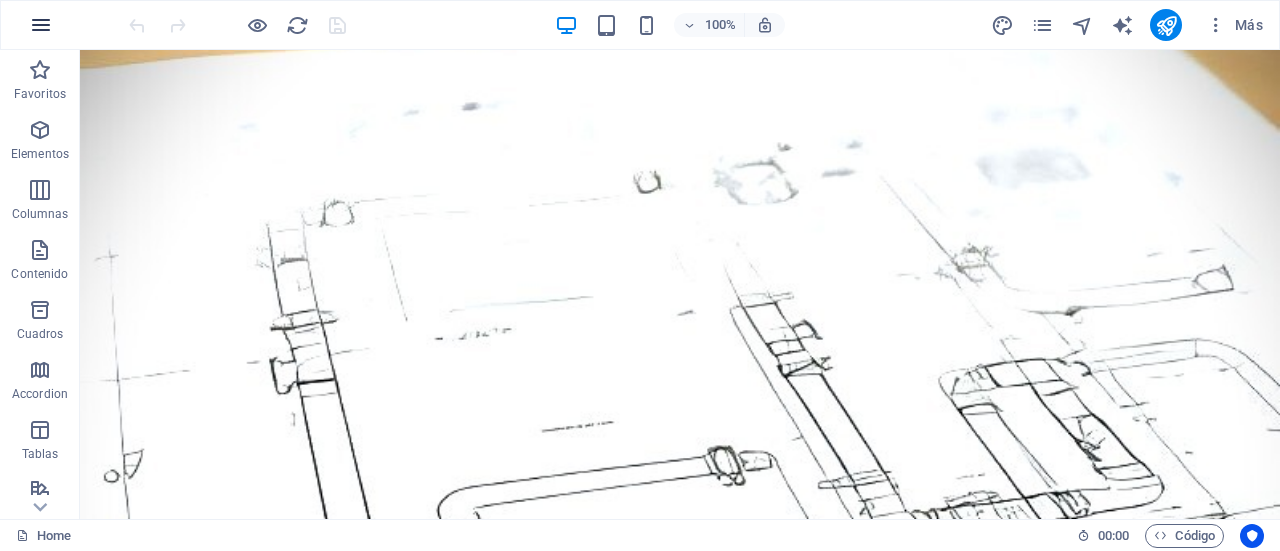 click at bounding box center (41, 25) 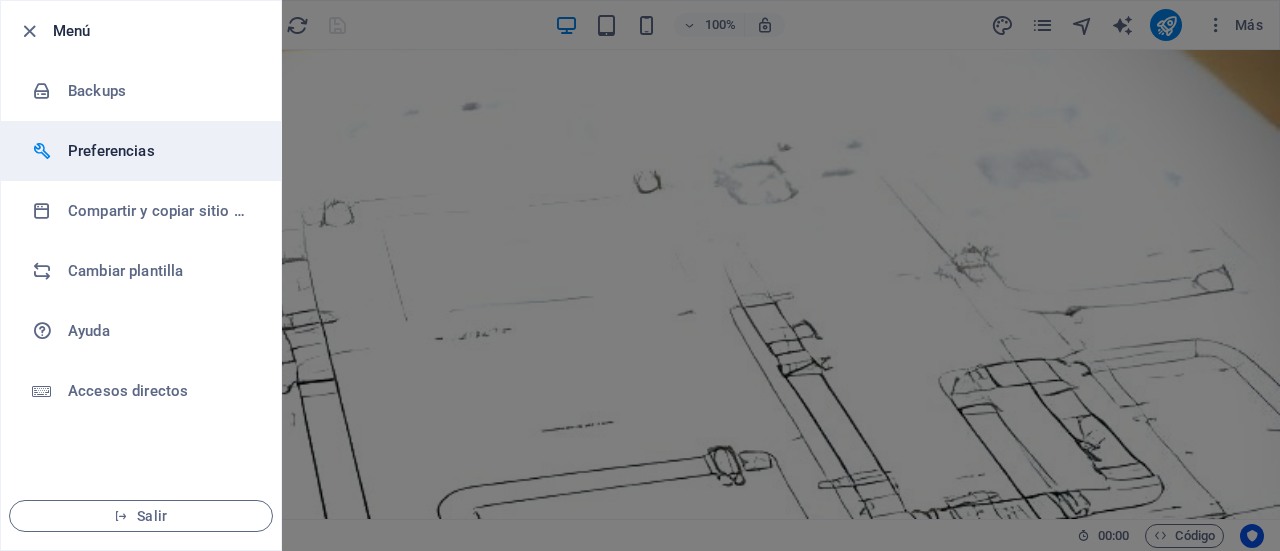 click on "Preferencias" at bounding box center [160, 151] 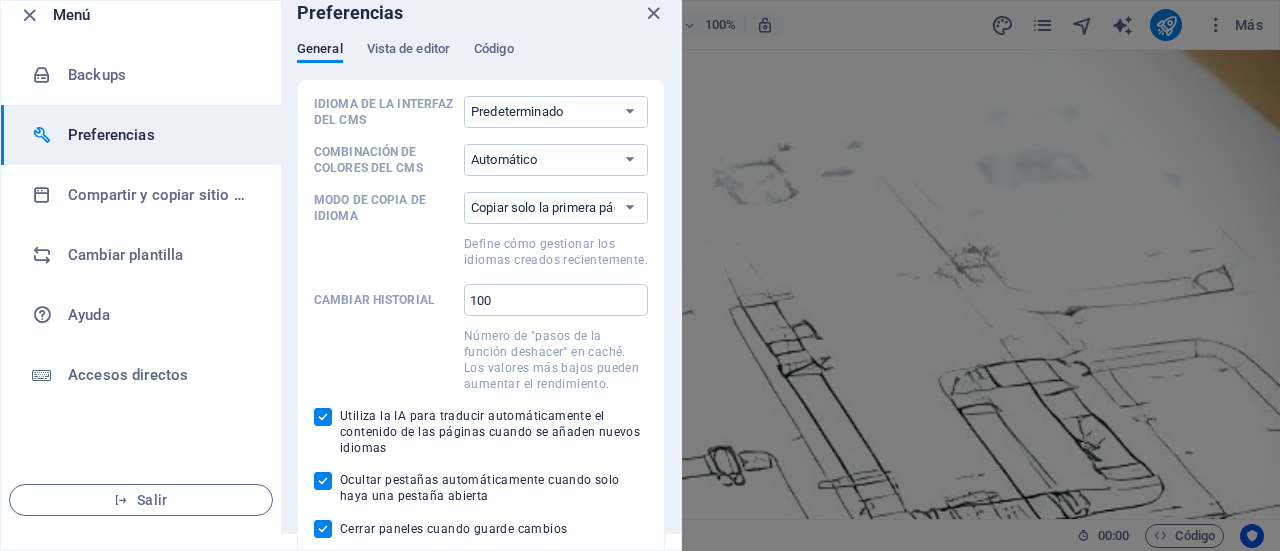 scroll, scrollTop: 19, scrollLeft: 0, axis: vertical 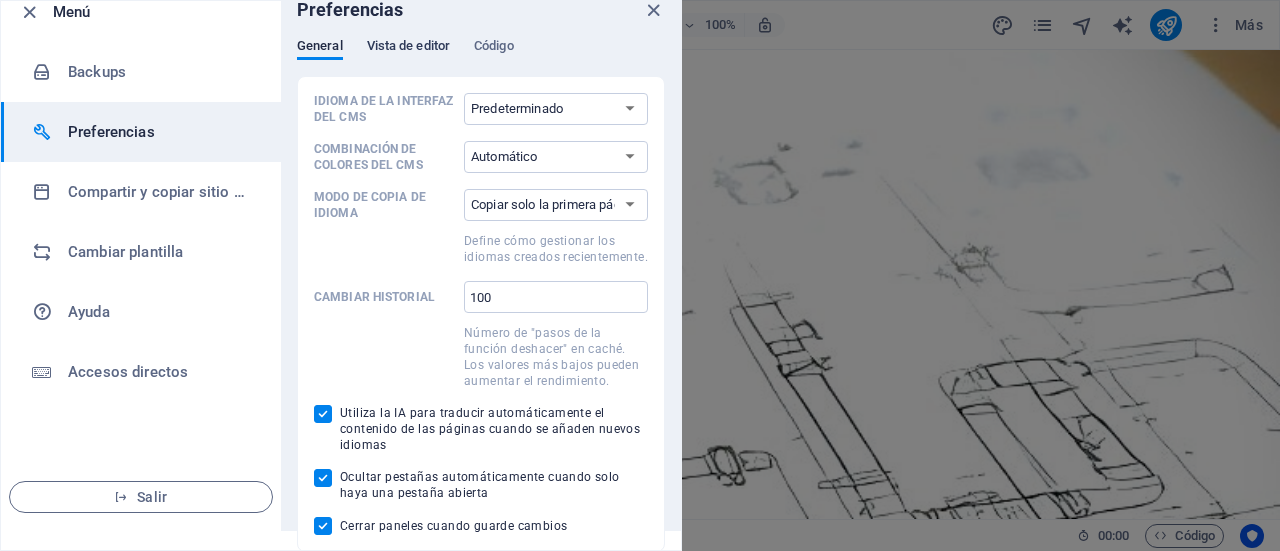 click on "Vista de editor" at bounding box center (408, 48) 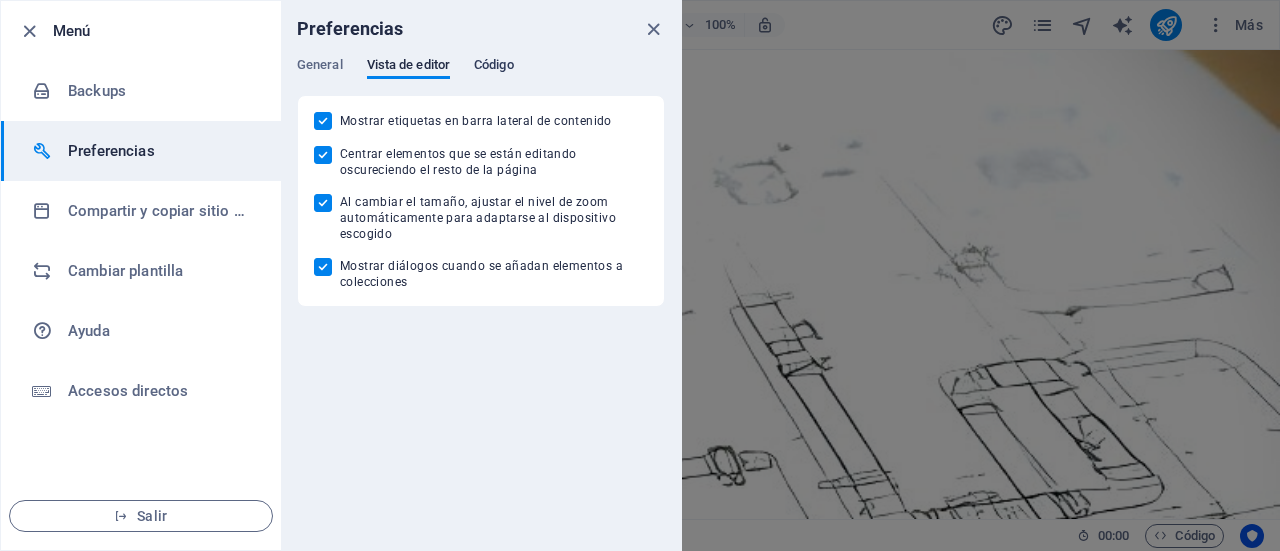click on "Código" at bounding box center (494, 67) 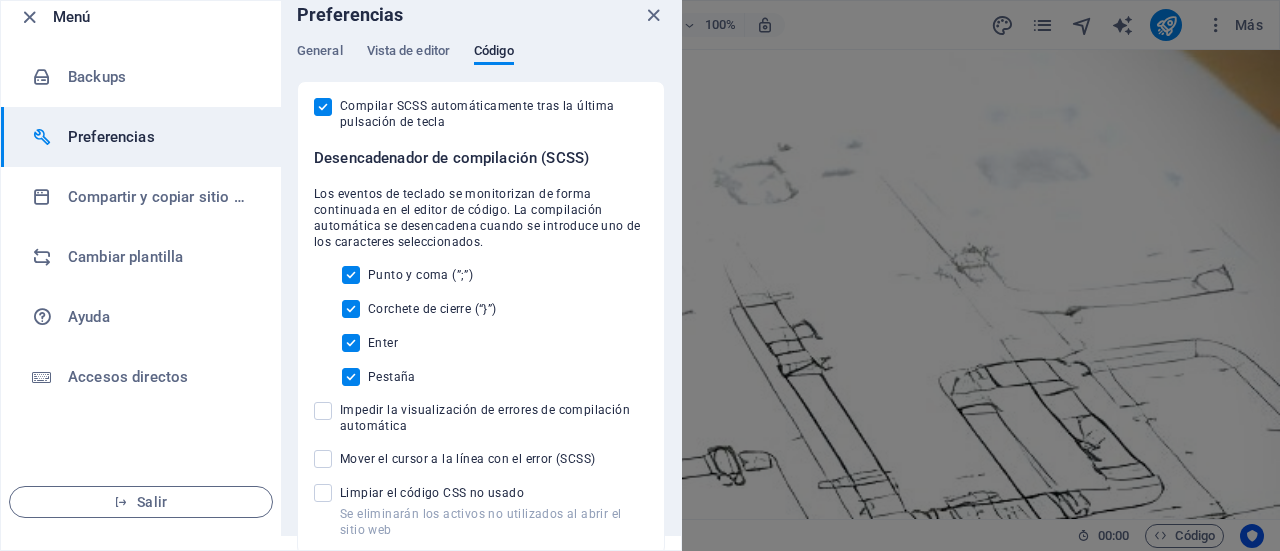 scroll, scrollTop: 17, scrollLeft: 0, axis: vertical 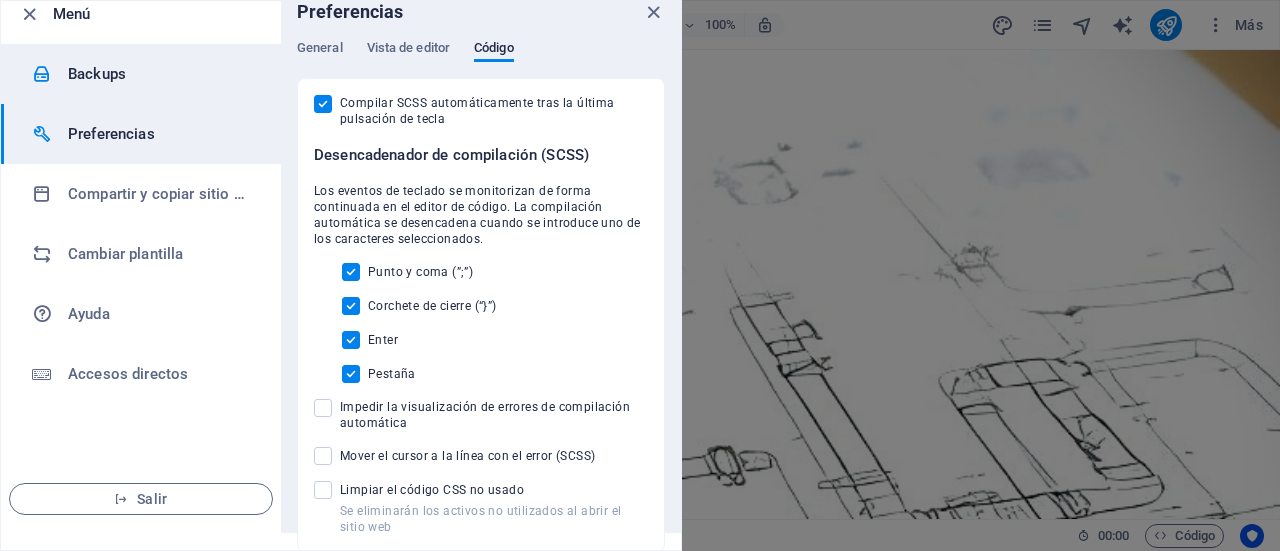 click on "Backups" at bounding box center (160, 74) 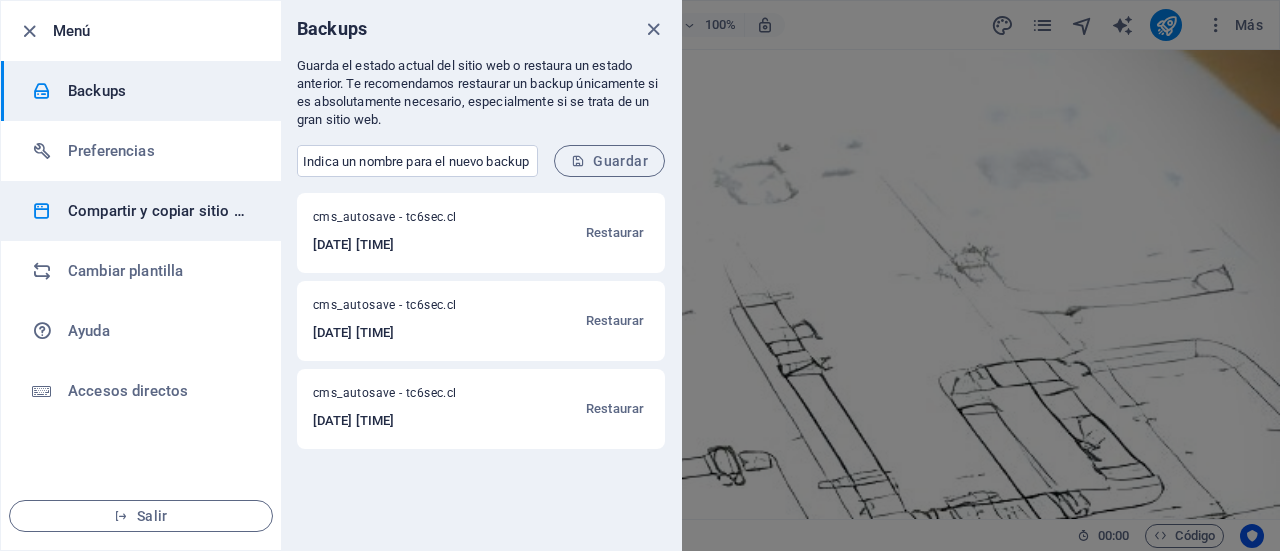click on "Compartir y copiar sitio web" at bounding box center (160, 211) 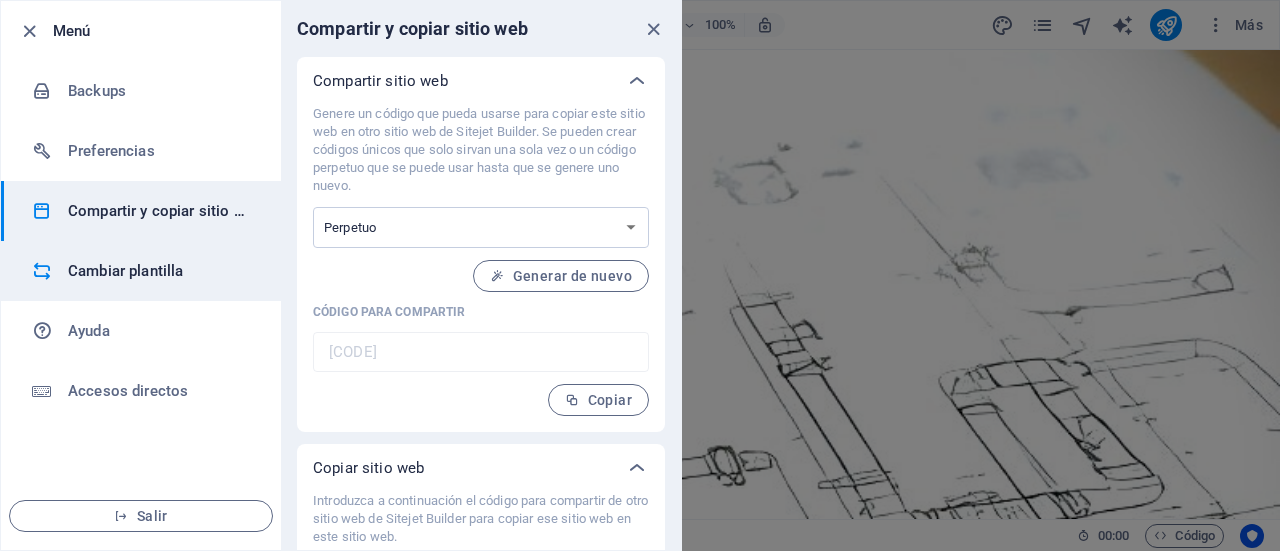 click on "Cambiar plantilla" at bounding box center (160, 271) 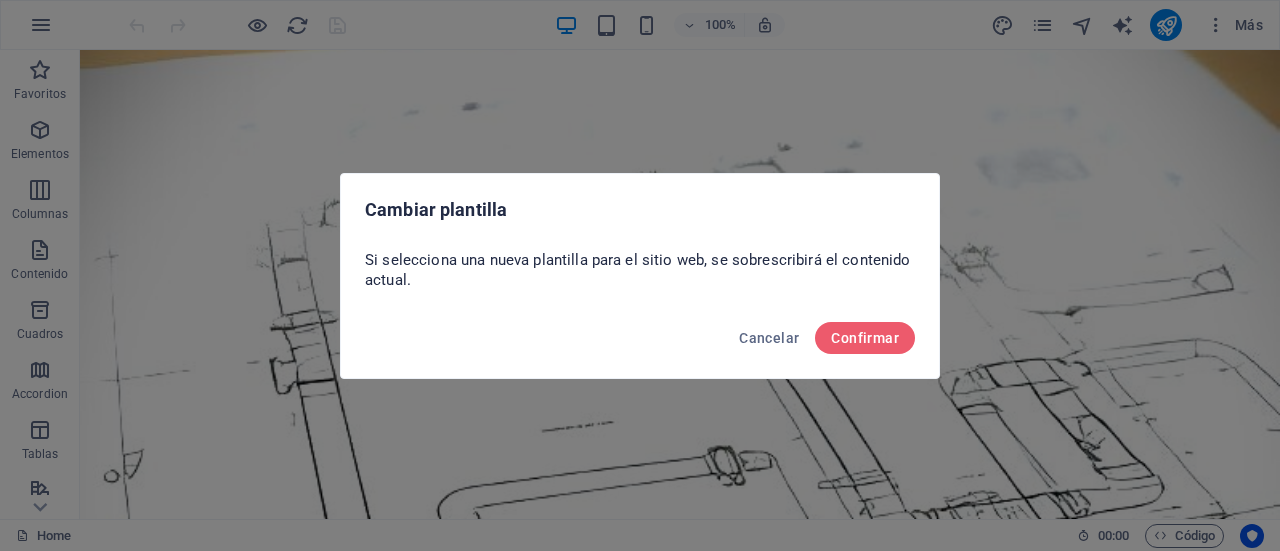 click on "Cancelar Confirmar" at bounding box center [640, 344] 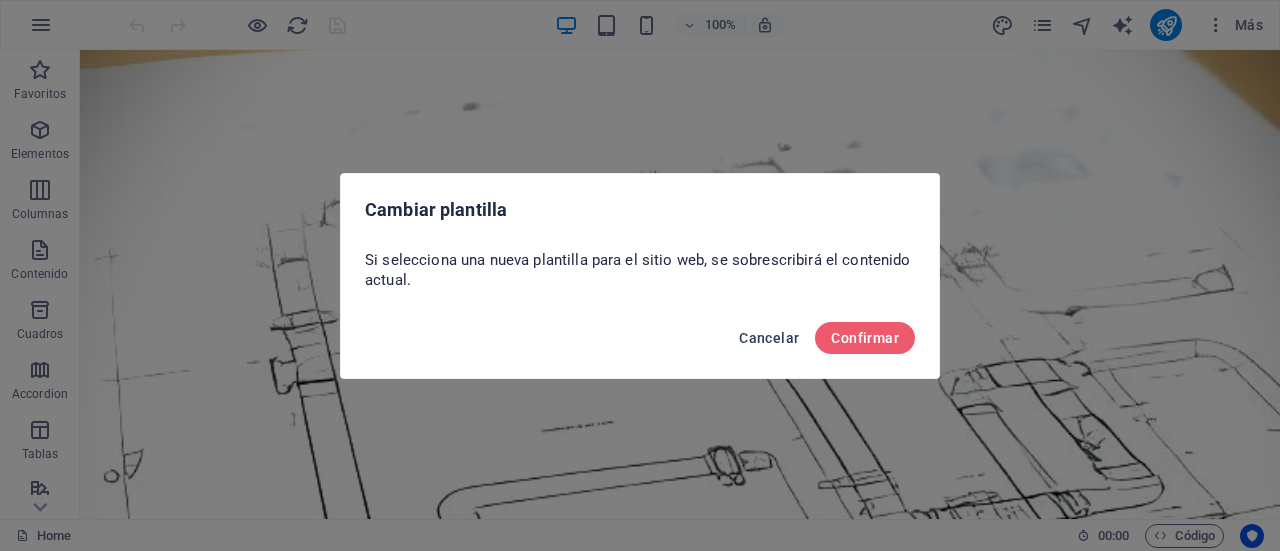 click on "Cancelar" at bounding box center [769, 338] 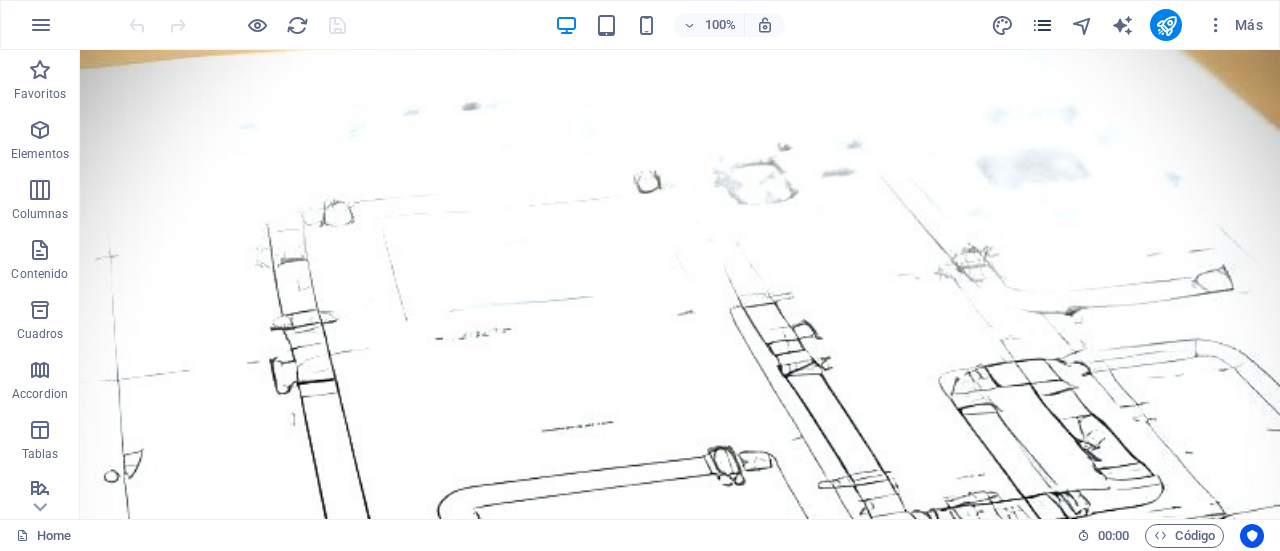 click at bounding box center (1042, 25) 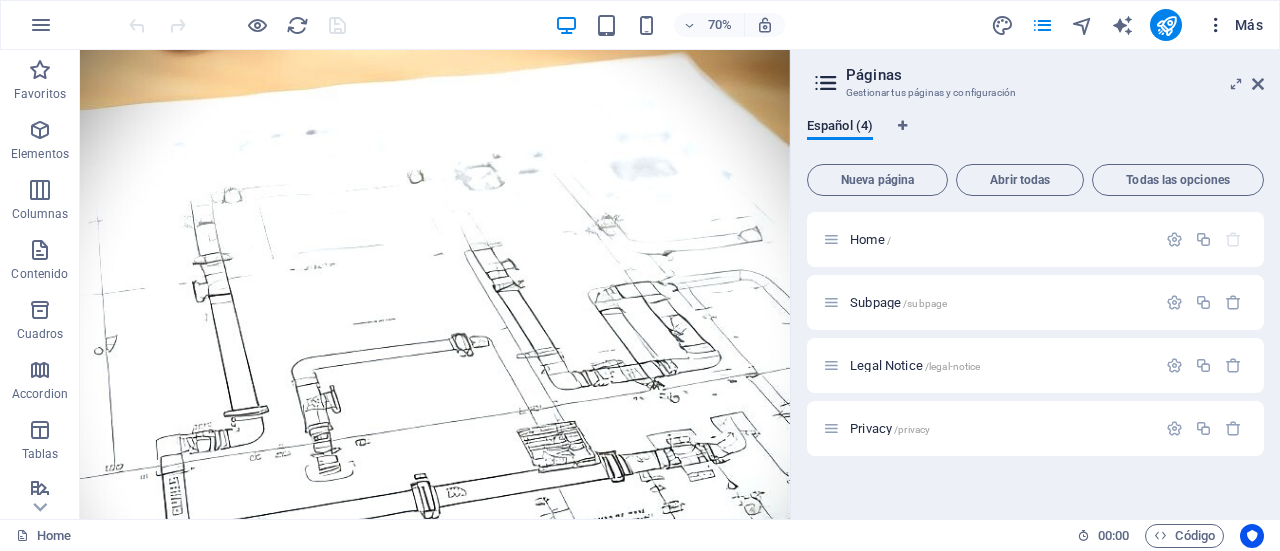 click at bounding box center (1216, 25) 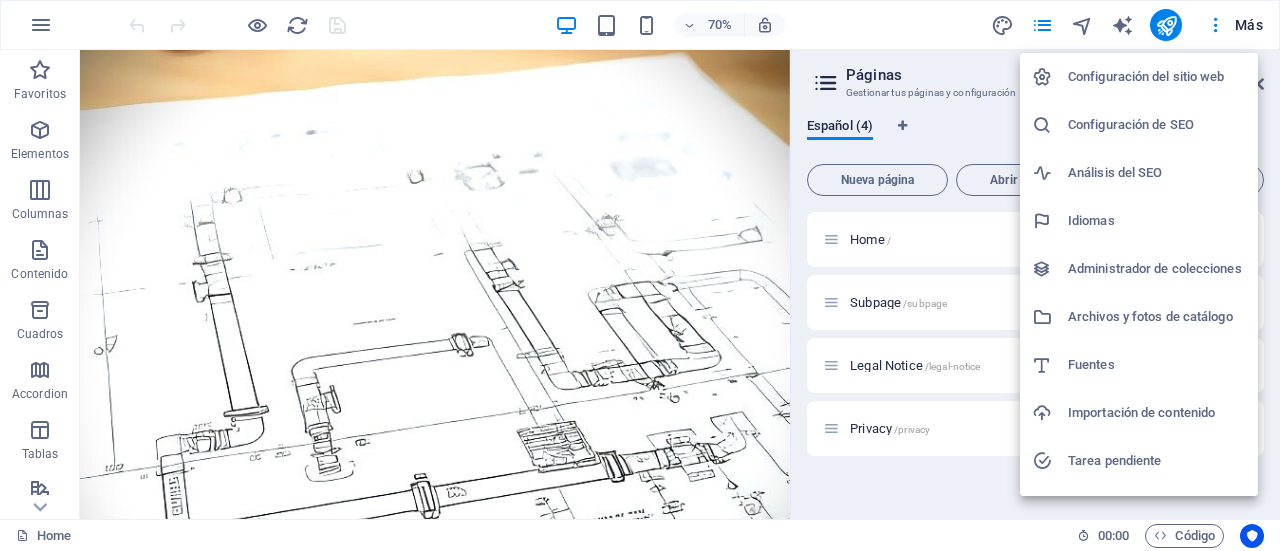 click at bounding box center [640, 275] 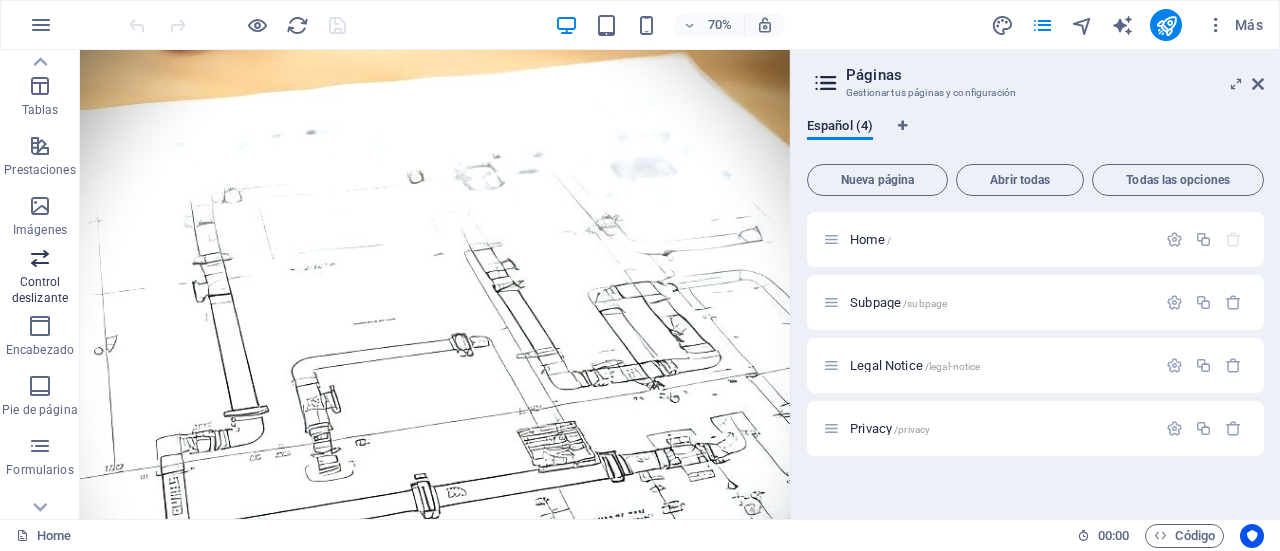 scroll, scrollTop: 430, scrollLeft: 0, axis: vertical 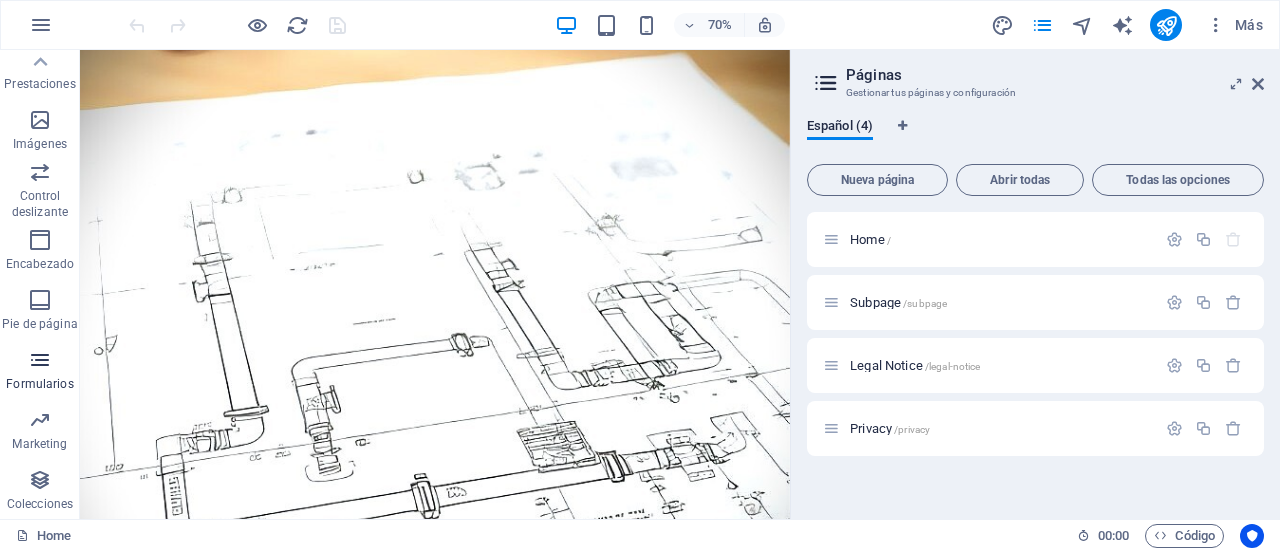 click on "Formularios" at bounding box center [40, 372] 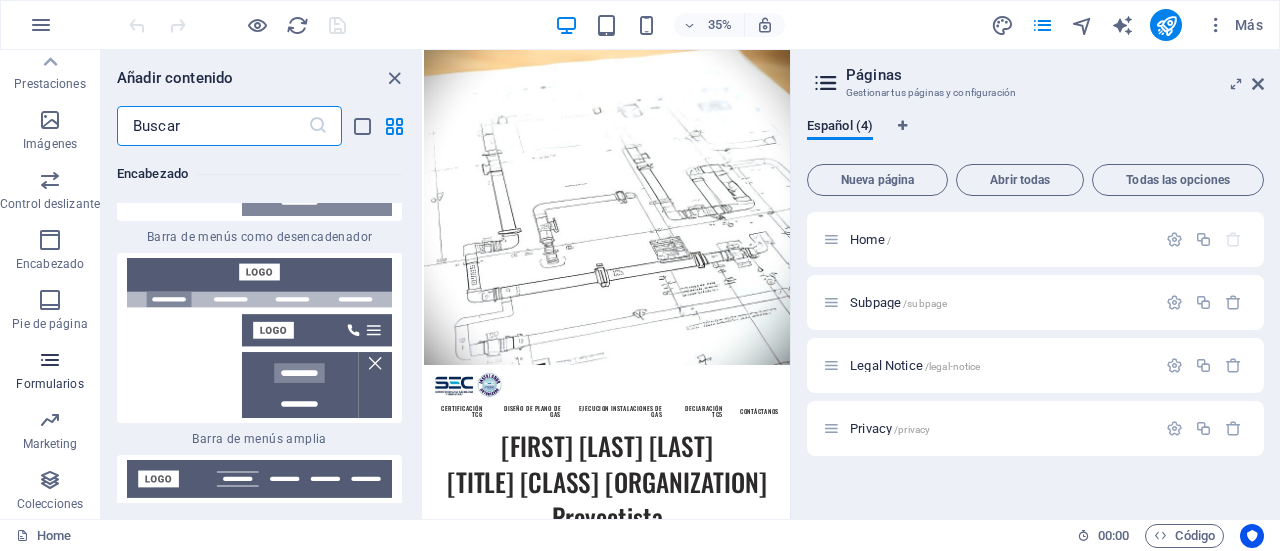 scroll, scrollTop: 29401, scrollLeft: 0, axis: vertical 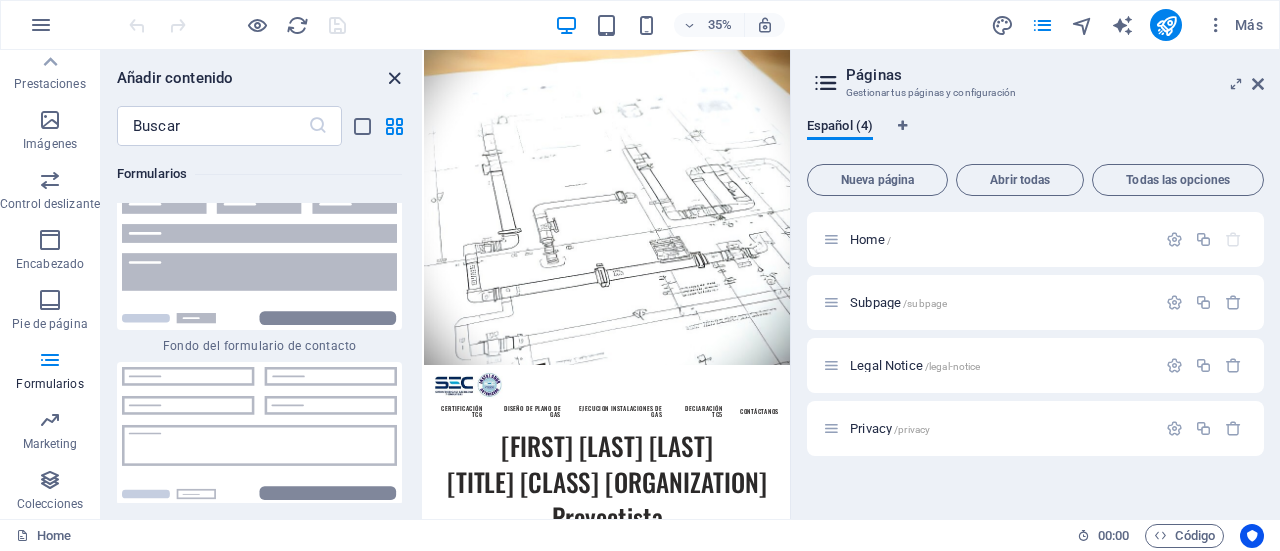 click at bounding box center [394, 78] 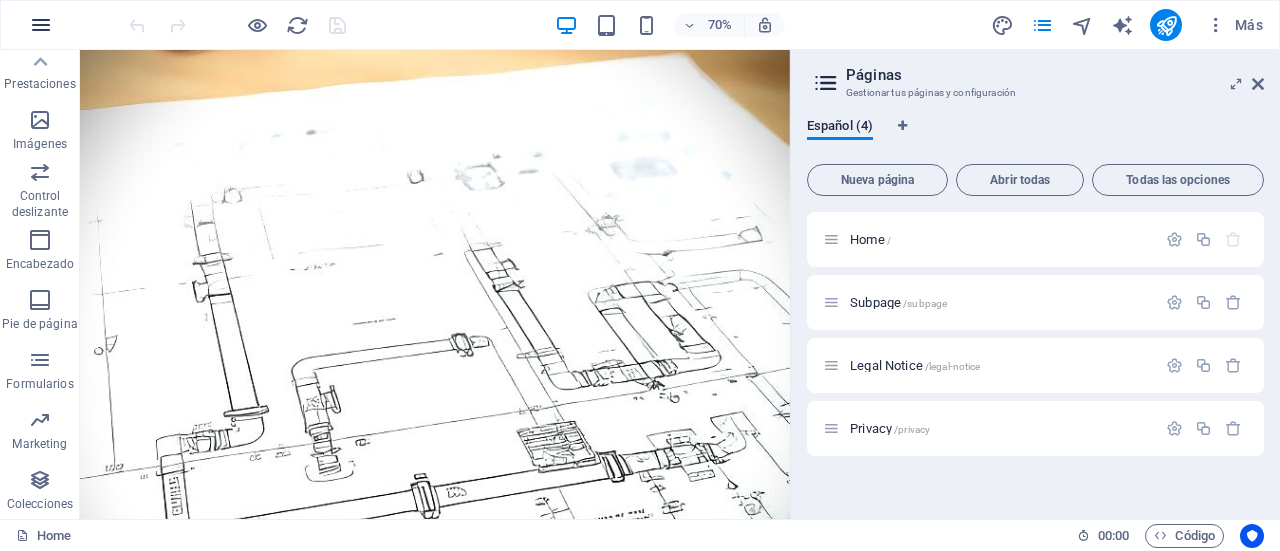 click at bounding box center [41, 25] 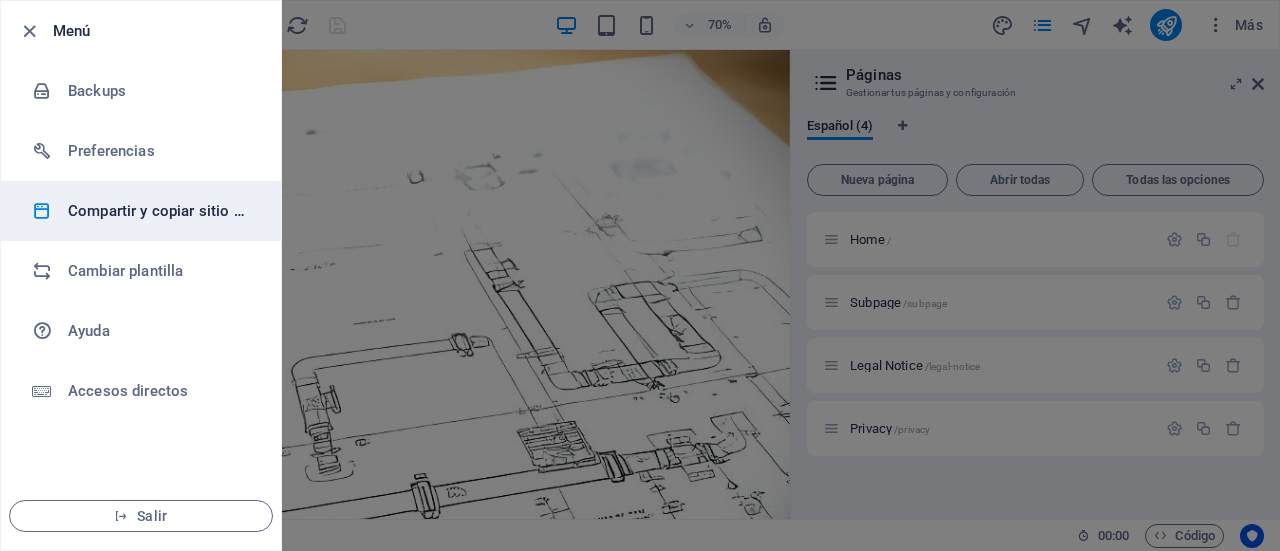 click on "Compartir y copiar sitio web" at bounding box center [160, 211] 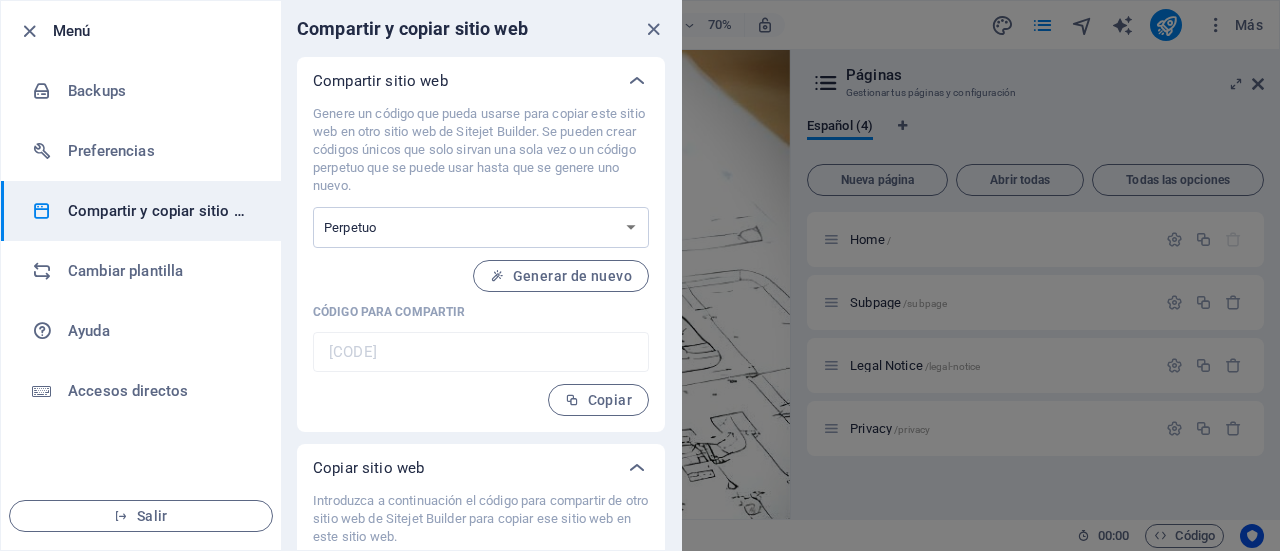 scroll, scrollTop: 0, scrollLeft: 0, axis: both 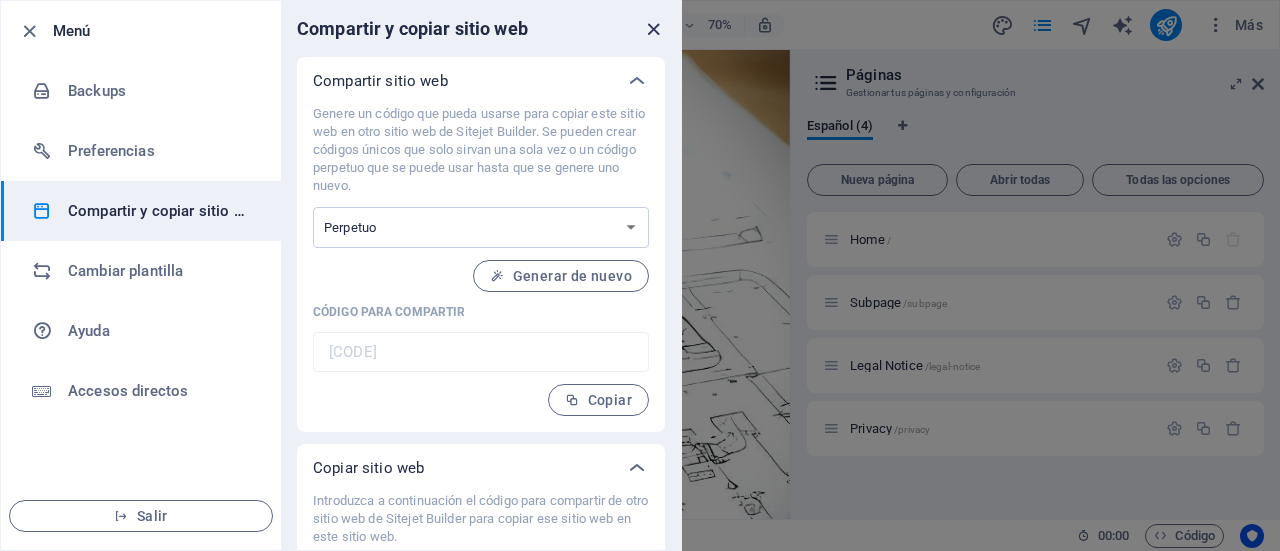 click at bounding box center (653, 29) 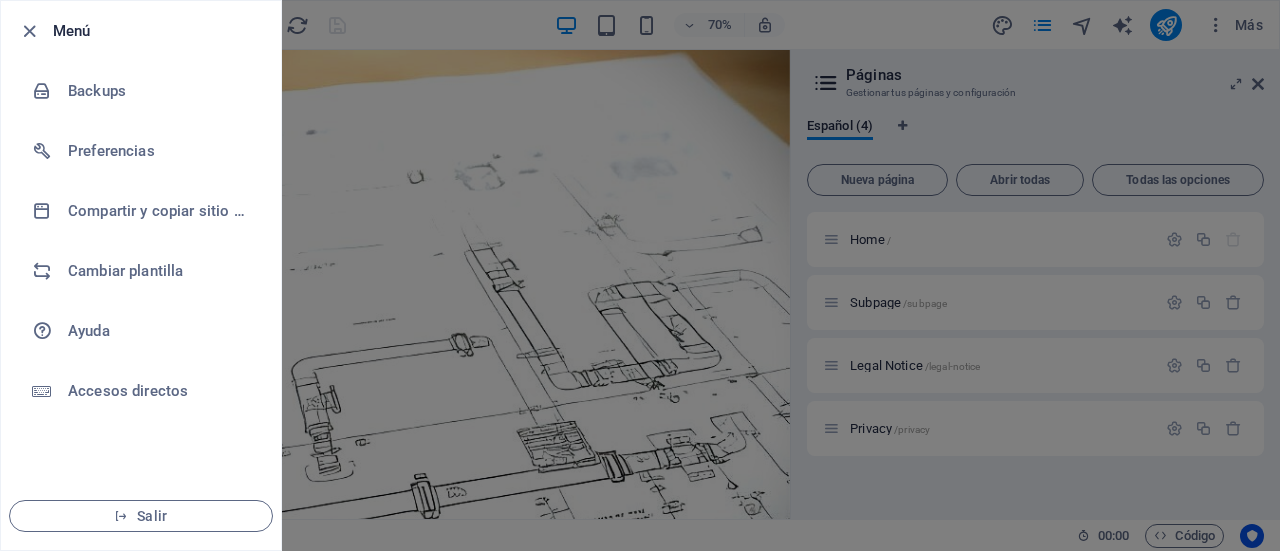 click at bounding box center [35, 31] 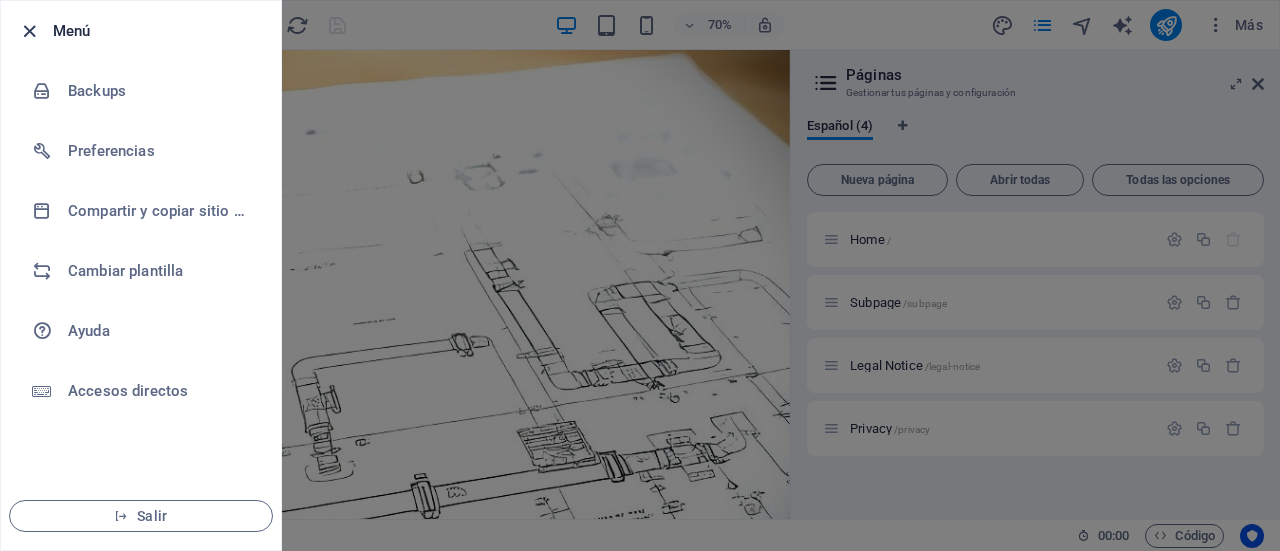 click at bounding box center [29, 31] 